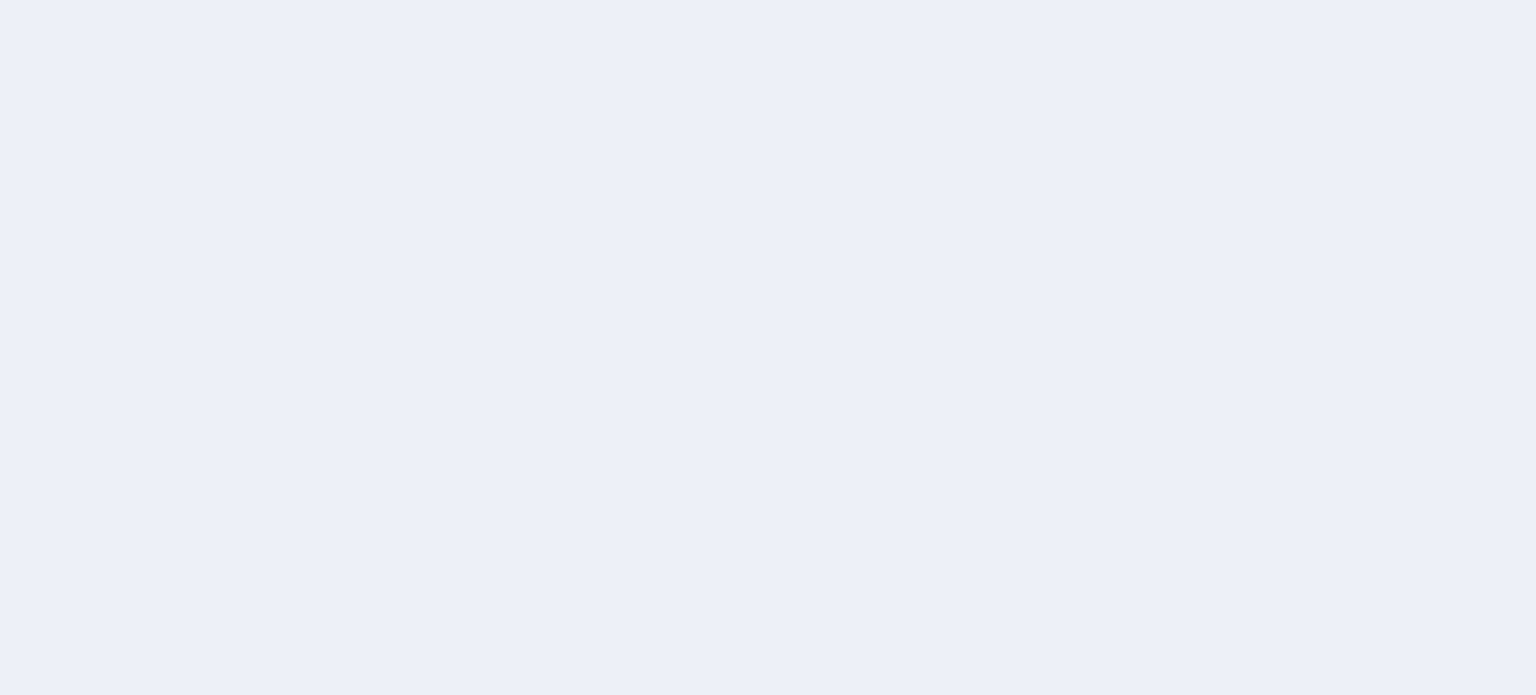 scroll, scrollTop: 0, scrollLeft: 0, axis: both 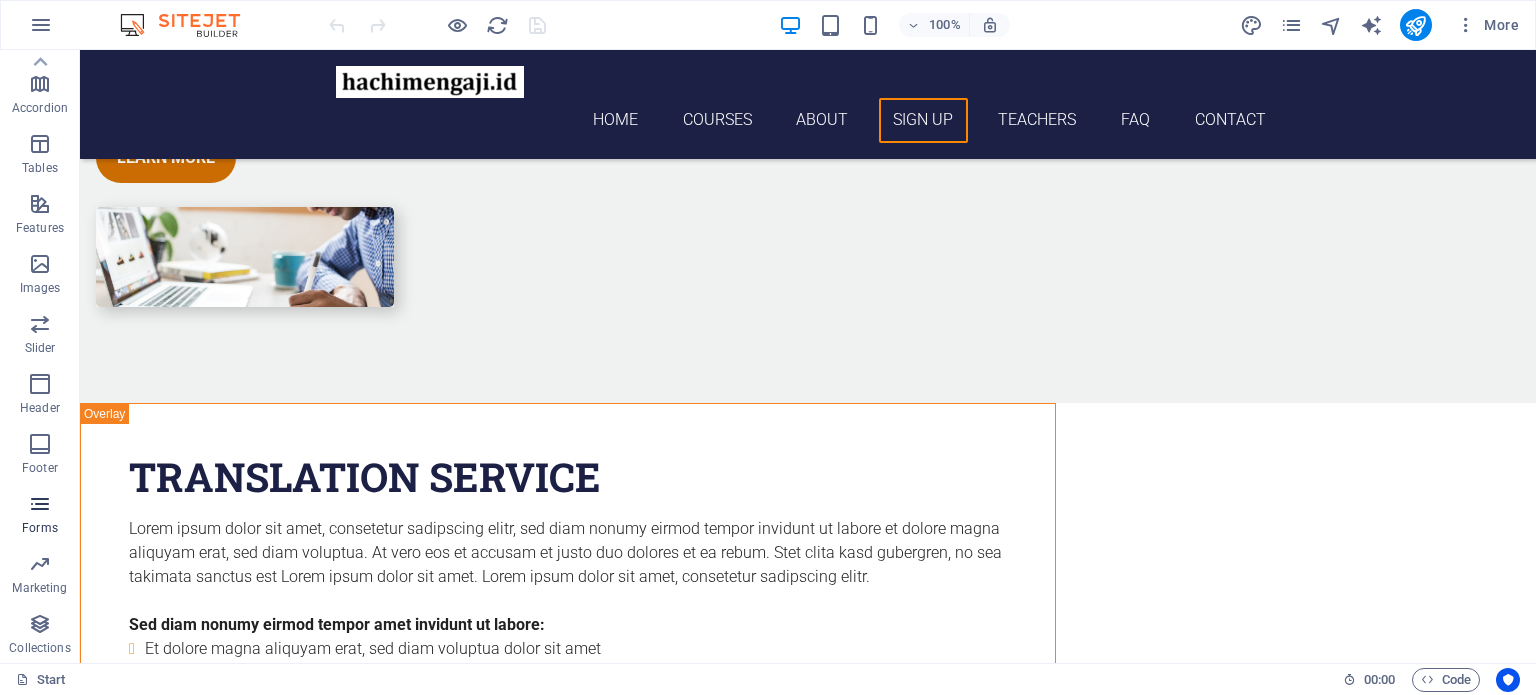 click at bounding box center (40, 504) 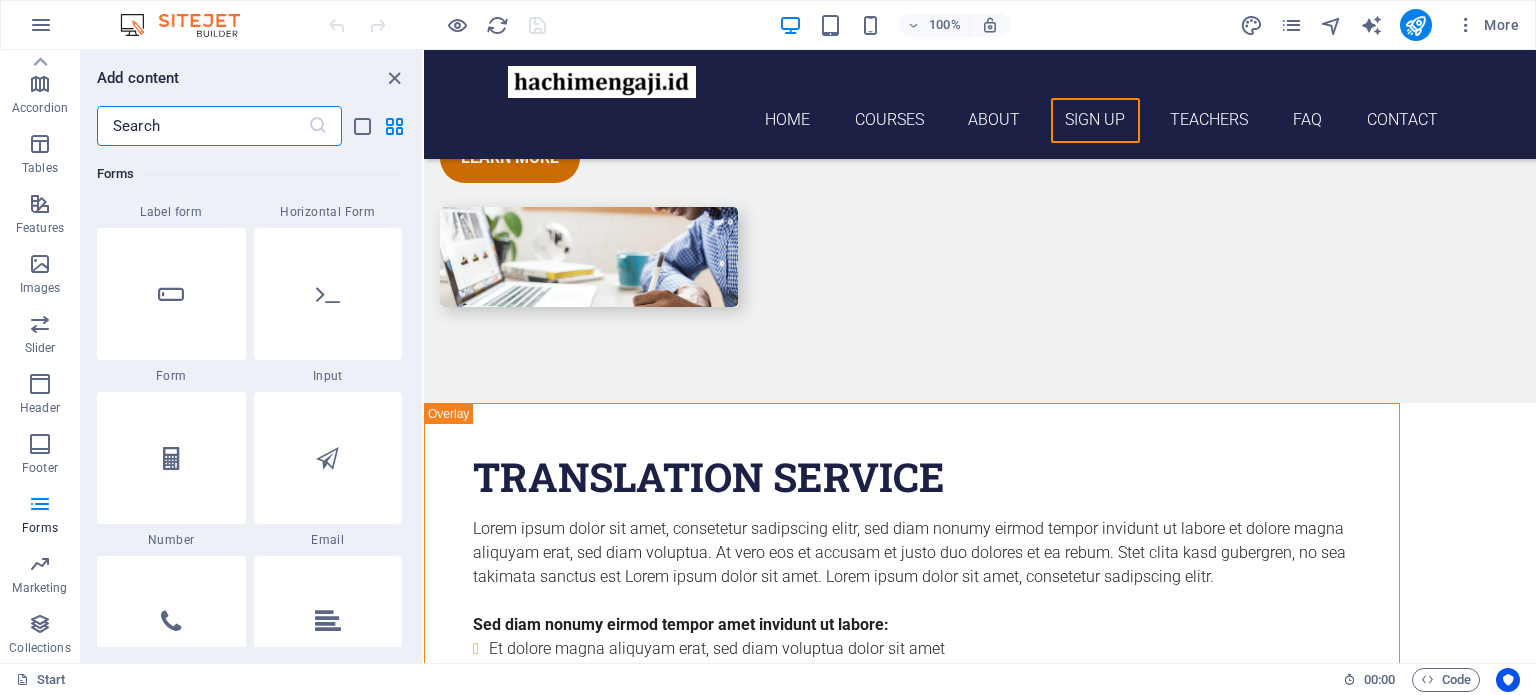 scroll, scrollTop: 15100, scrollLeft: 0, axis: vertical 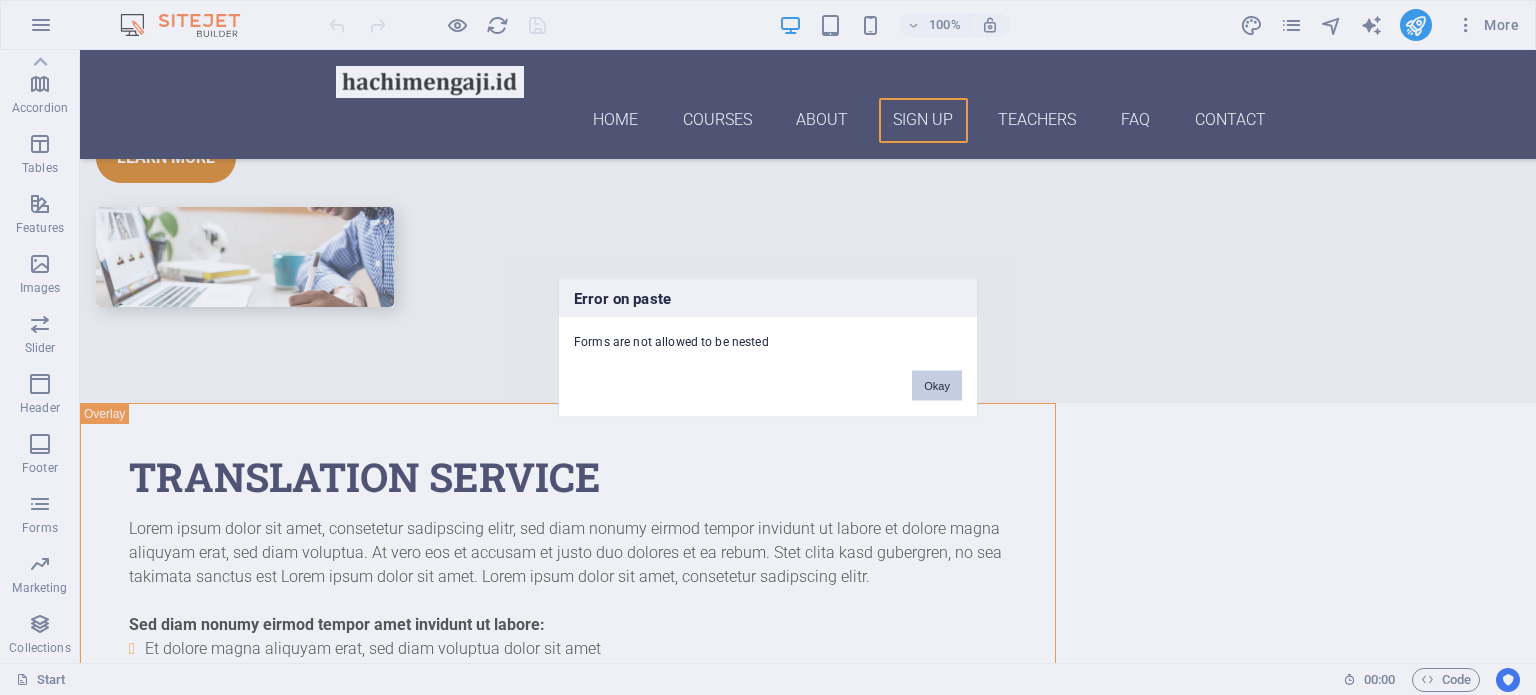 click on "Okay" at bounding box center [937, 385] 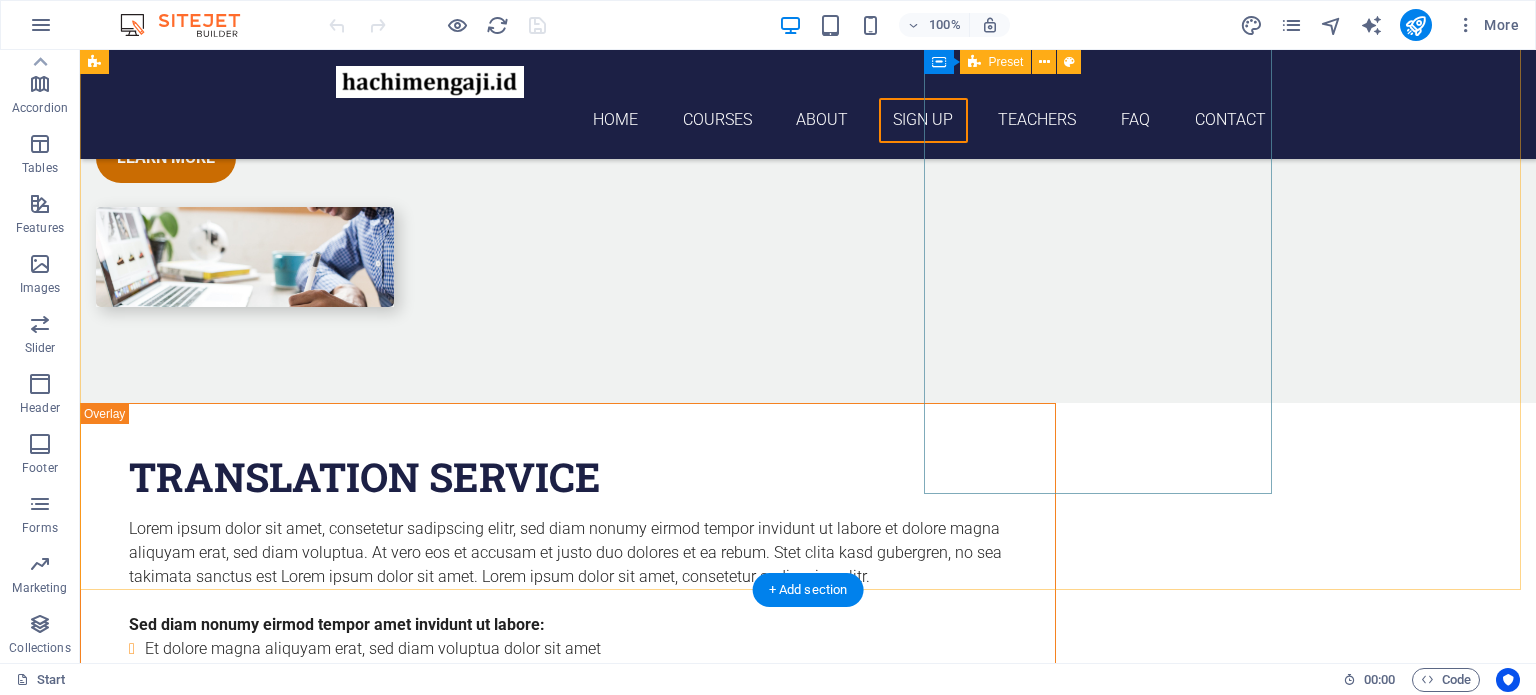 click on "Sign up    I have read and understand the privacy policy. Unreadable? Load new Submit" at bounding box center [568, 4334] 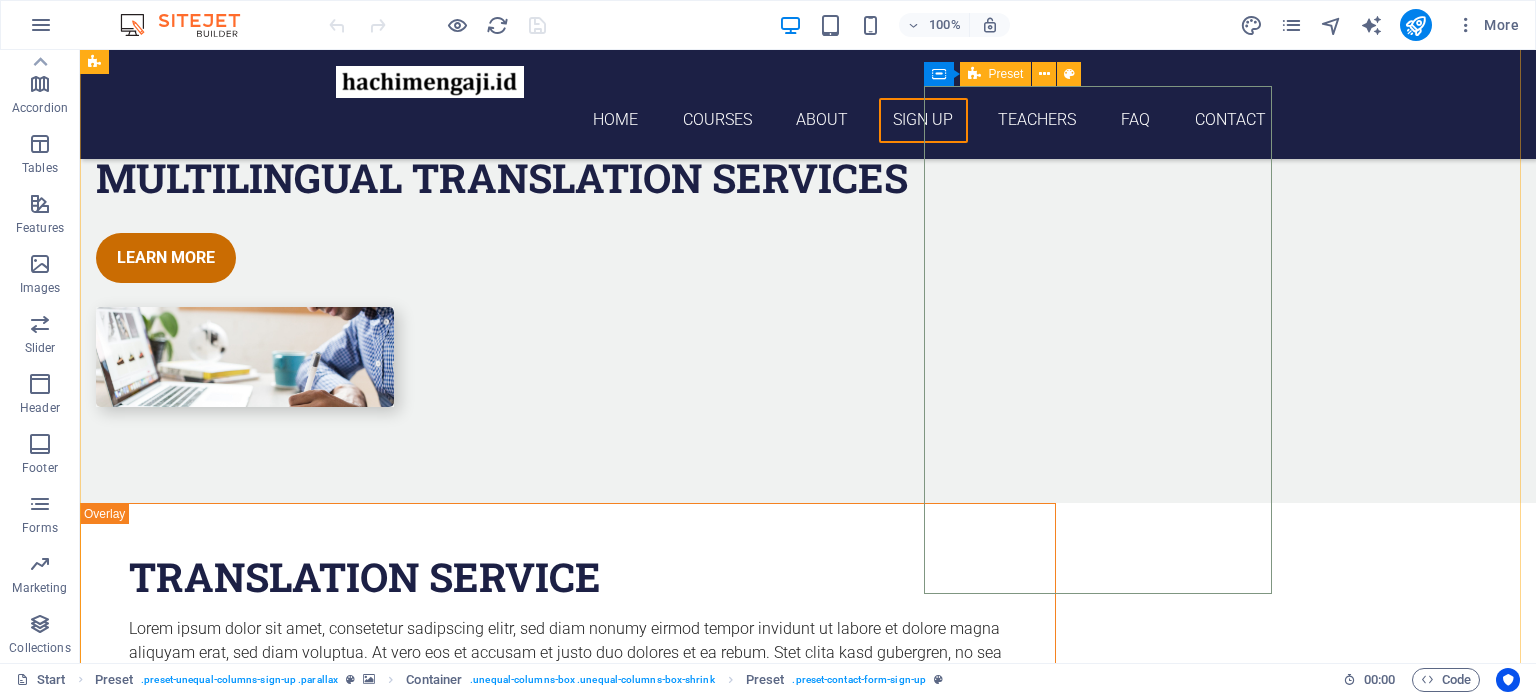 scroll, scrollTop: 3800, scrollLeft: 0, axis: vertical 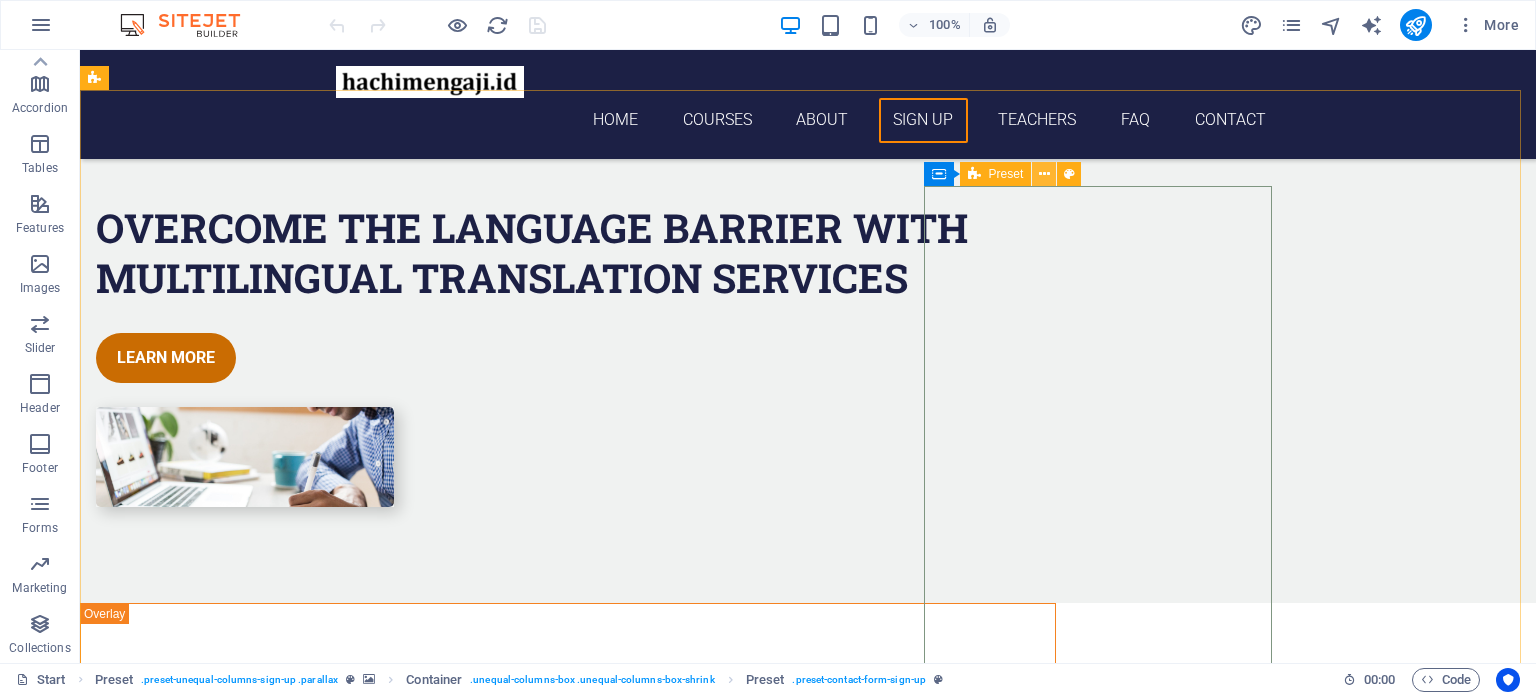 click at bounding box center (1044, 174) 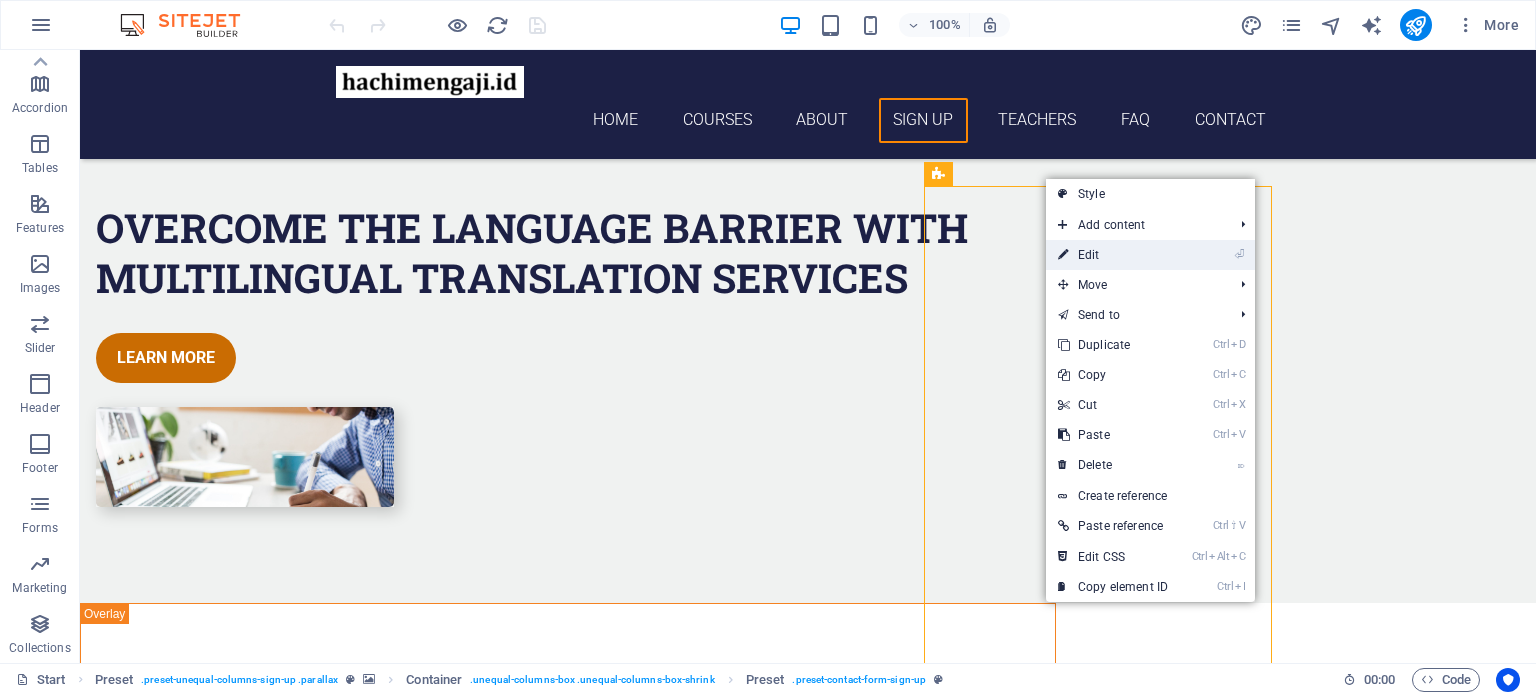 click on "⏎  Edit" at bounding box center (1113, 255) 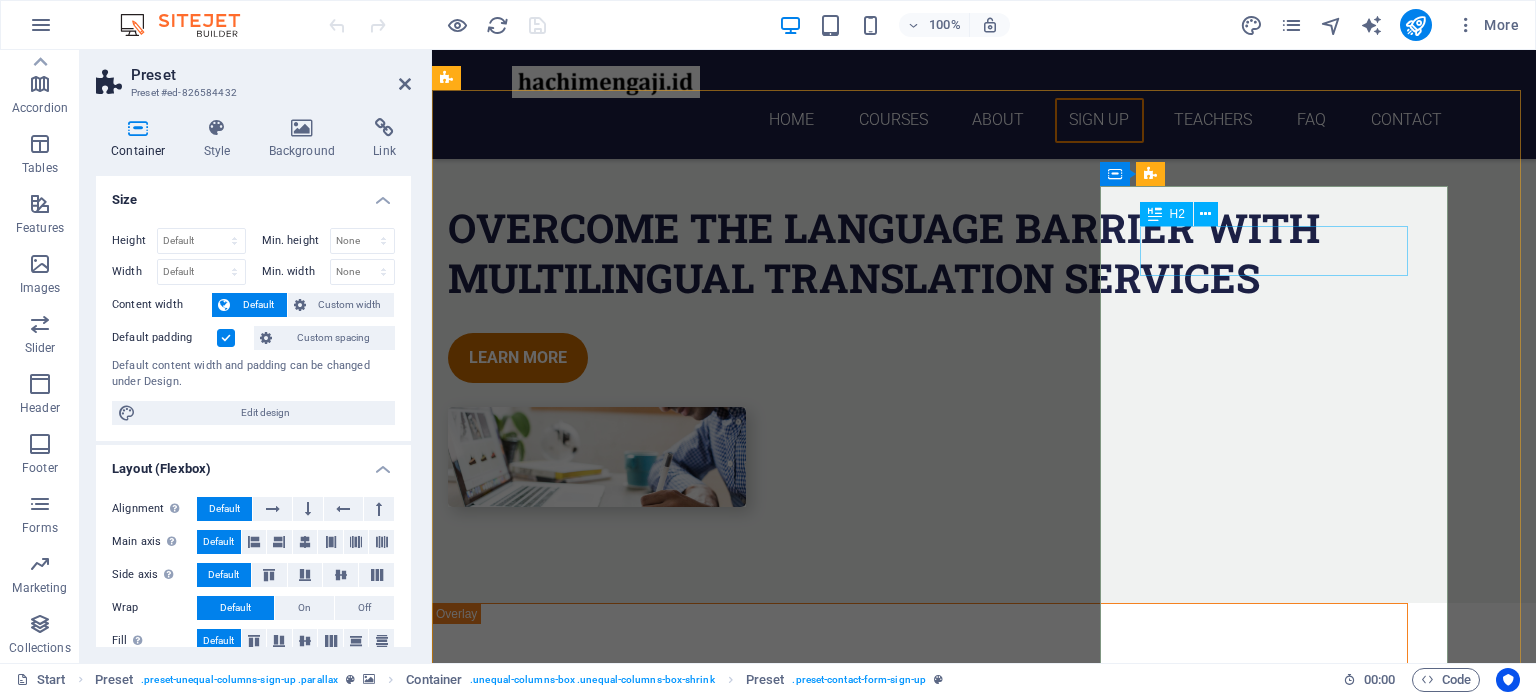 click on "Sign up" at bounding box center (920, 4370) 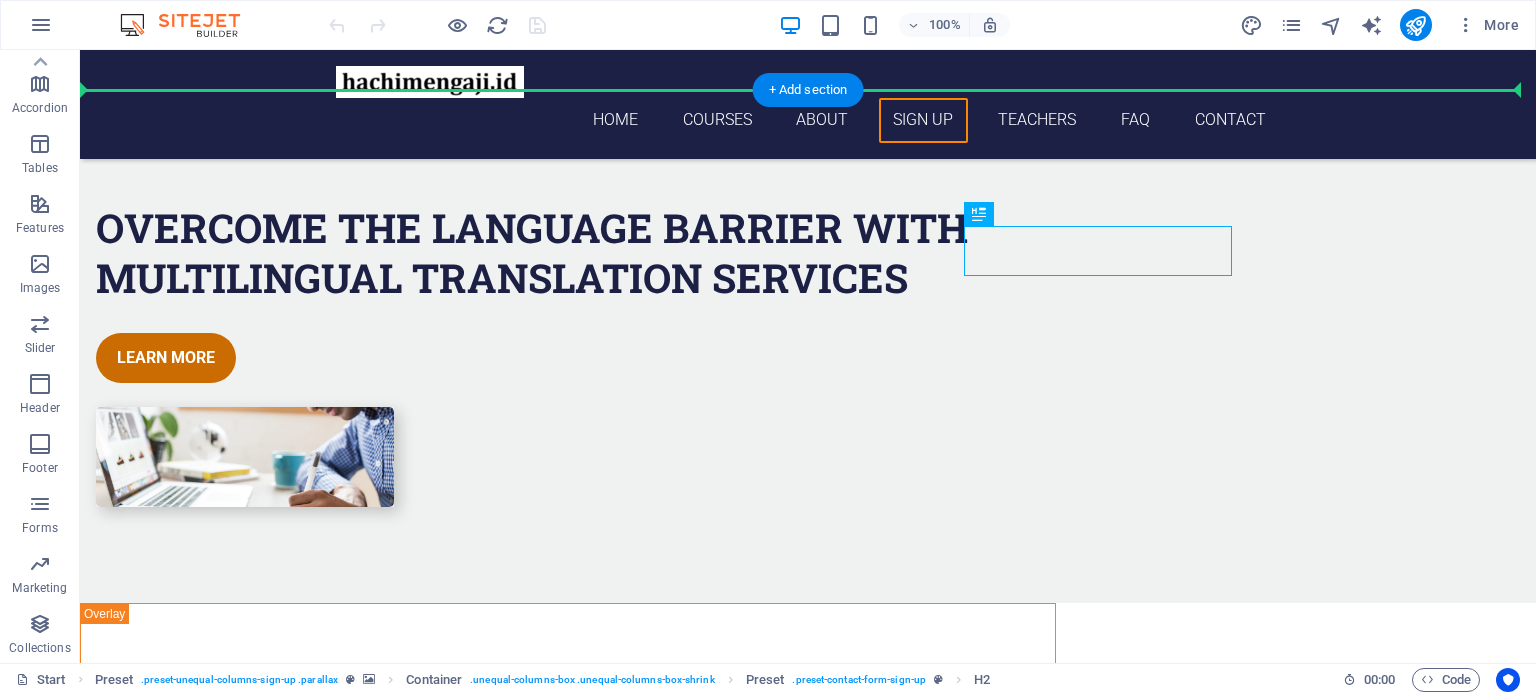 drag, startPoint x: 934, startPoint y: 247, endPoint x: 1242, endPoint y: 218, distance: 309.36224 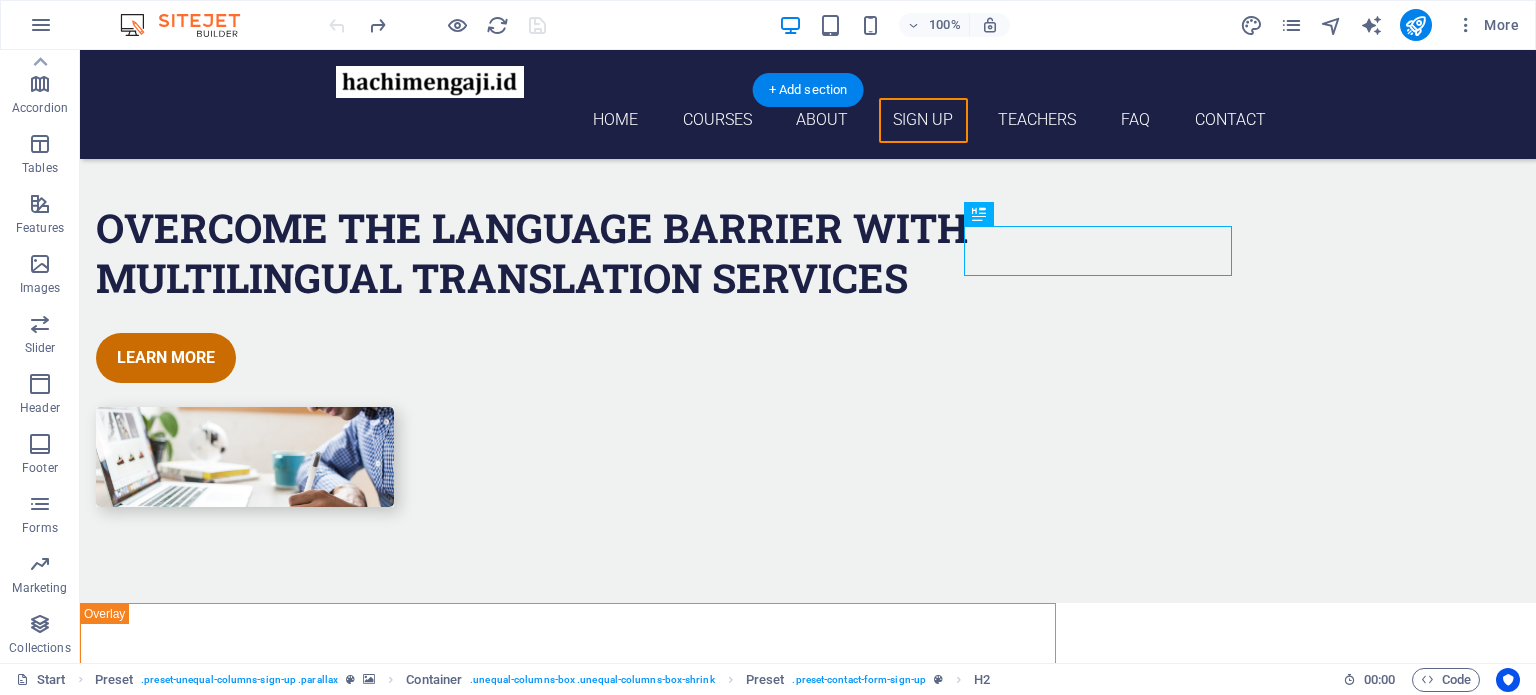 click on "Sign up" at bounding box center (568, 4370) 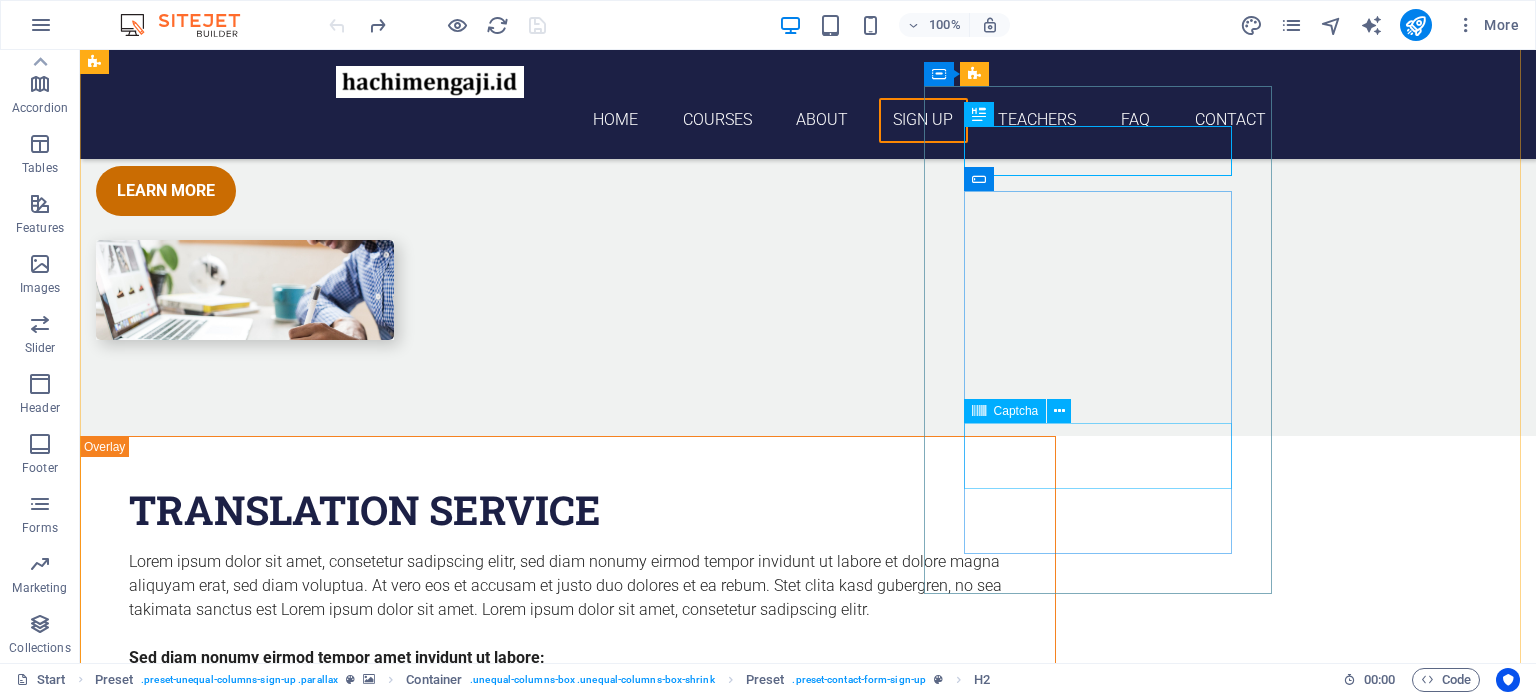 scroll, scrollTop: 4000, scrollLeft: 0, axis: vertical 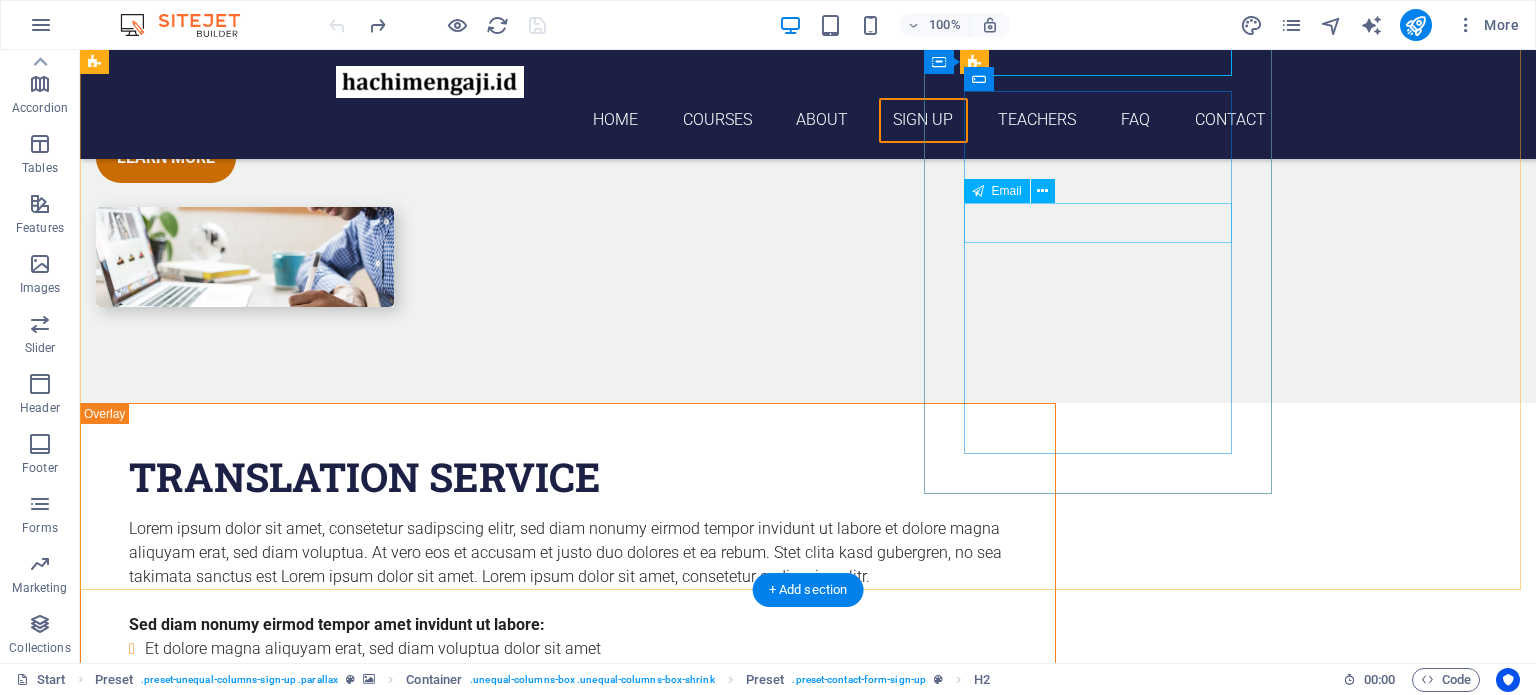 click at bounding box center [568, 4342] 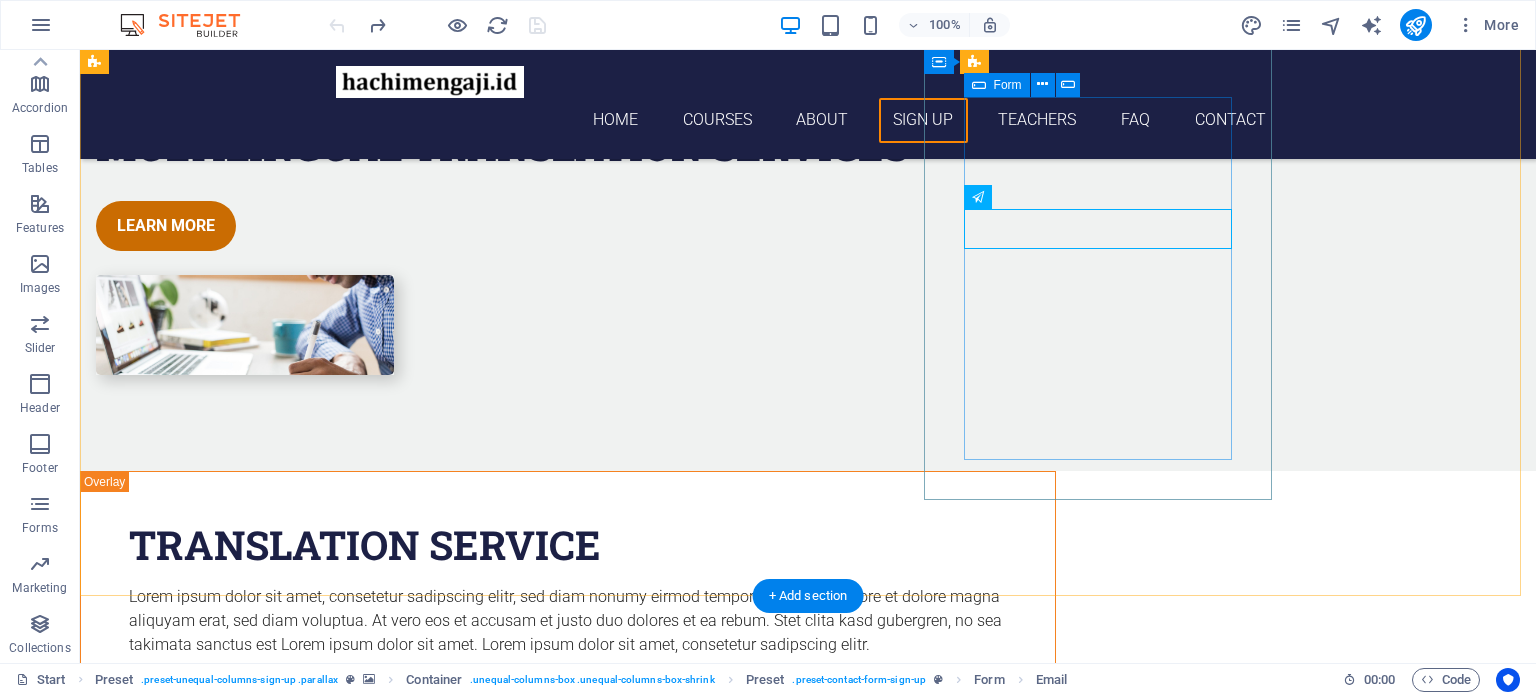 scroll, scrollTop: 3900, scrollLeft: 0, axis: vertical 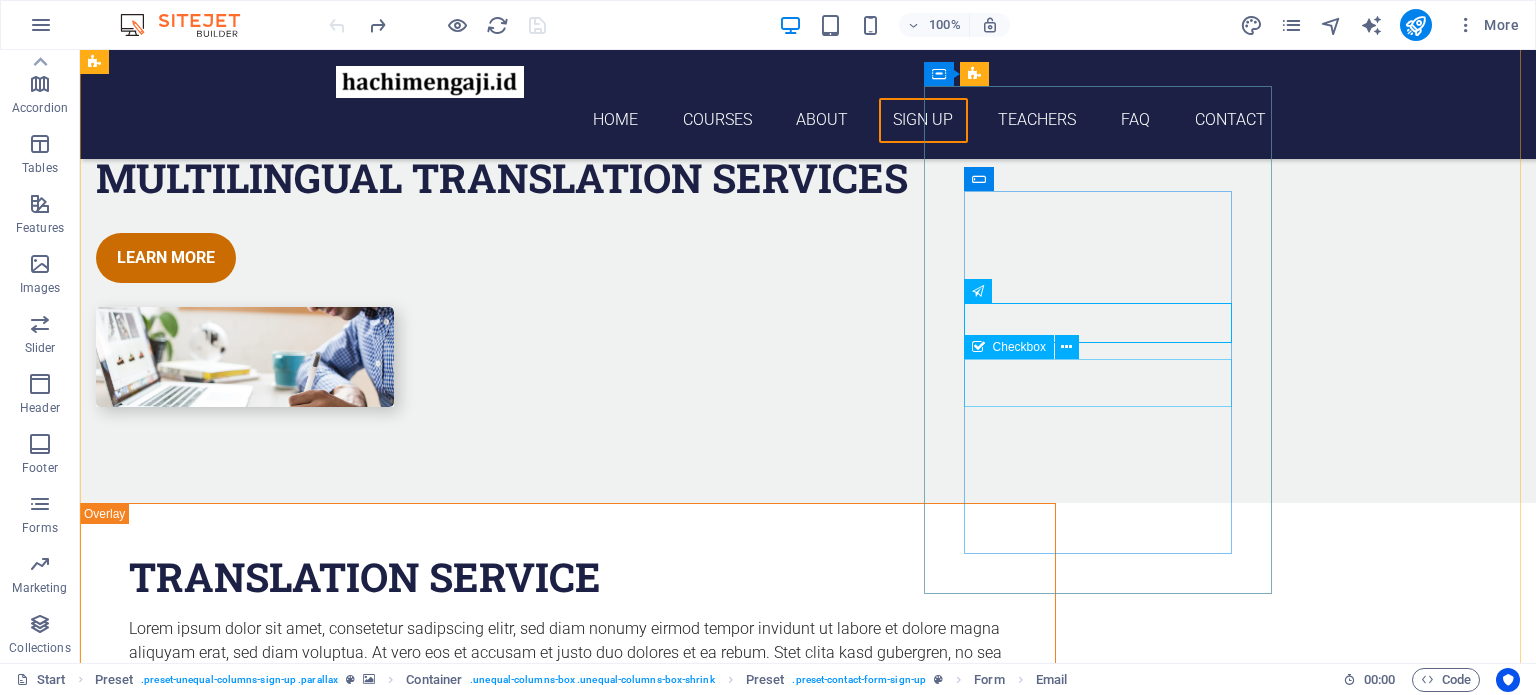 click on "I have read and understand the privacy policy." at bounding box center [568, 4490] 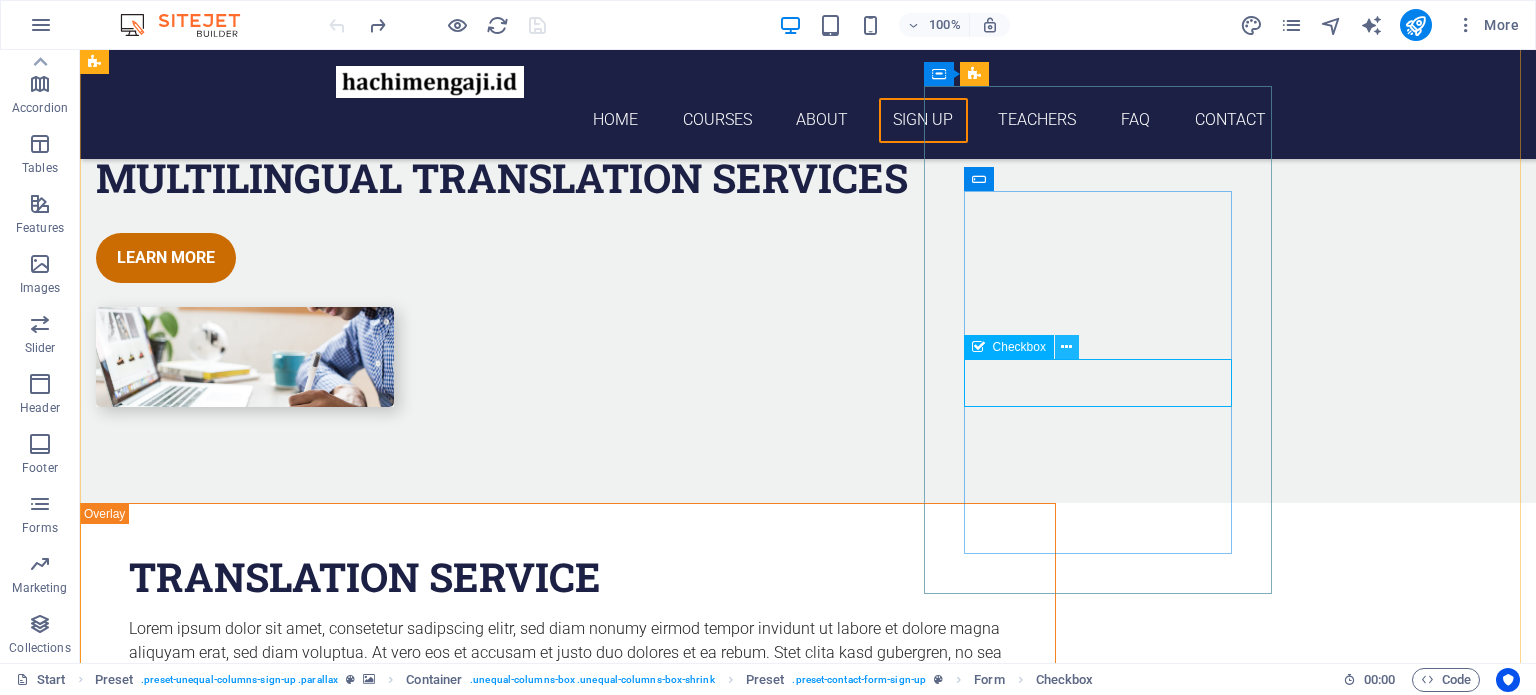 click at bounding box center [1066, 347] 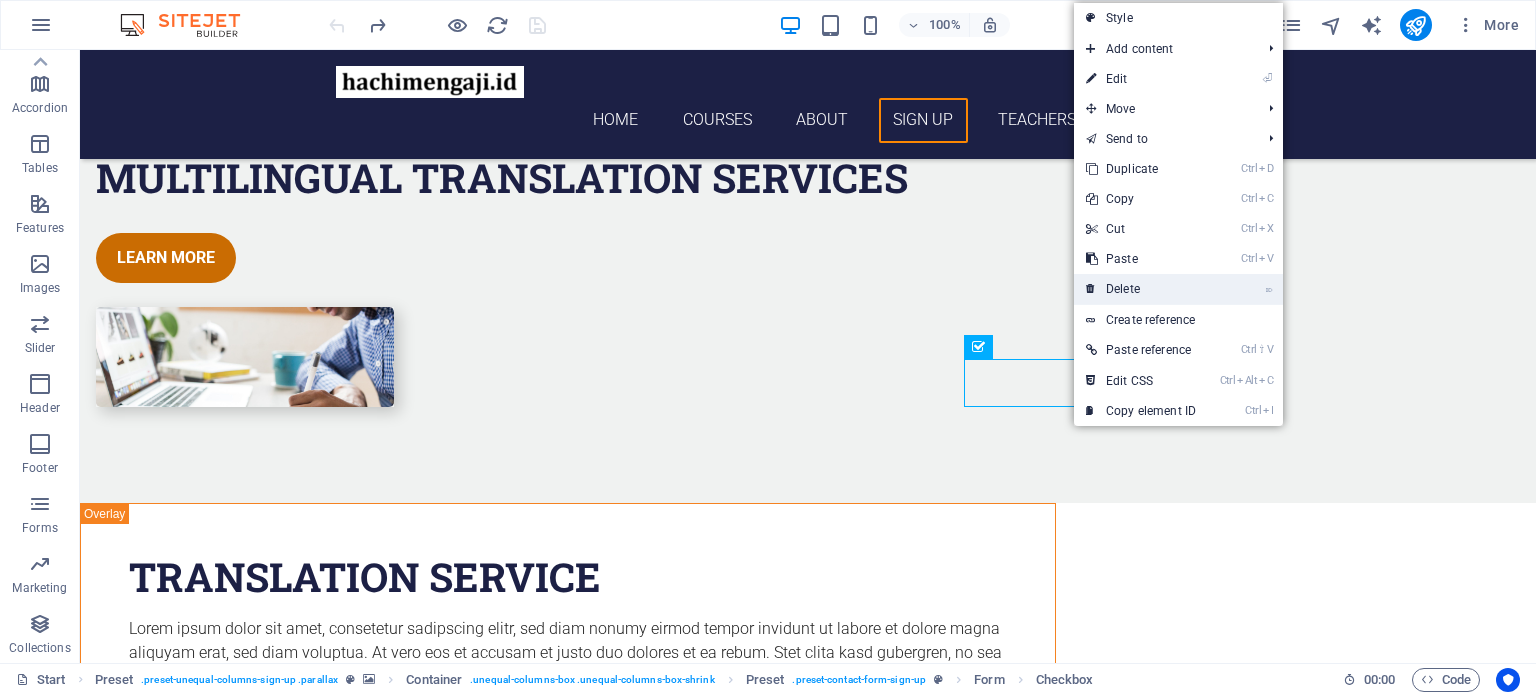 click on "⌦  Delete" at bounding box center (1141, 289) 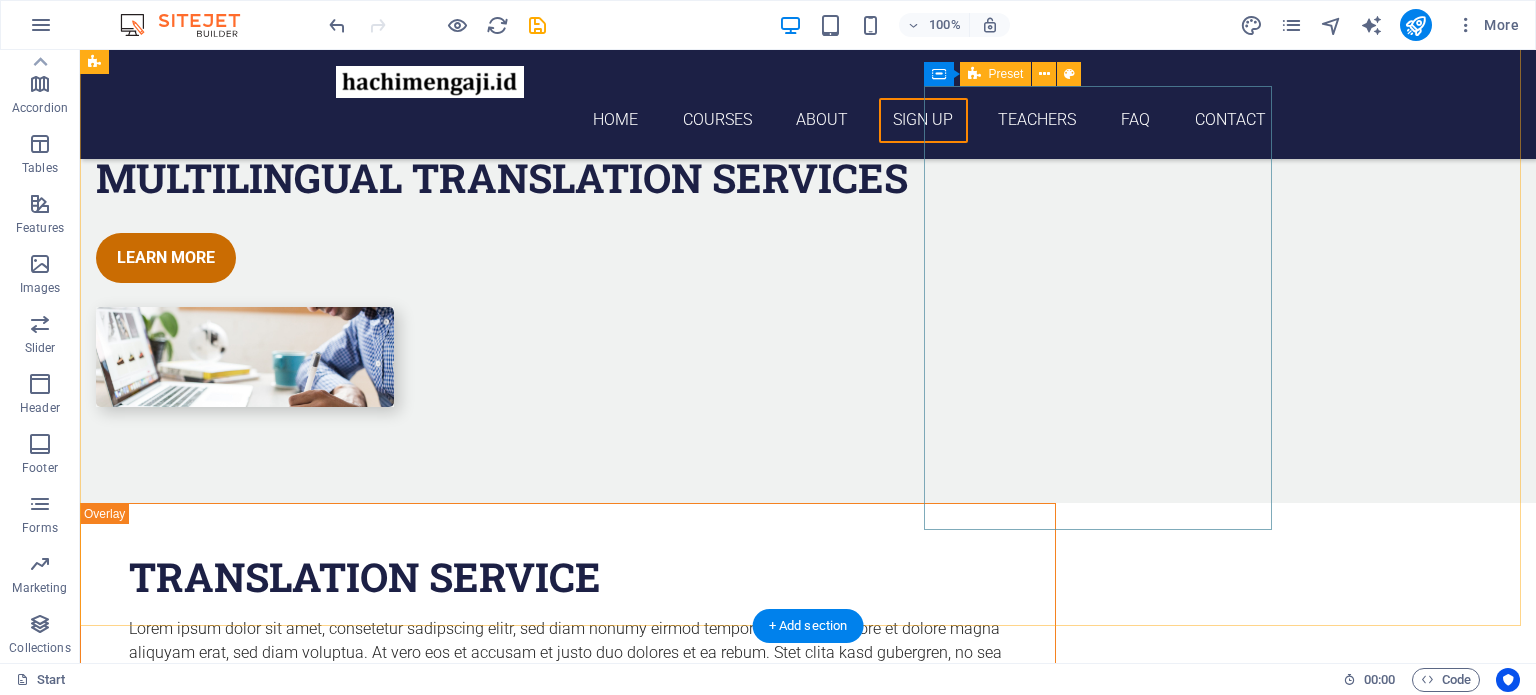 click on "Sign up  Unreadable? Load new Submit" at bounding box center (568, 4382) 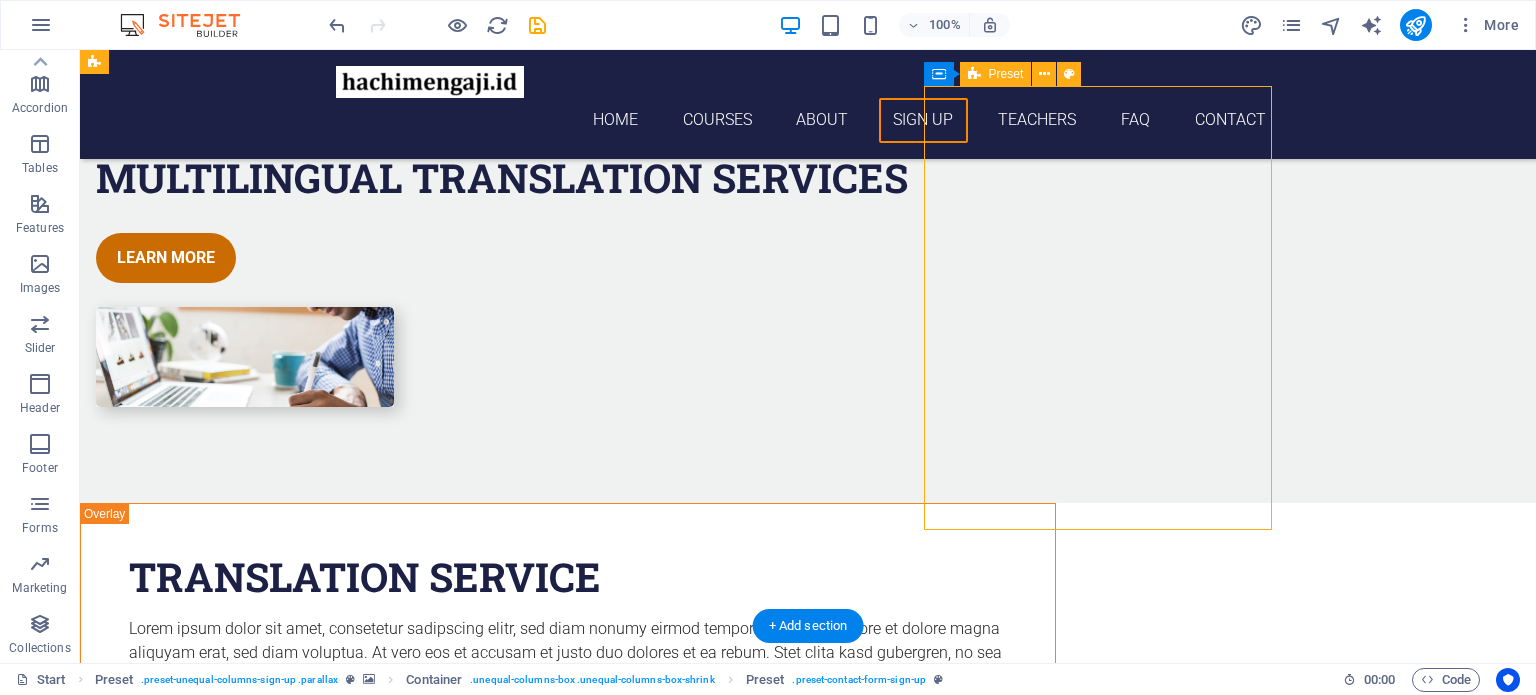 click on "Sign up  Unreadable? Load new Submit" at bounding box center (568, 4382) 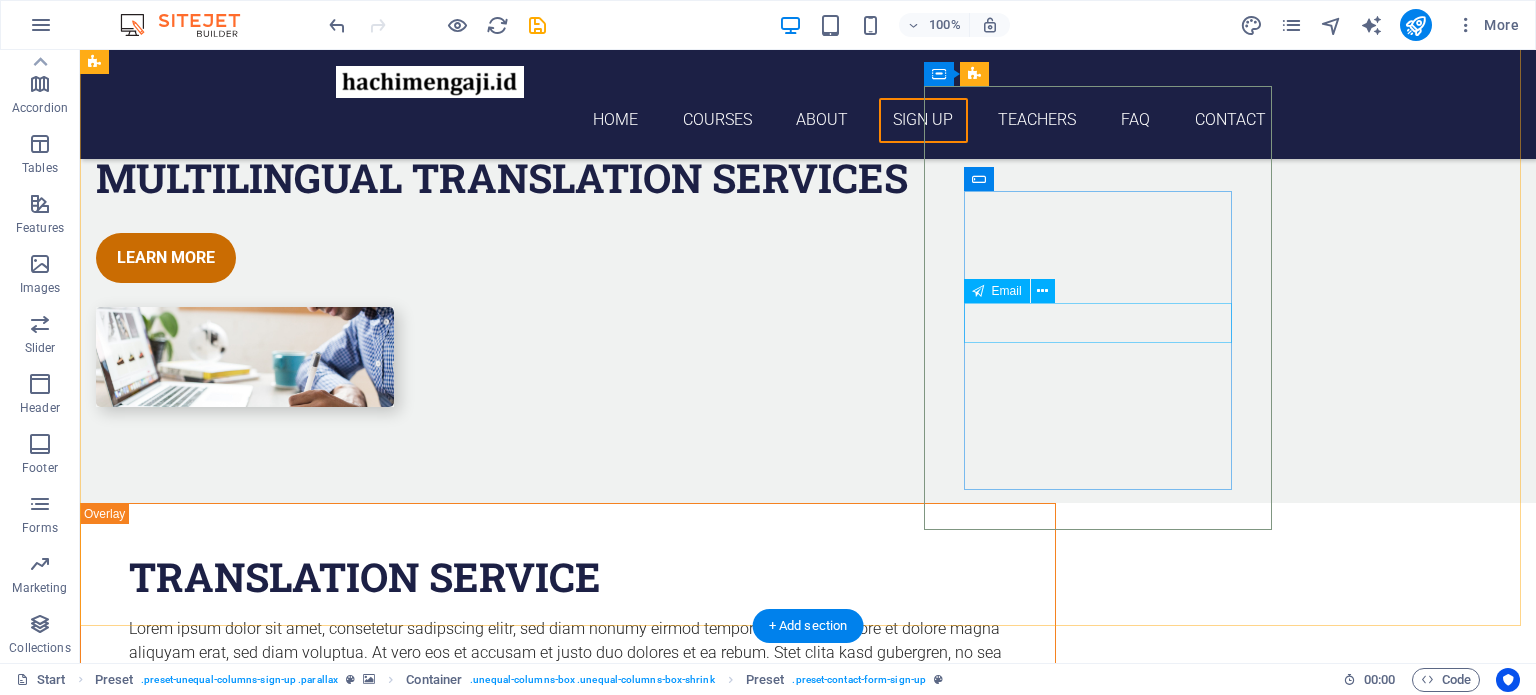 click at bounding box center [568, 4410] 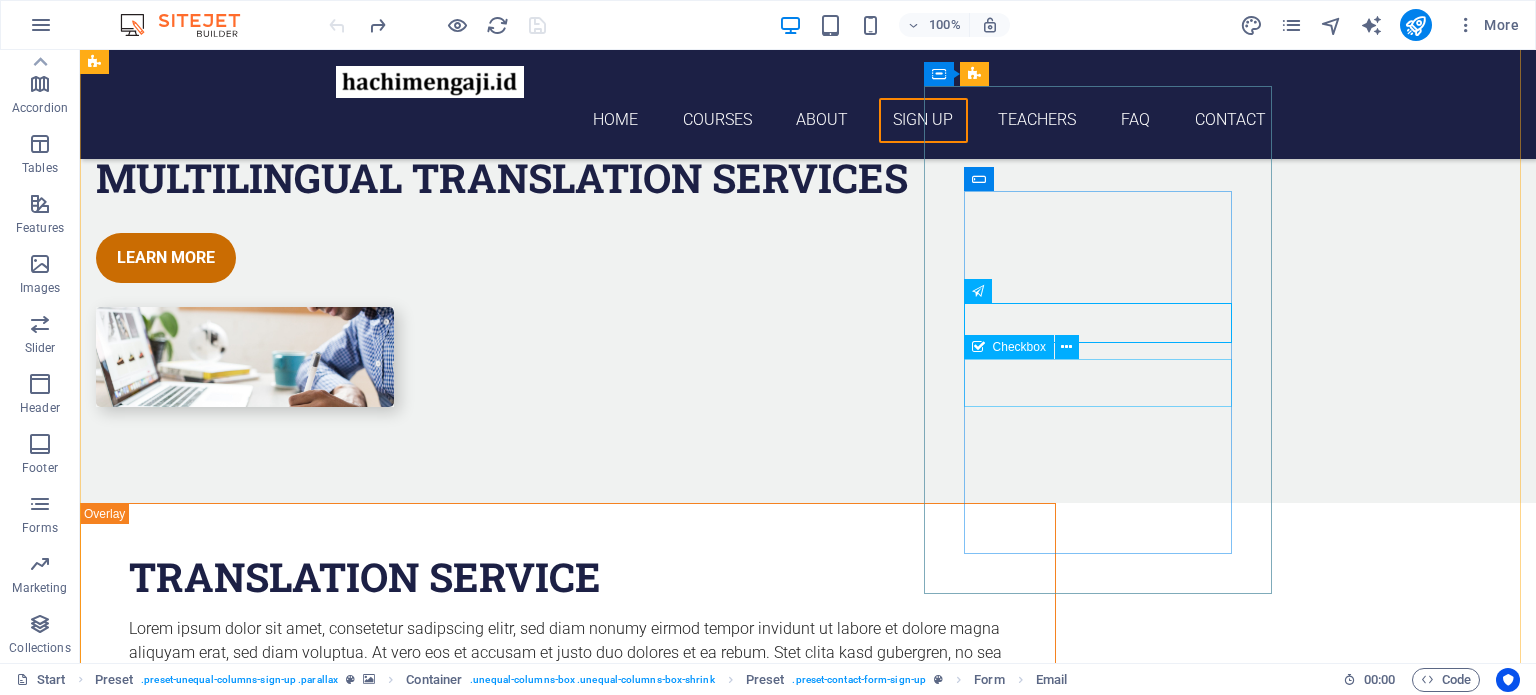 click on "I have read and understand the privacy policy." at bounding box center [568, 4490] 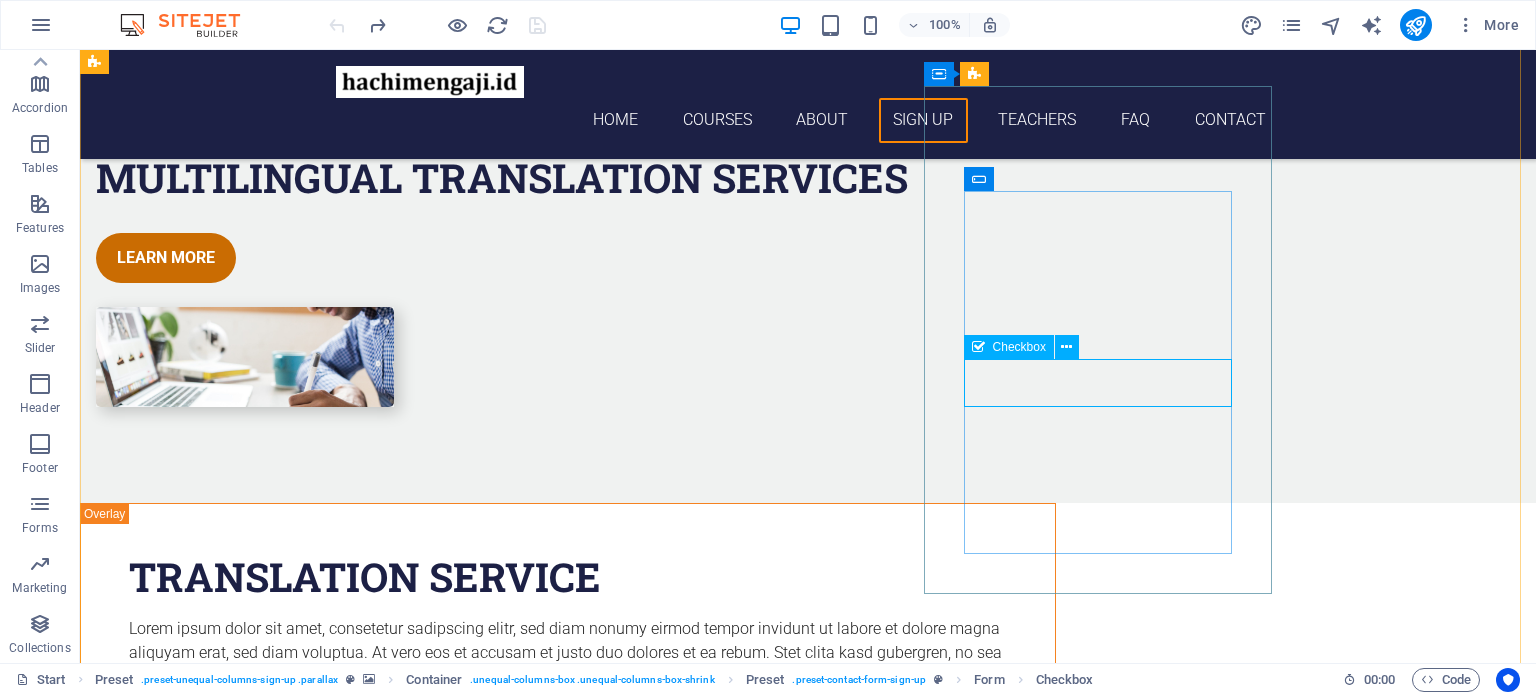 click on "Checkbox" at bounding box center [1019, 347] 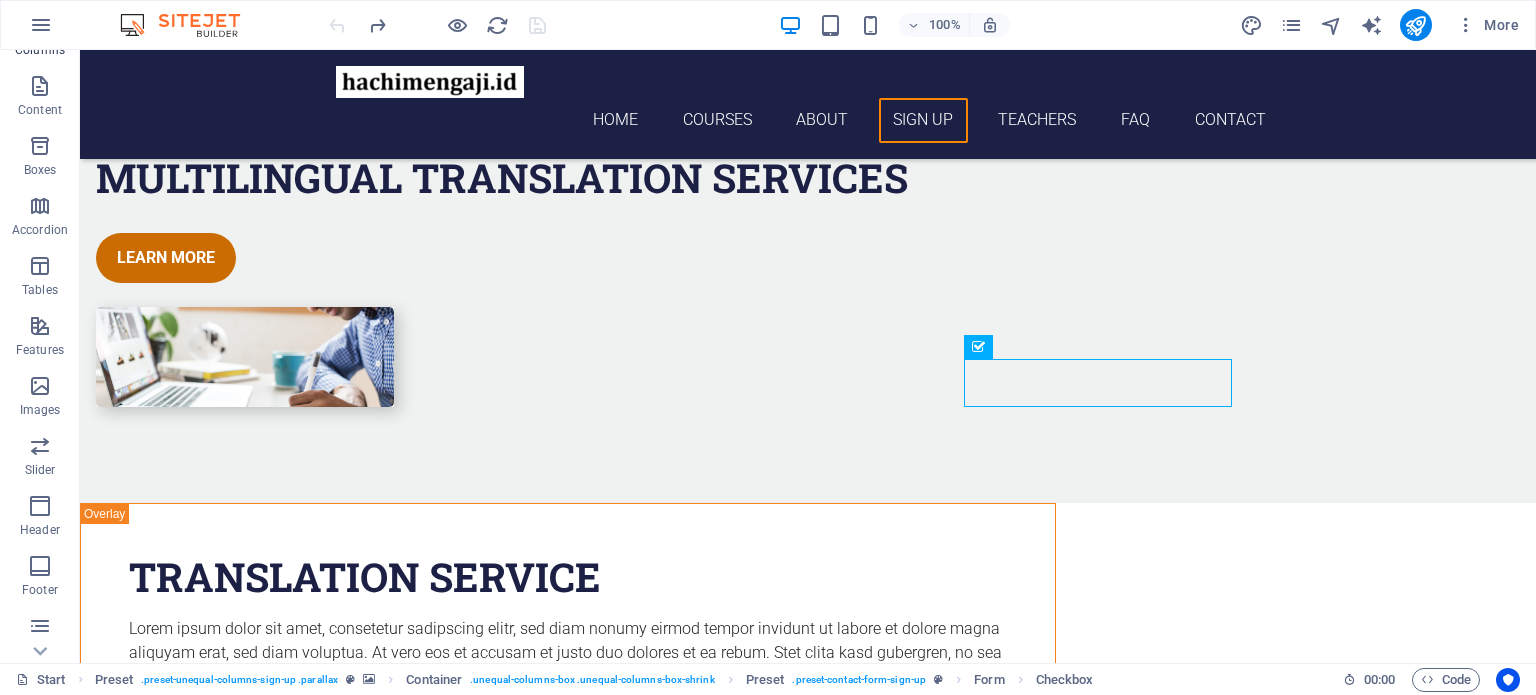 scroll, scrollTop: 200, scrollLeft: 0, axis: vertical 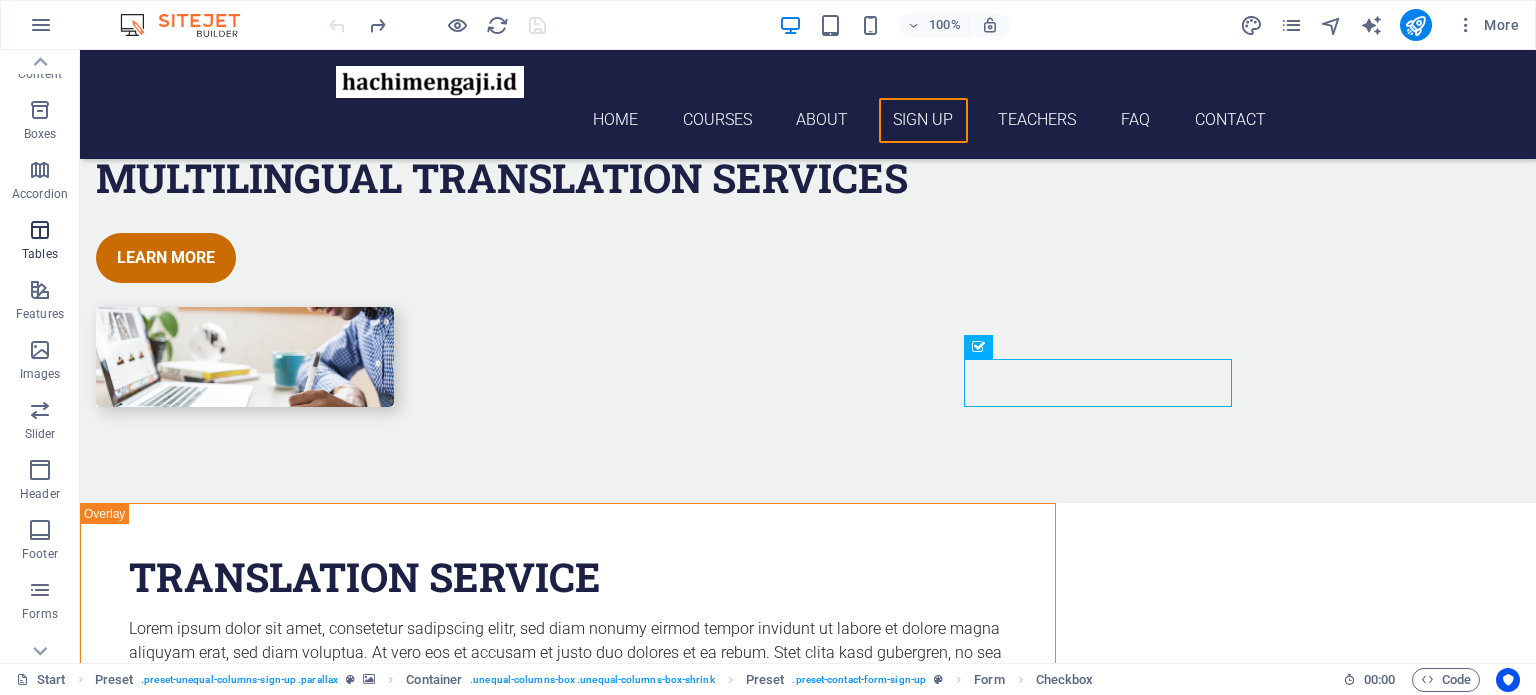 click at bounding box center [40, 230] 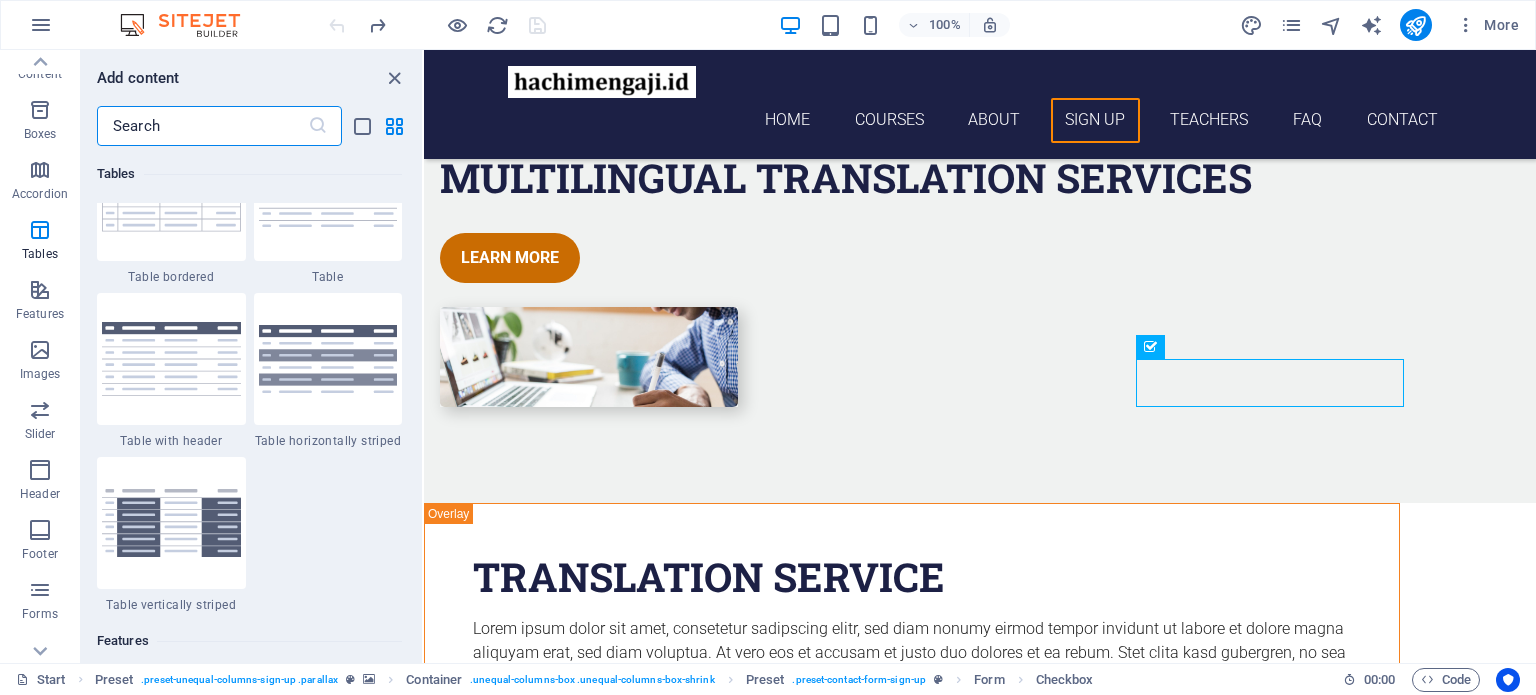 scroll, scrollTop: 7526, scrollLeft: 0, axis: vertical 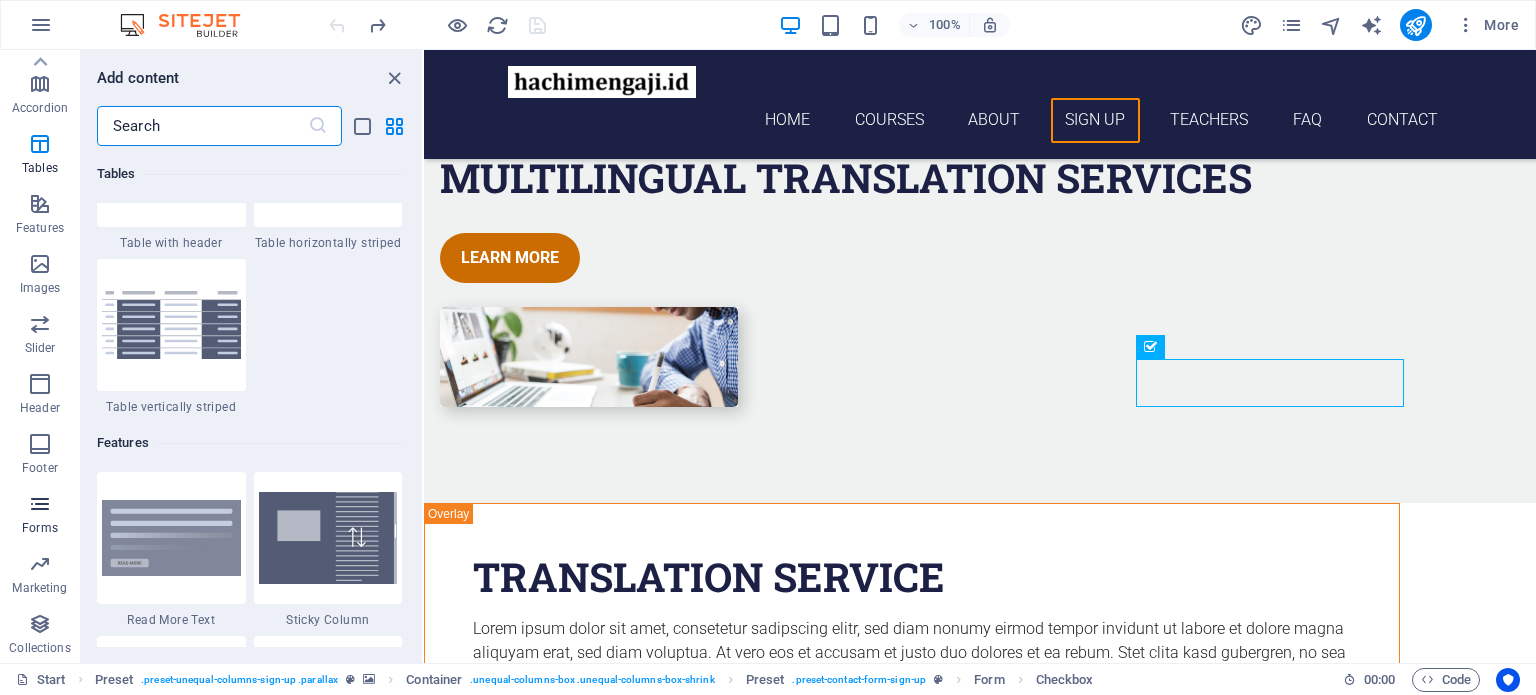 click at bounding box center (40, 504) 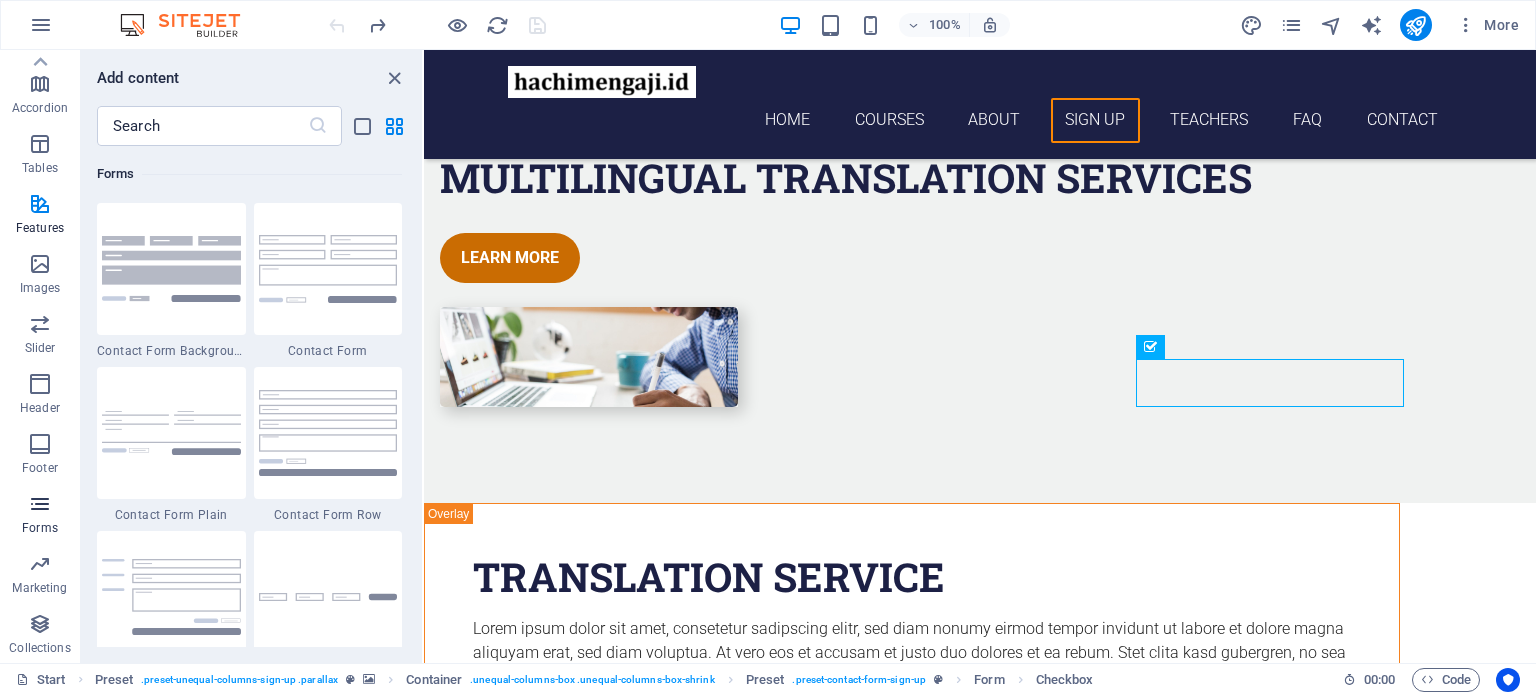 scroll, scrollTop: 14600, scrollLeft: 0, axis: vertical 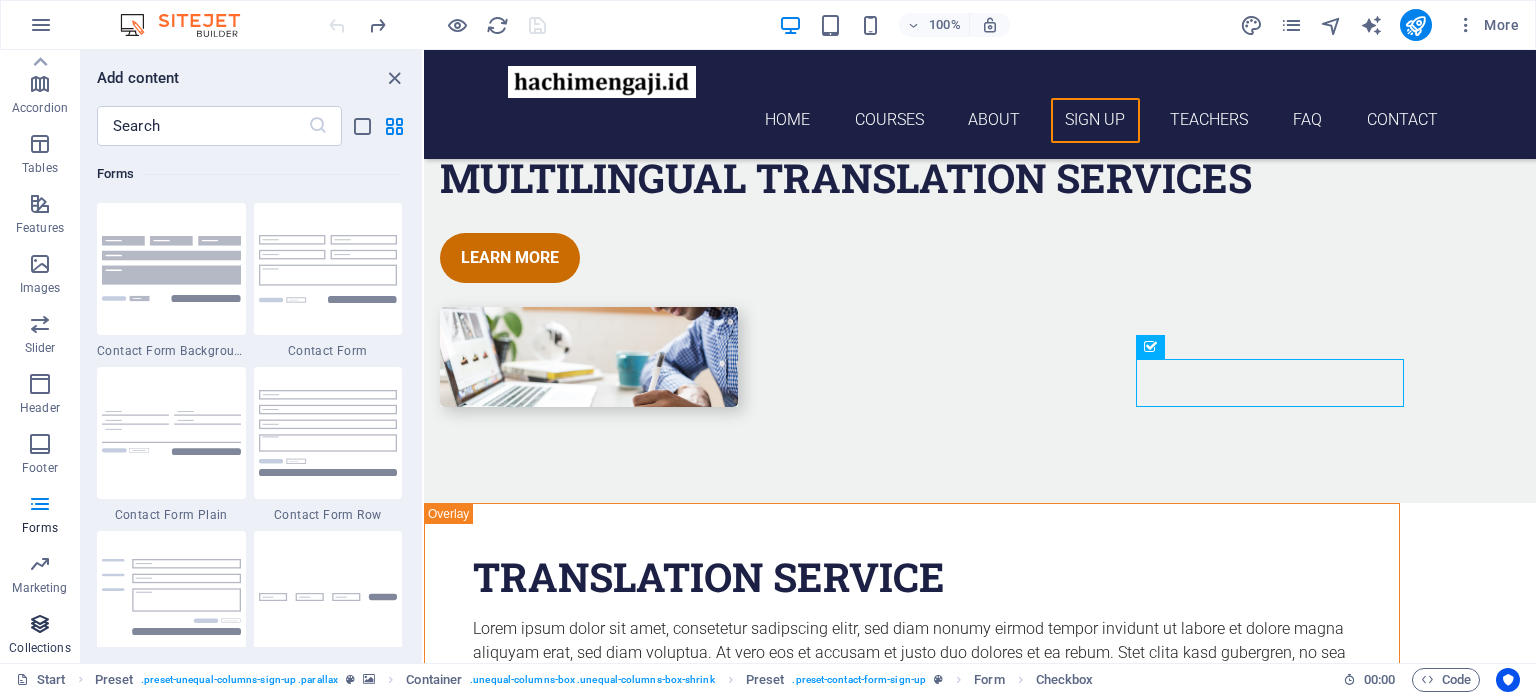 click at bounding box center [40, 624] 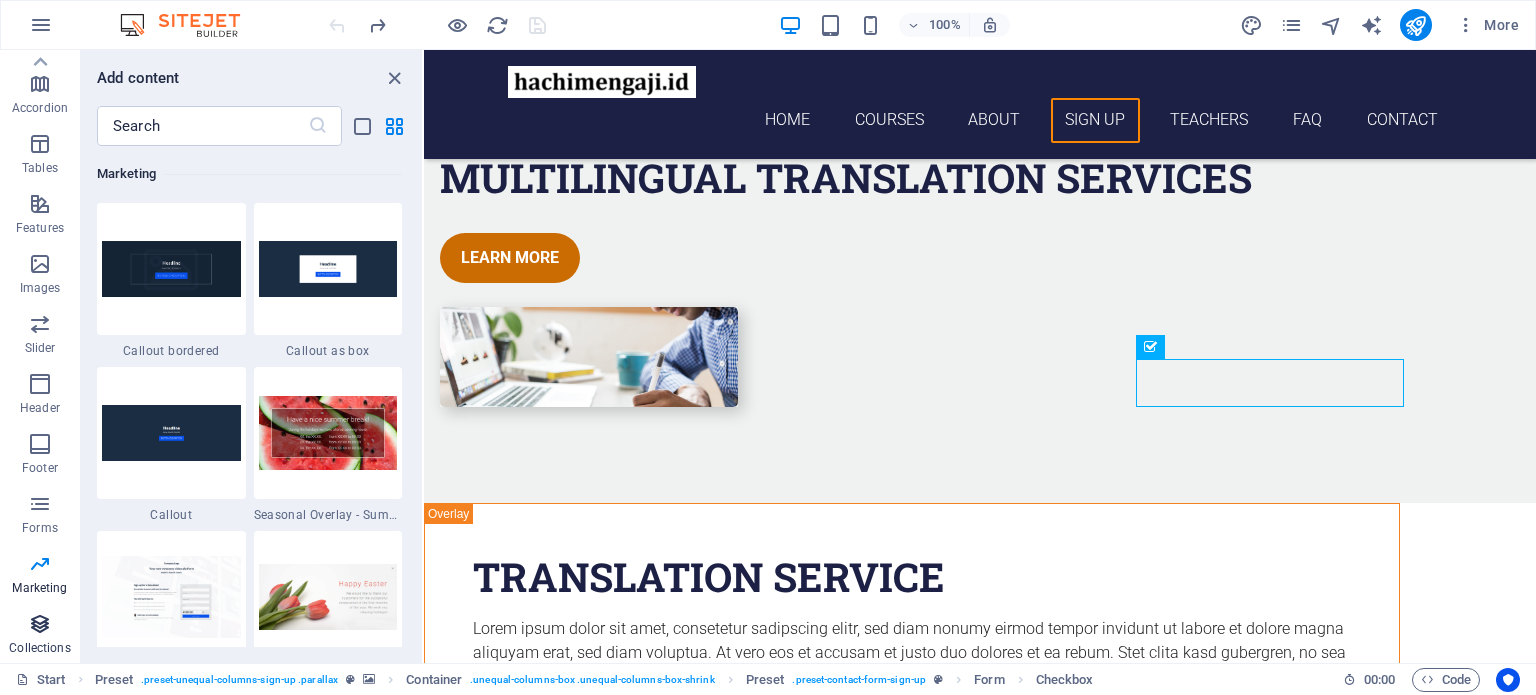scroll, scrollTop: 18305, scrollLeft: 0, axis: vertical 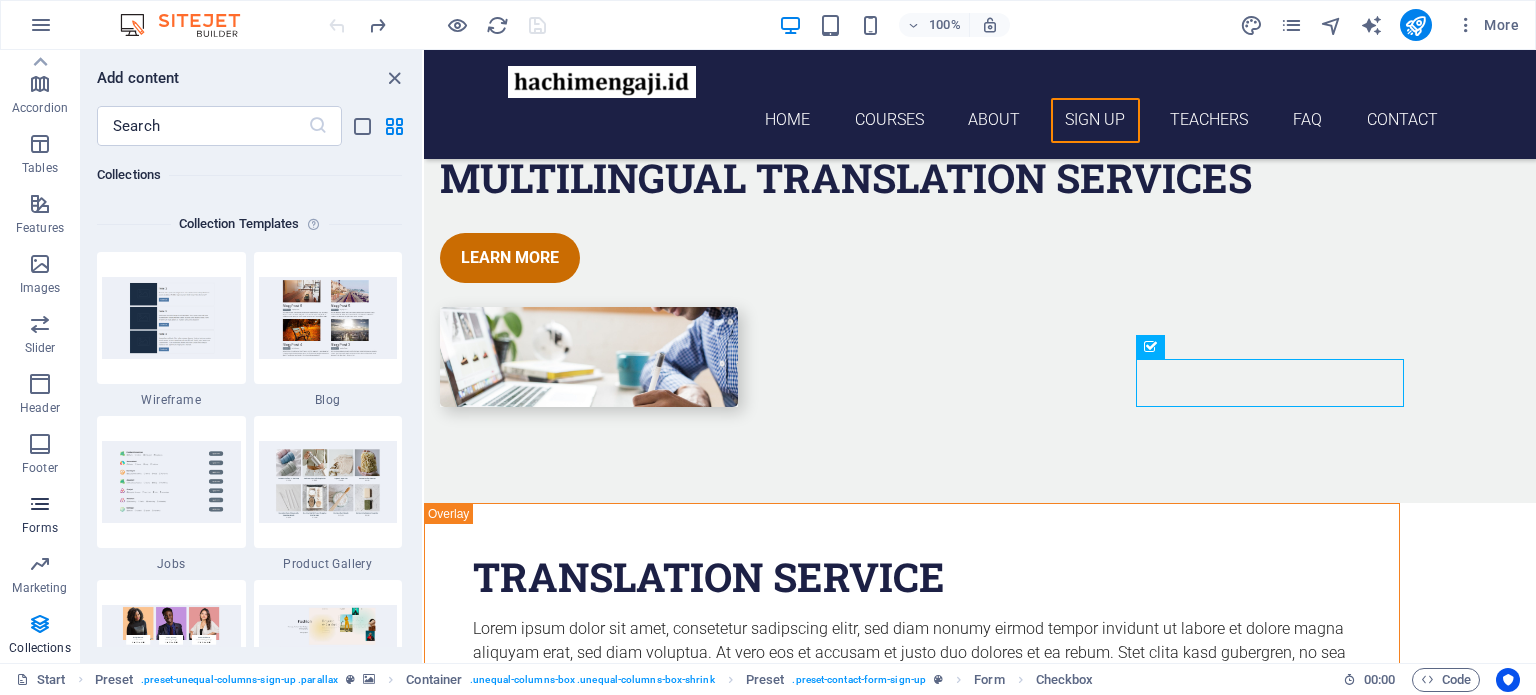 click at bounding box center (40, 504) 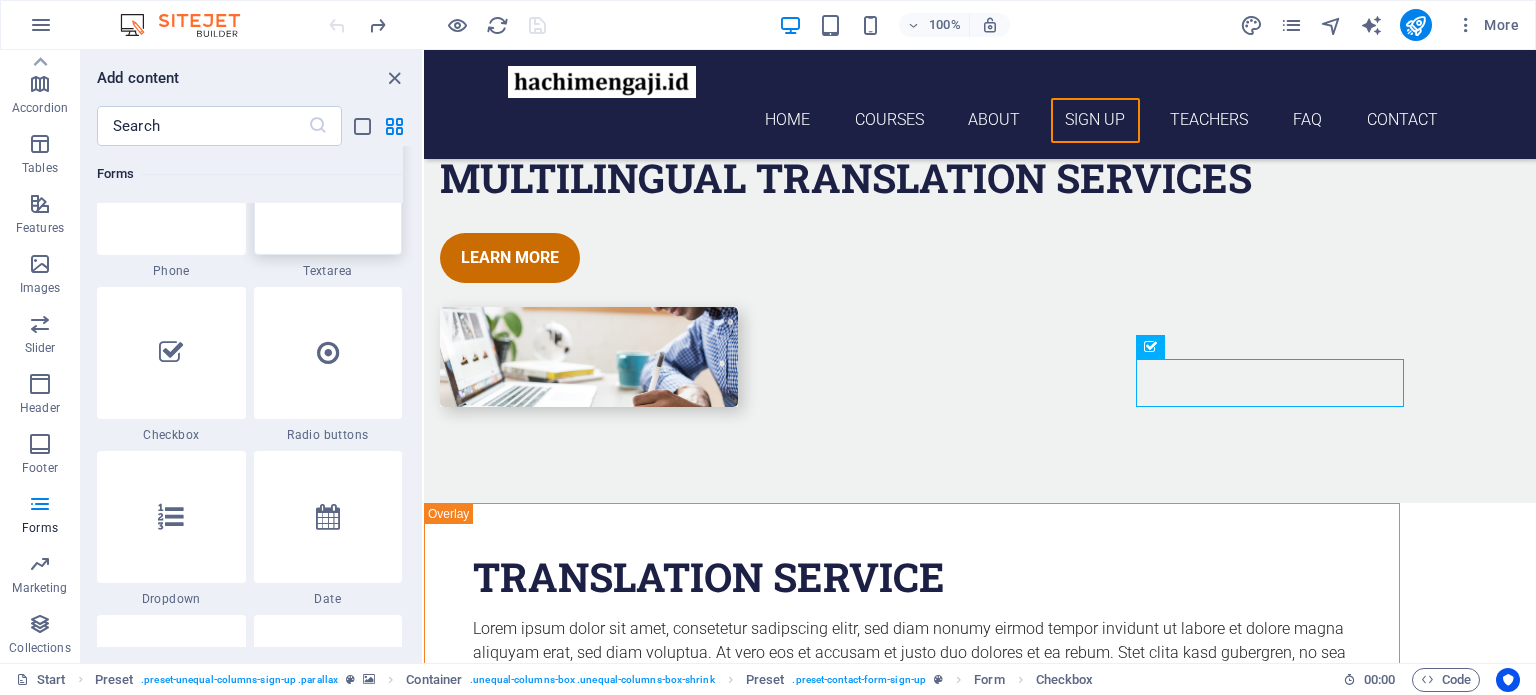 scroll, scrollTop: 15600, scrollLeft: 0, axis: vertical 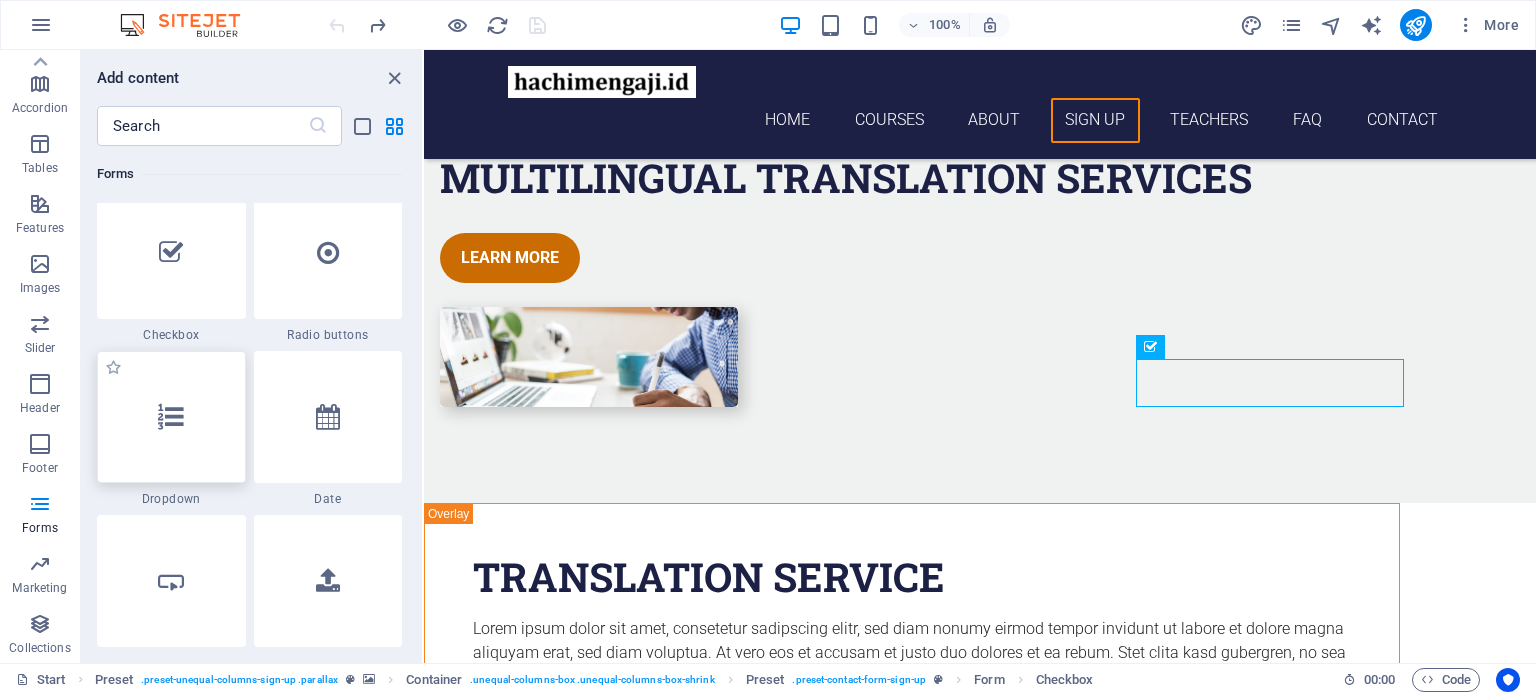 click at bounding box center [171, 417] 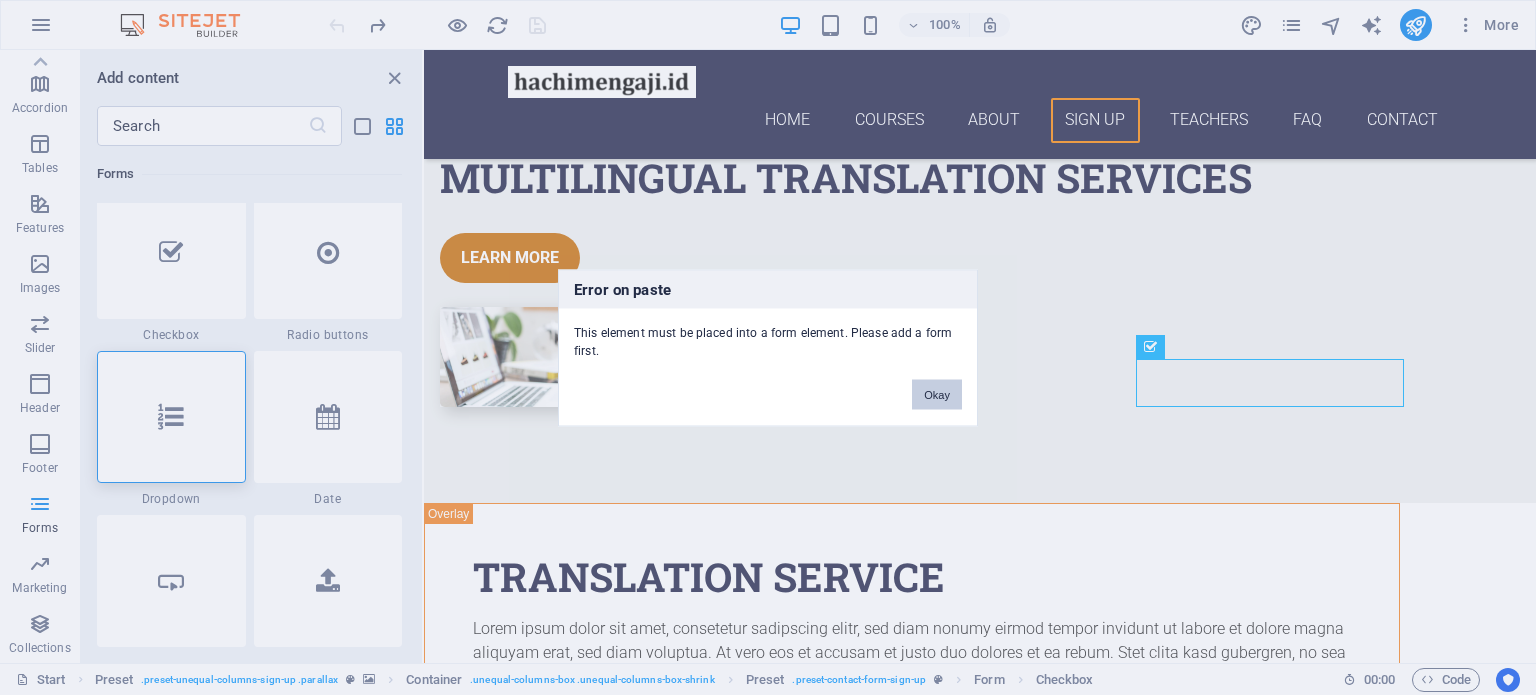 click on "Okay" at bounding box center (937, 394) 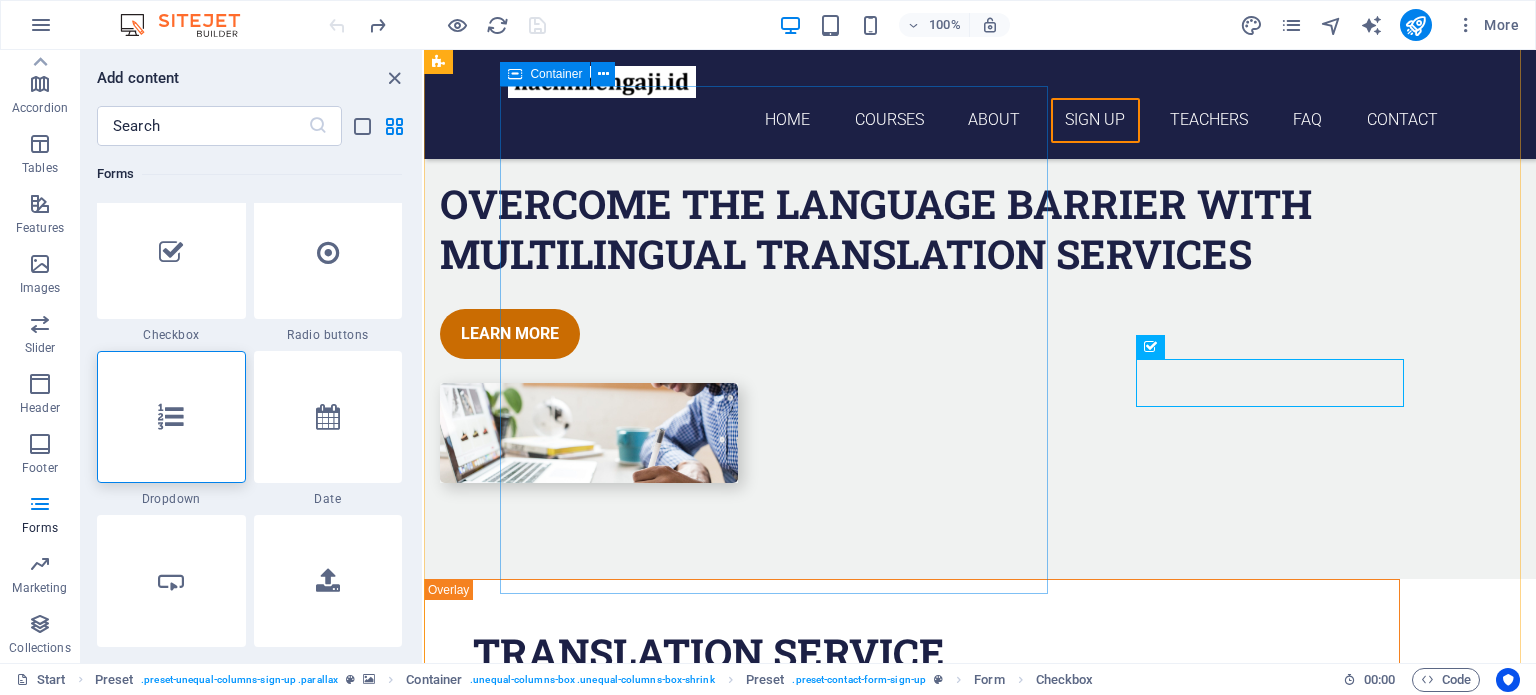 scroll, scrollTop: 3800, scrollLeft: 0, axis: vertical 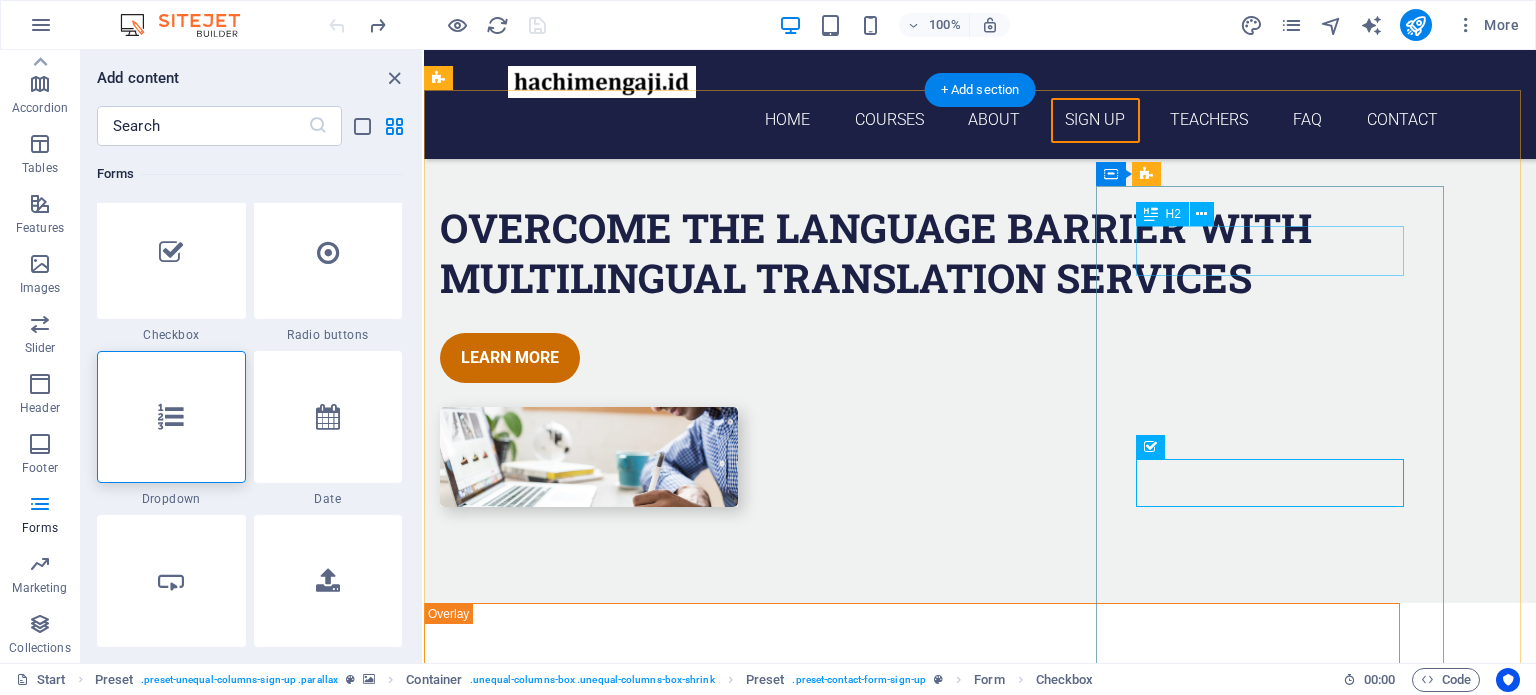 click on "Sign up" at bounding box center (912, 4370) 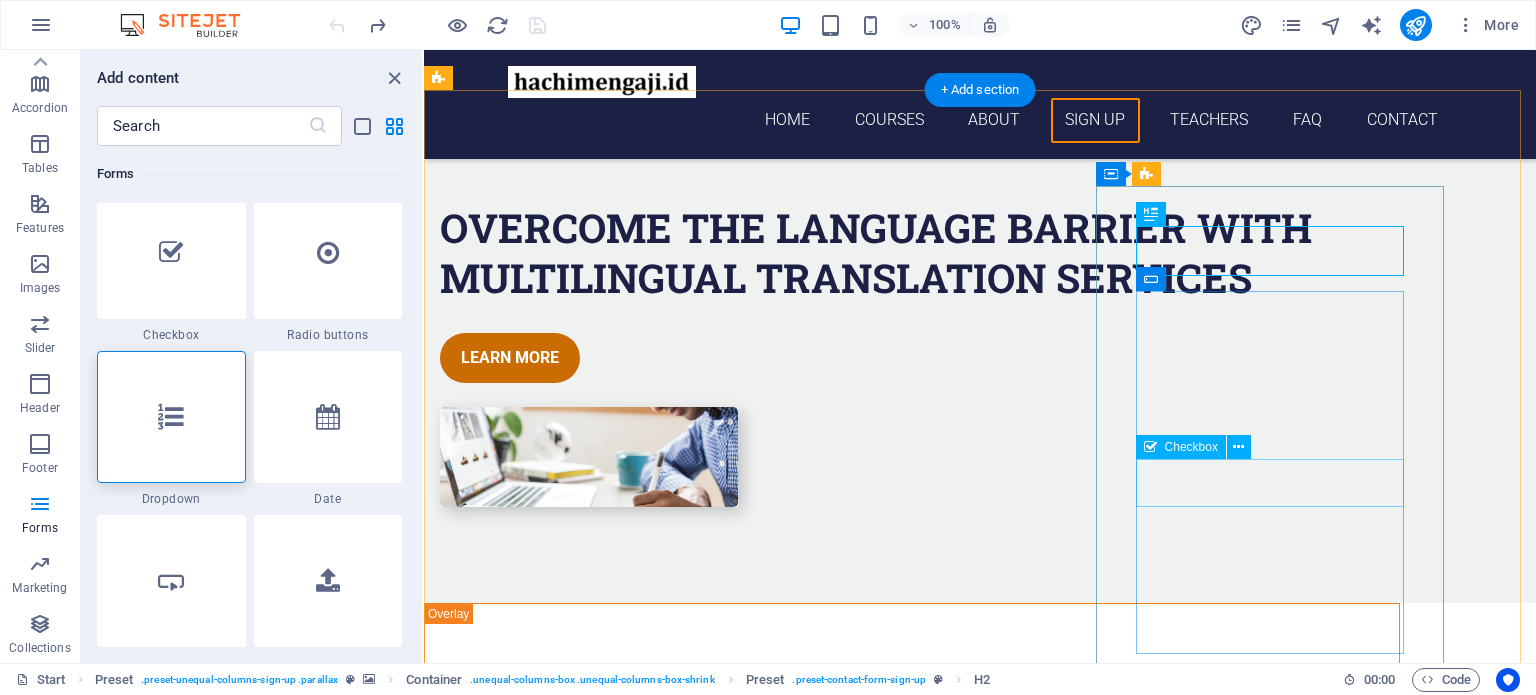 click on "I have read and understand the privacy policy." at bounding box center (912, 4590) 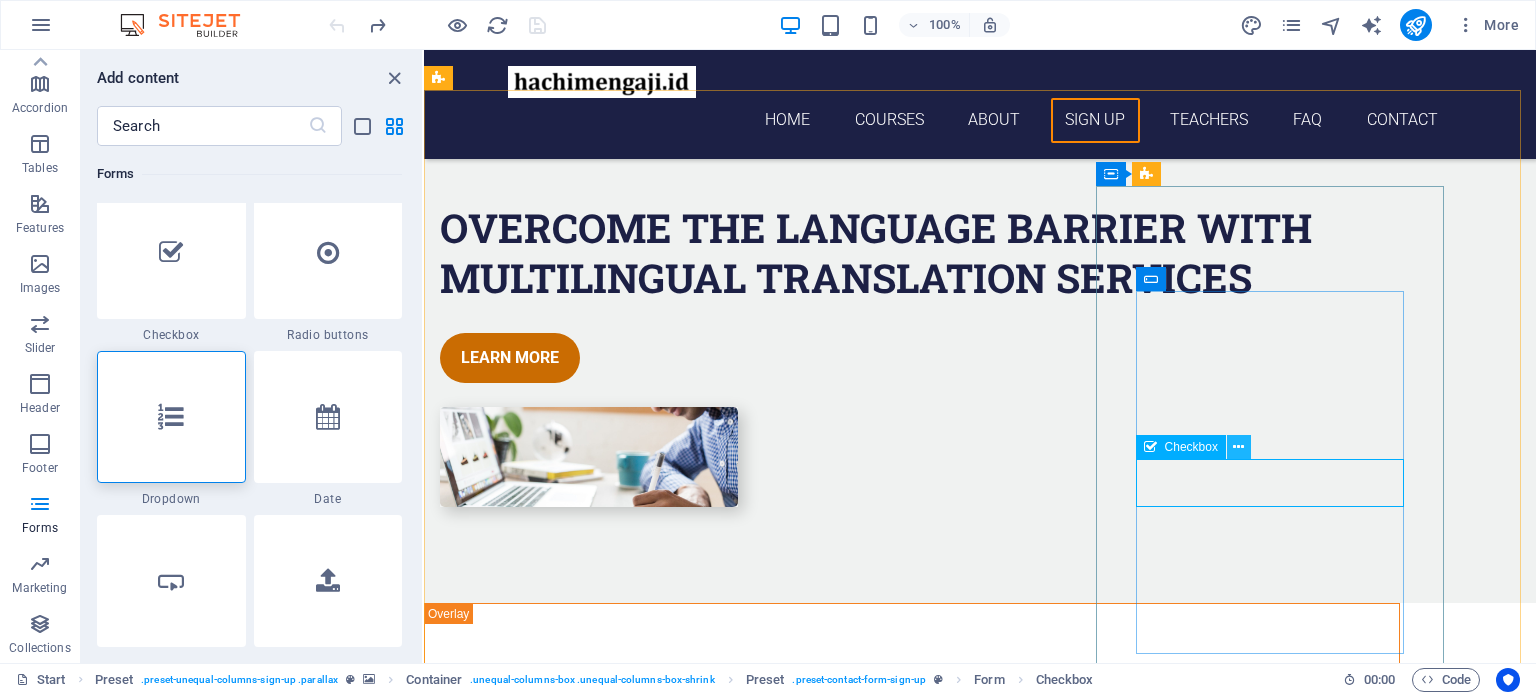 click at bounding box center (1238, 447) 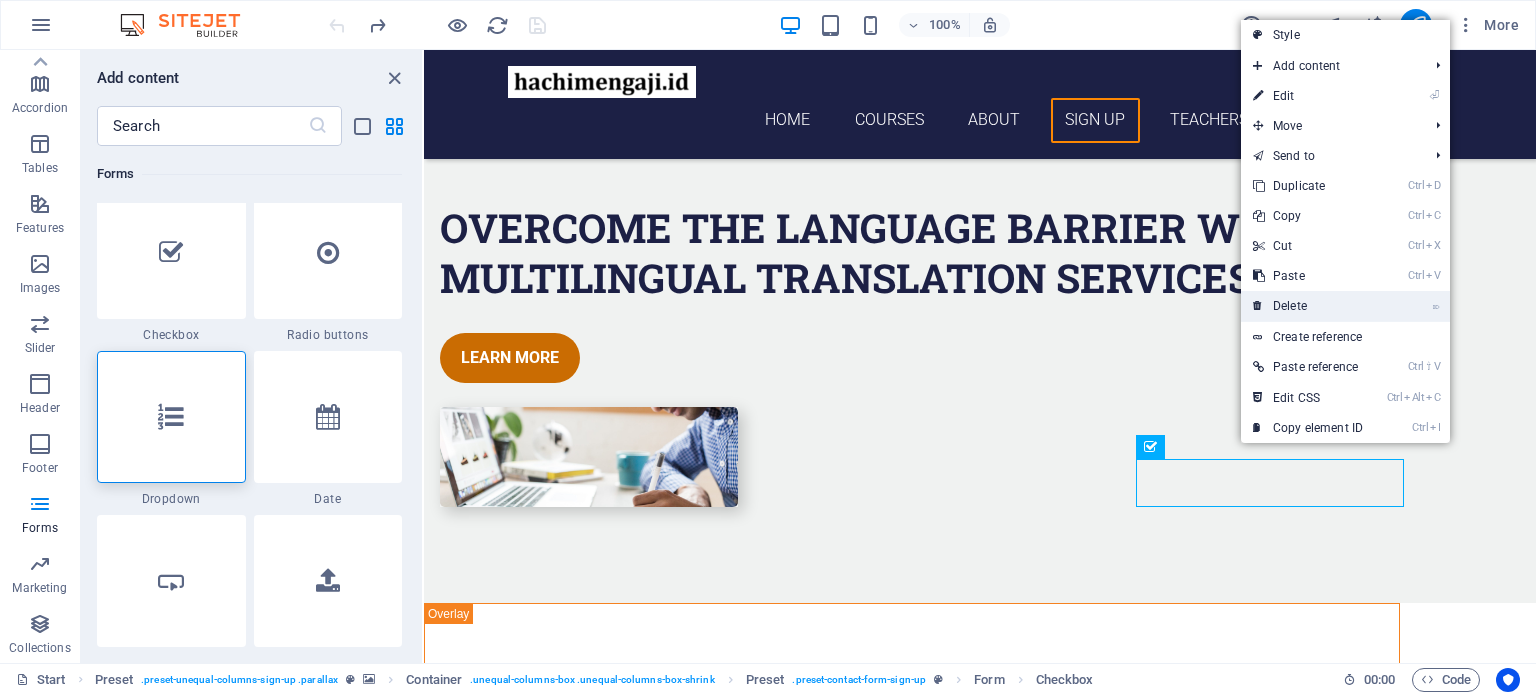 click on "⌦  Delete" at bounding box center [1308, 306] 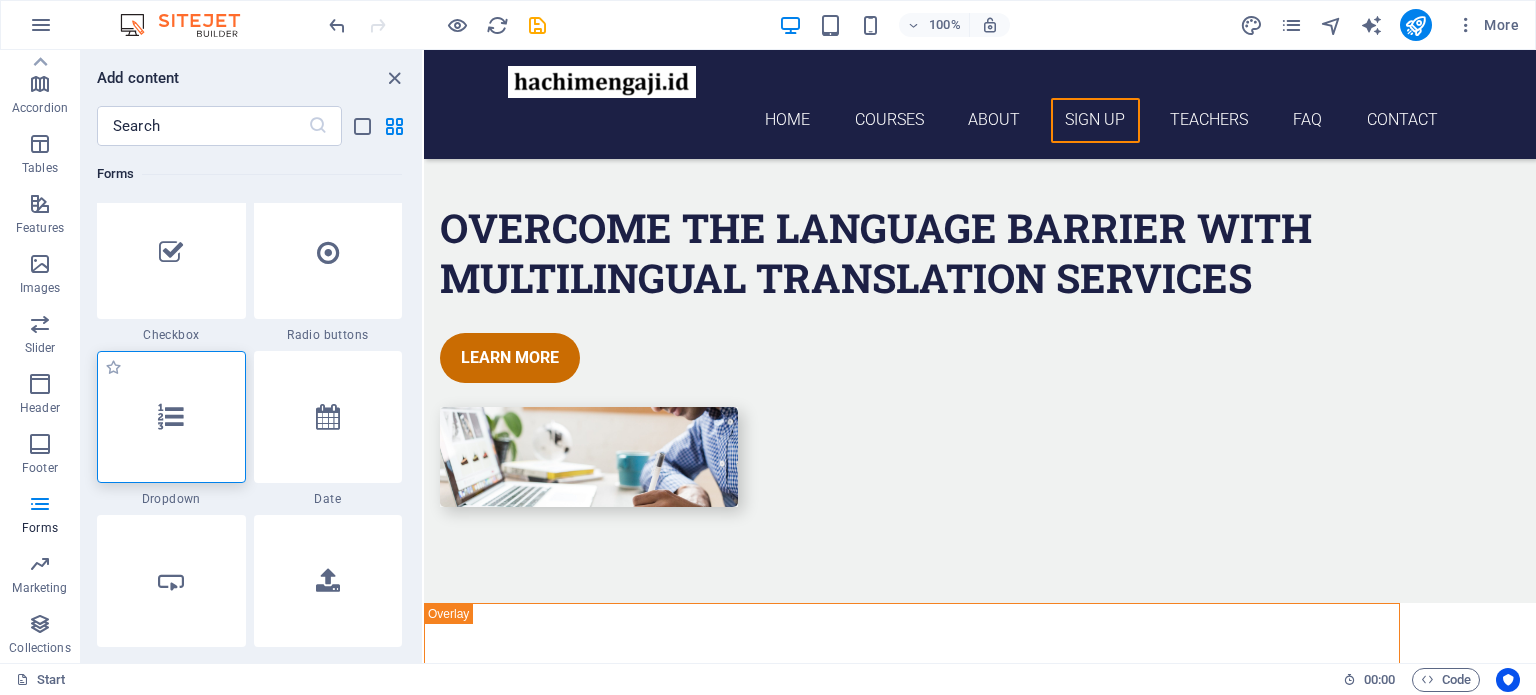 click at bounding box center (171, 417) 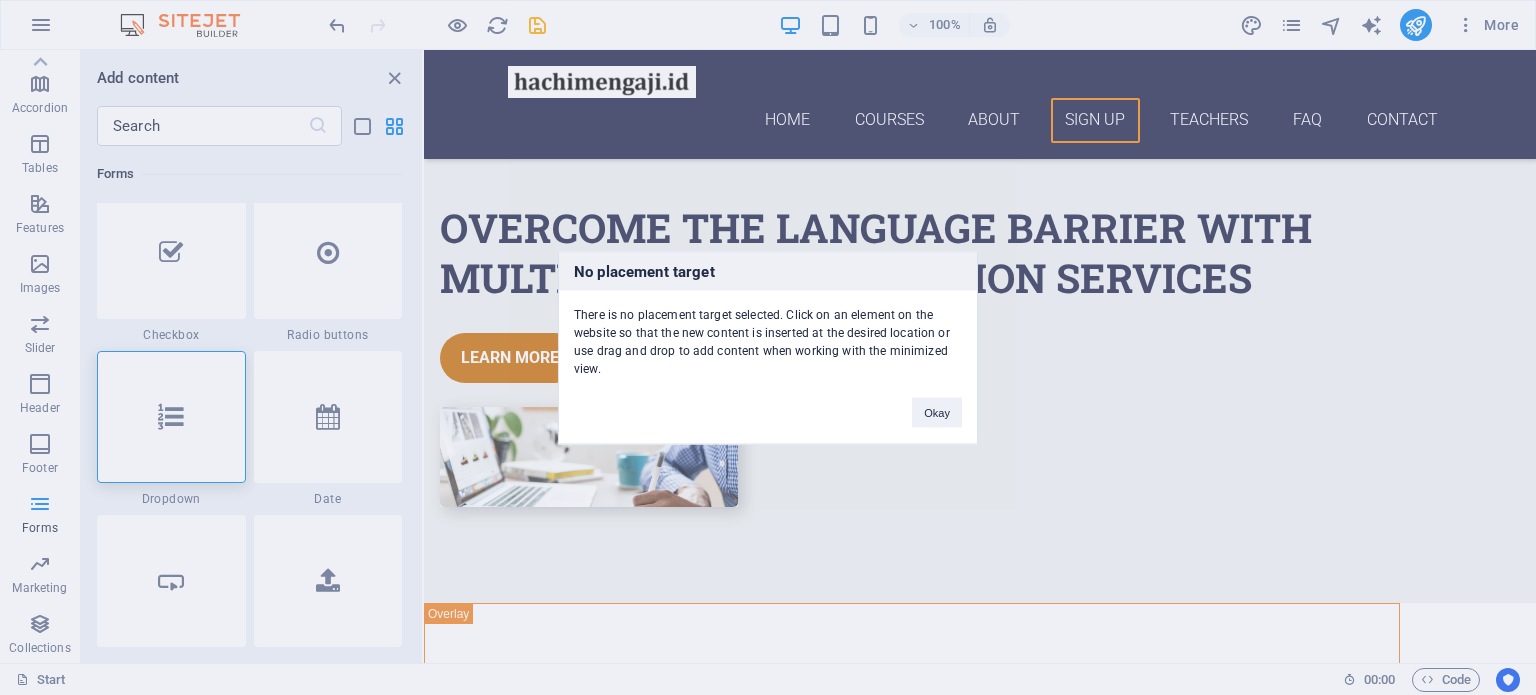 drag, startPoint x: 704, startPoint y: 318, endPoint x: 764, endPoint y: 317, distance: 60.00833 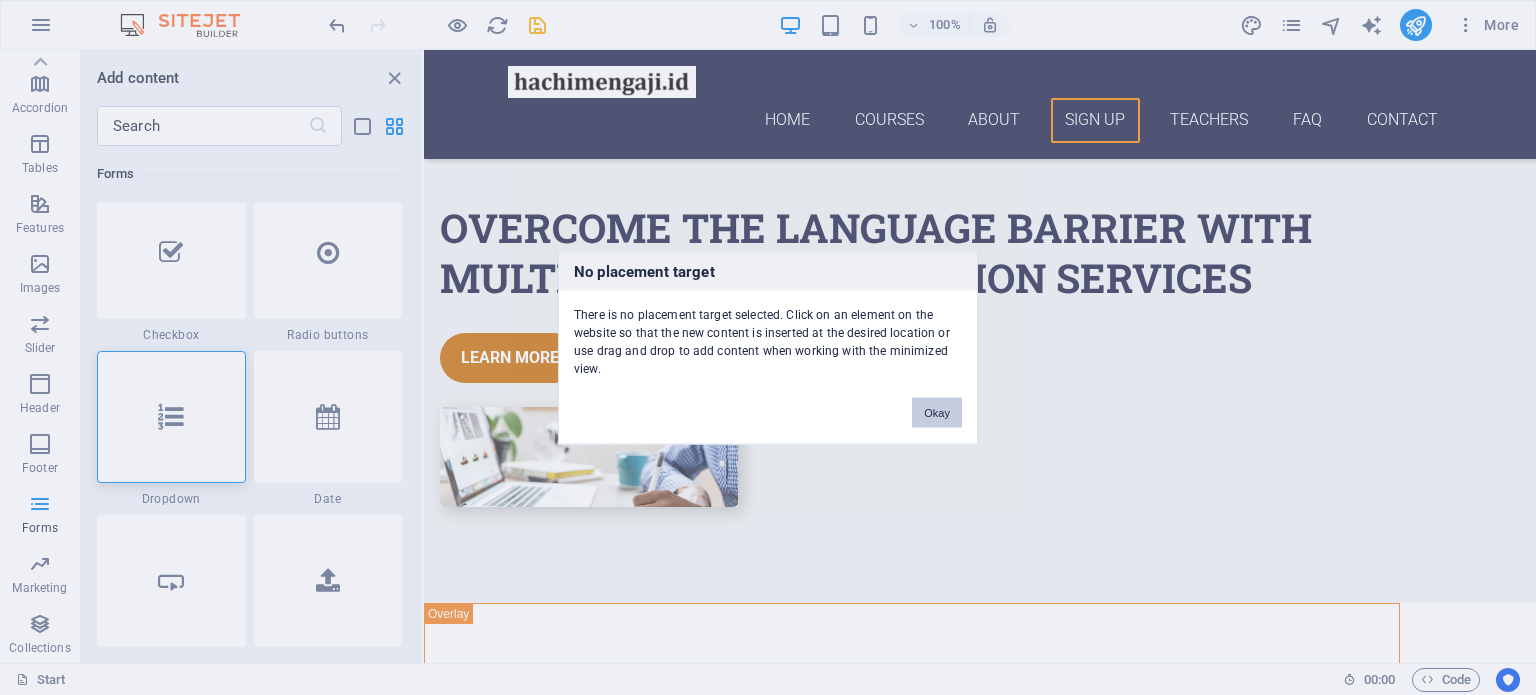 click on "Okay" at bounding box center (937, 412) 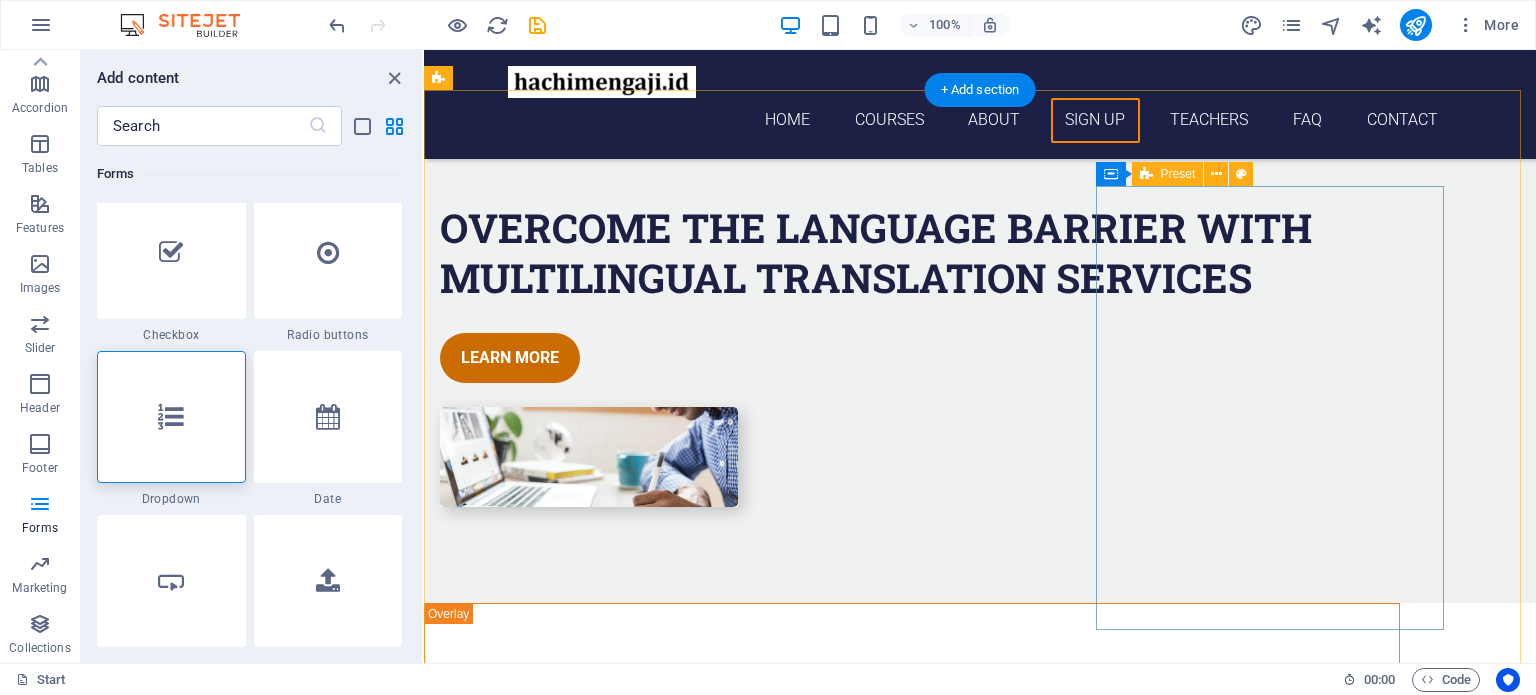 click on "Sign up  Unreadable? Load new Submit" at bounding box center (912, 4482) 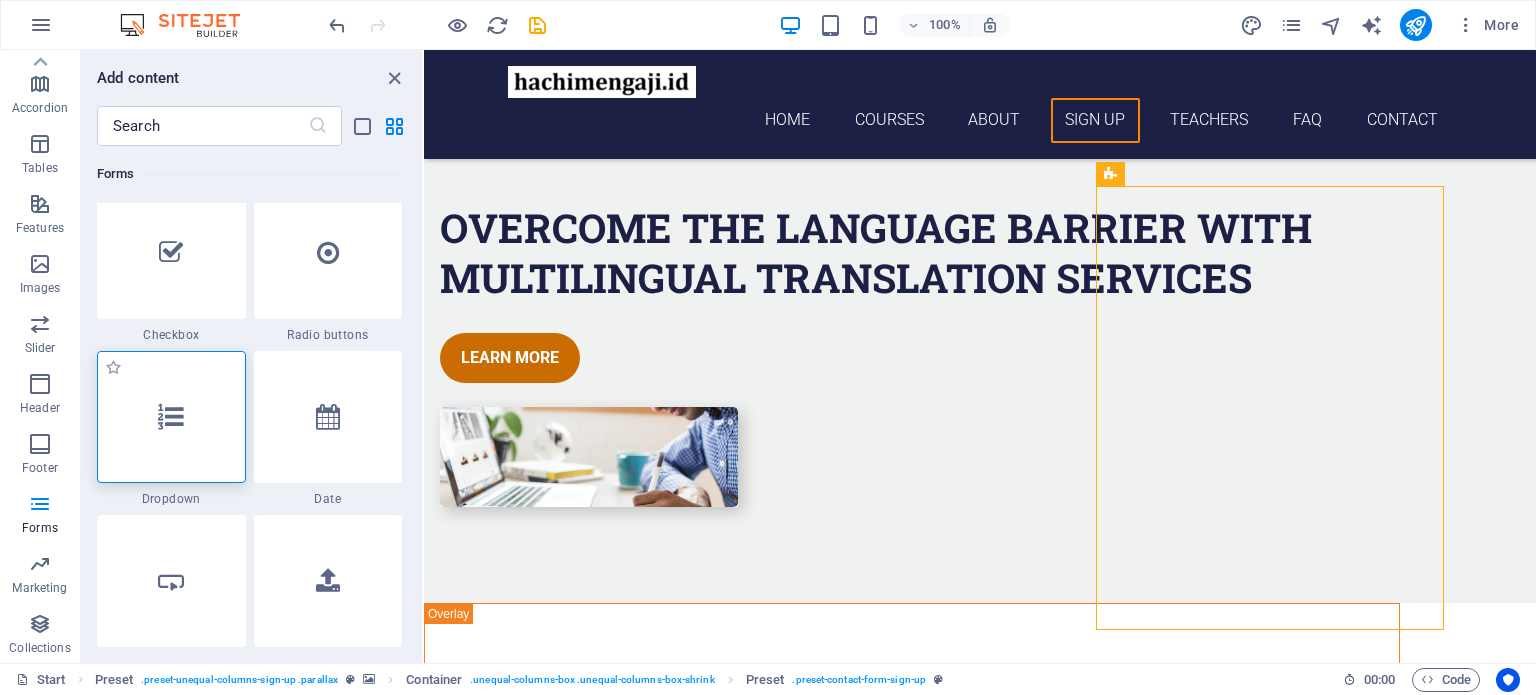 click at bounding box center (171, 417) 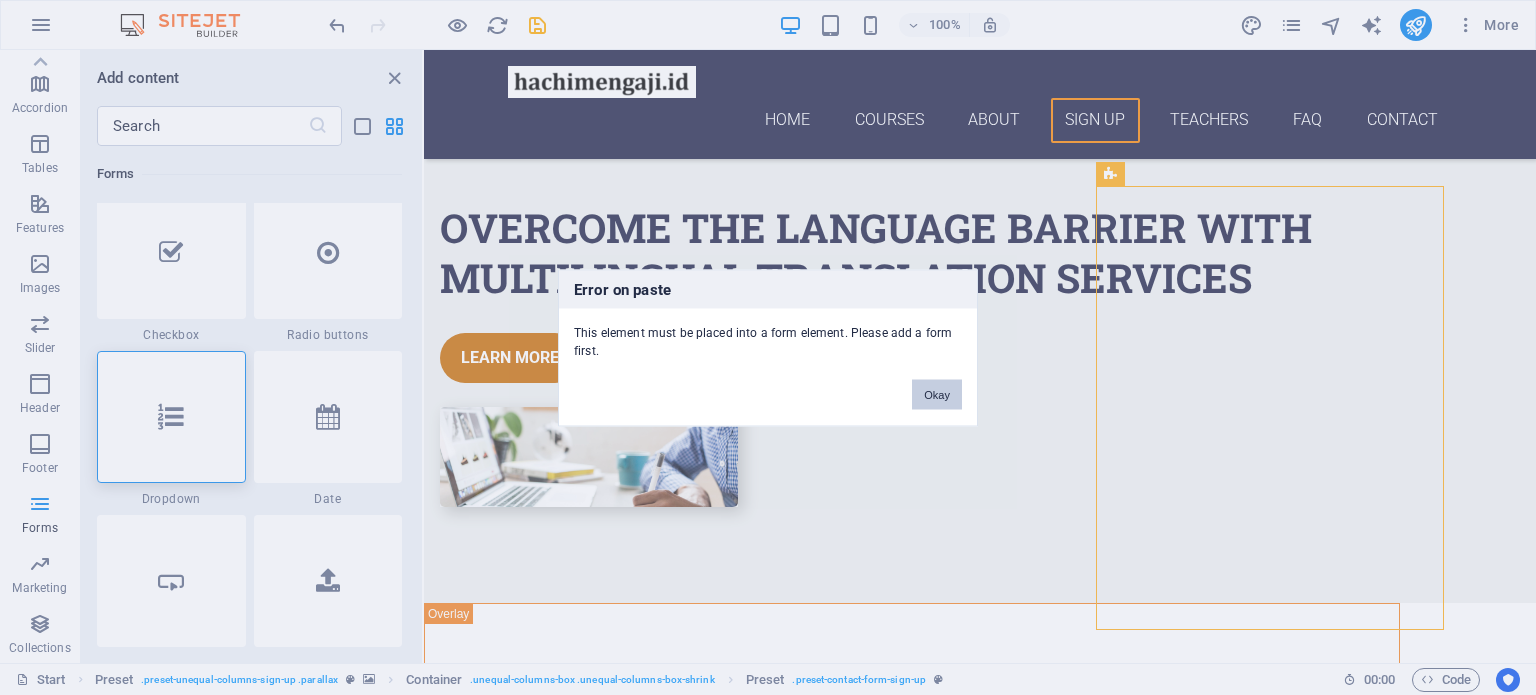 click on "Okay" at bounding box center [937, 394] 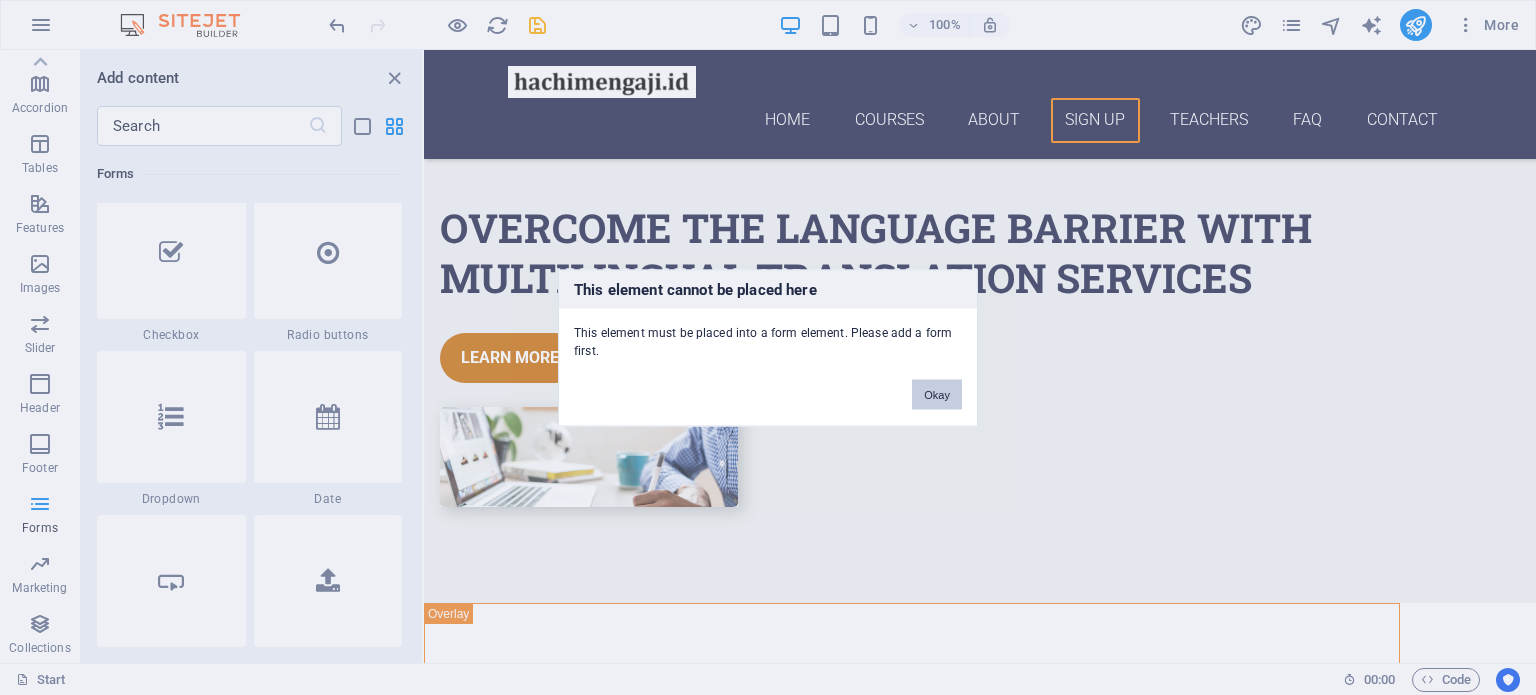 click on "Okay" at bounding box center [937, 394] 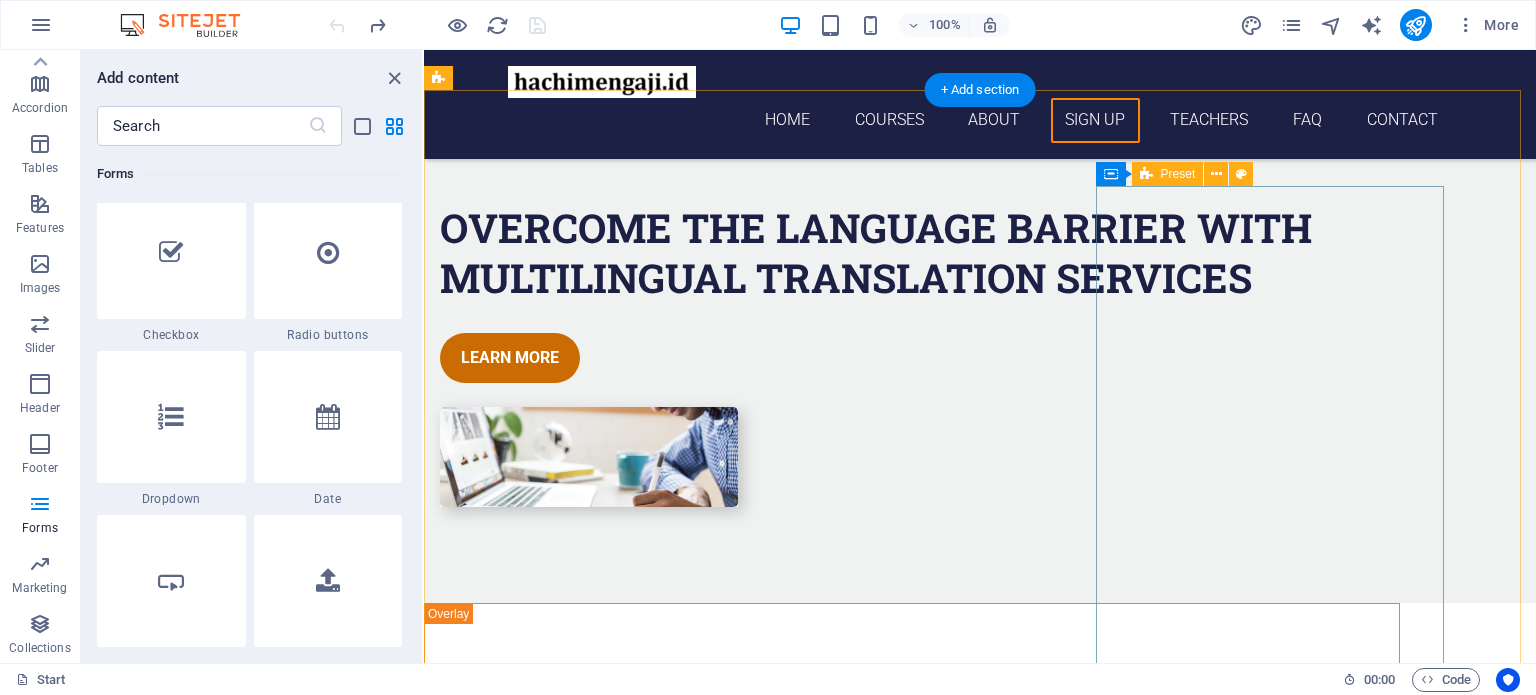 click on "Sign up    I have read and understand the privacy policy. Unreadable? Load new Submit" at bounding box center (912, 4534) 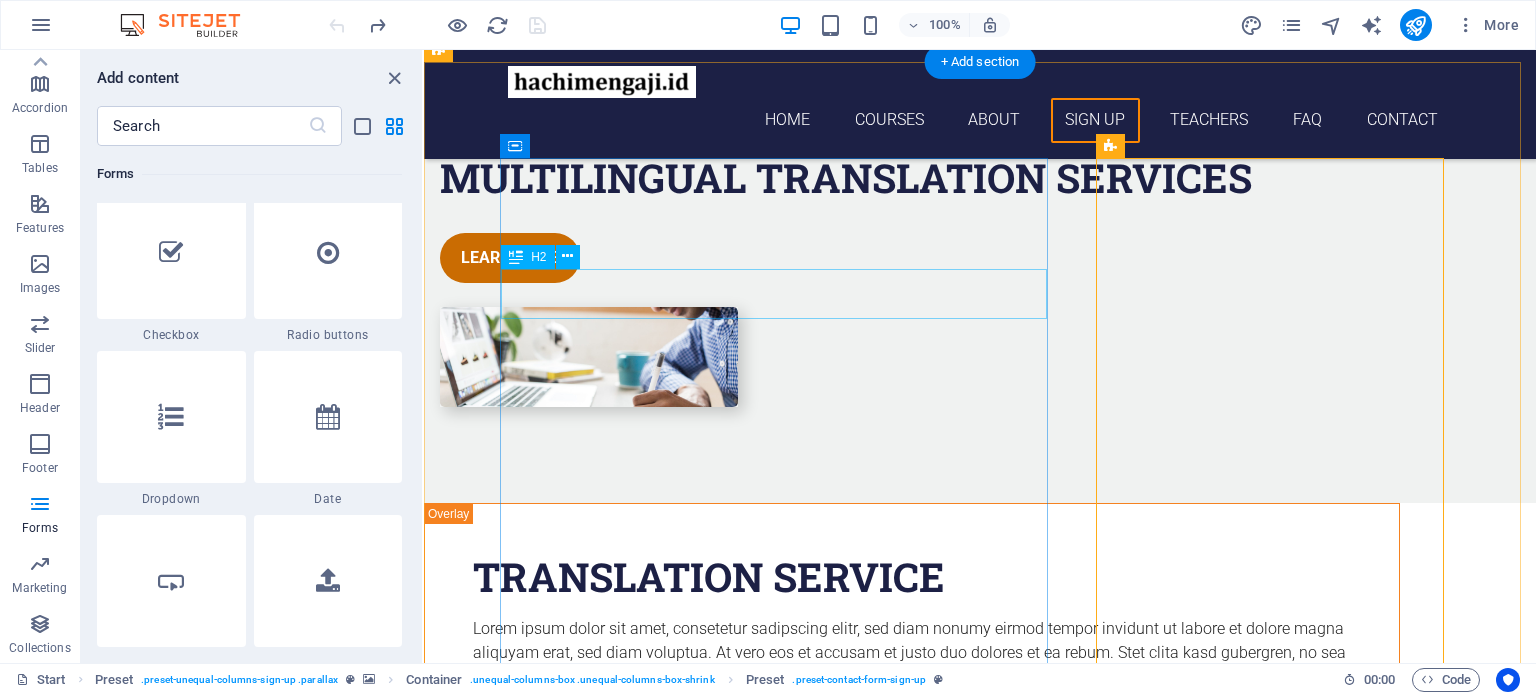 scroll, scrollTop: 4000, scrollLeft: 0, axis: vertical 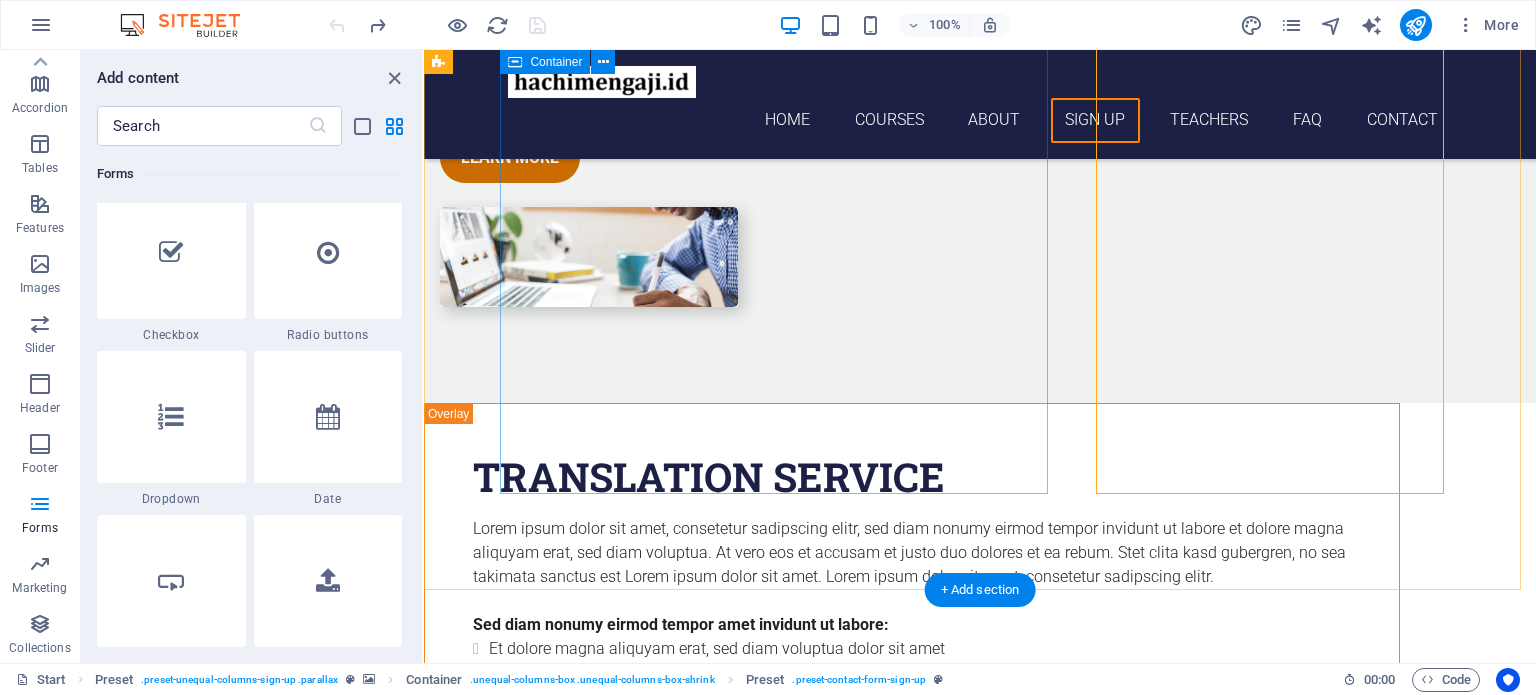 click on "Get 1 Course for free Lorem ipsum dolor sit amet, consectetur adipisicing elit. Laborum irumd deleniti, obcaecati eum vitae esletoi dolorum elso numquam. 0 Days 0 Hours 0 Minutes 0 Seconds" at bounding box center [912, 3760] 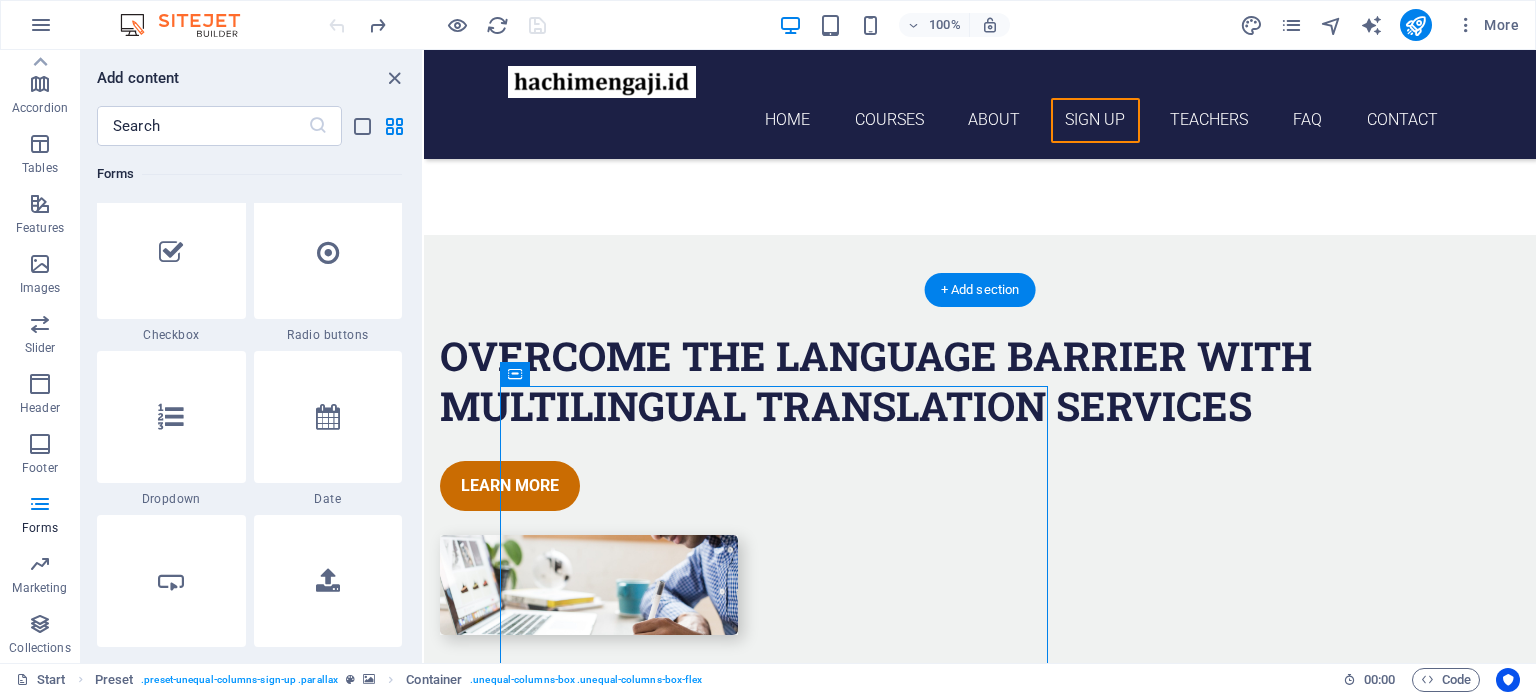 scroll, scrollTop: 3700, scrollLeft: 0, axis: vertical 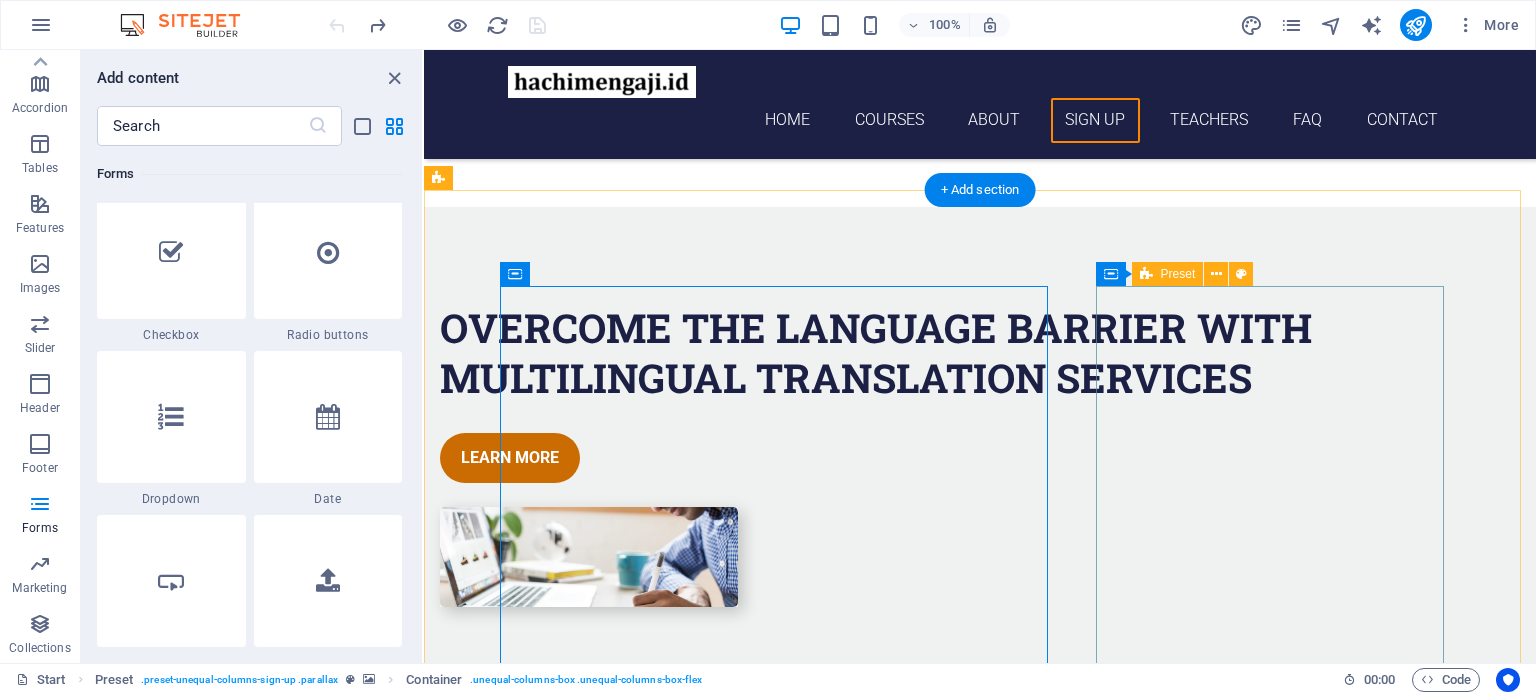 click on "Sign up    I have read and understand the privacy policy. Unreadable? Load new Submit" at bounding box center [912, 4634] 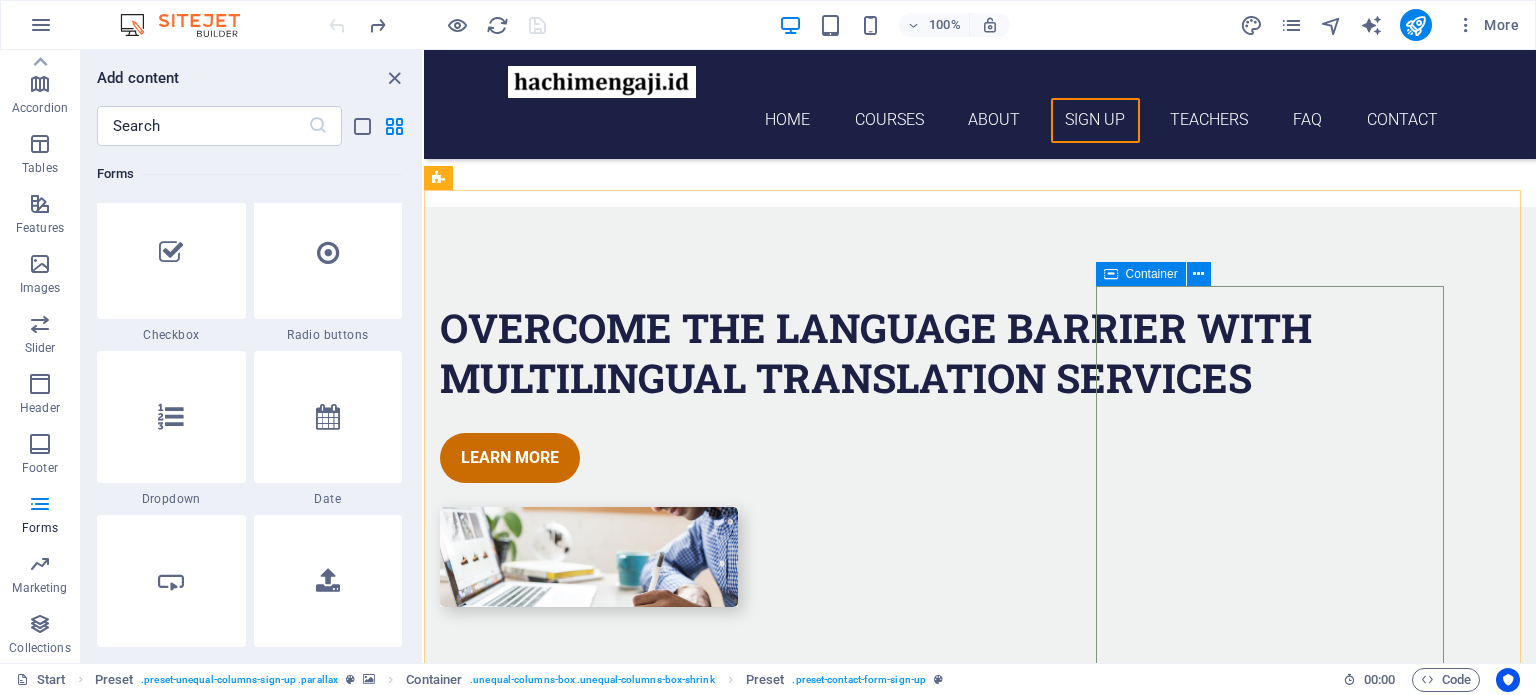 click on "Container" at bounding box center (1152, 274) 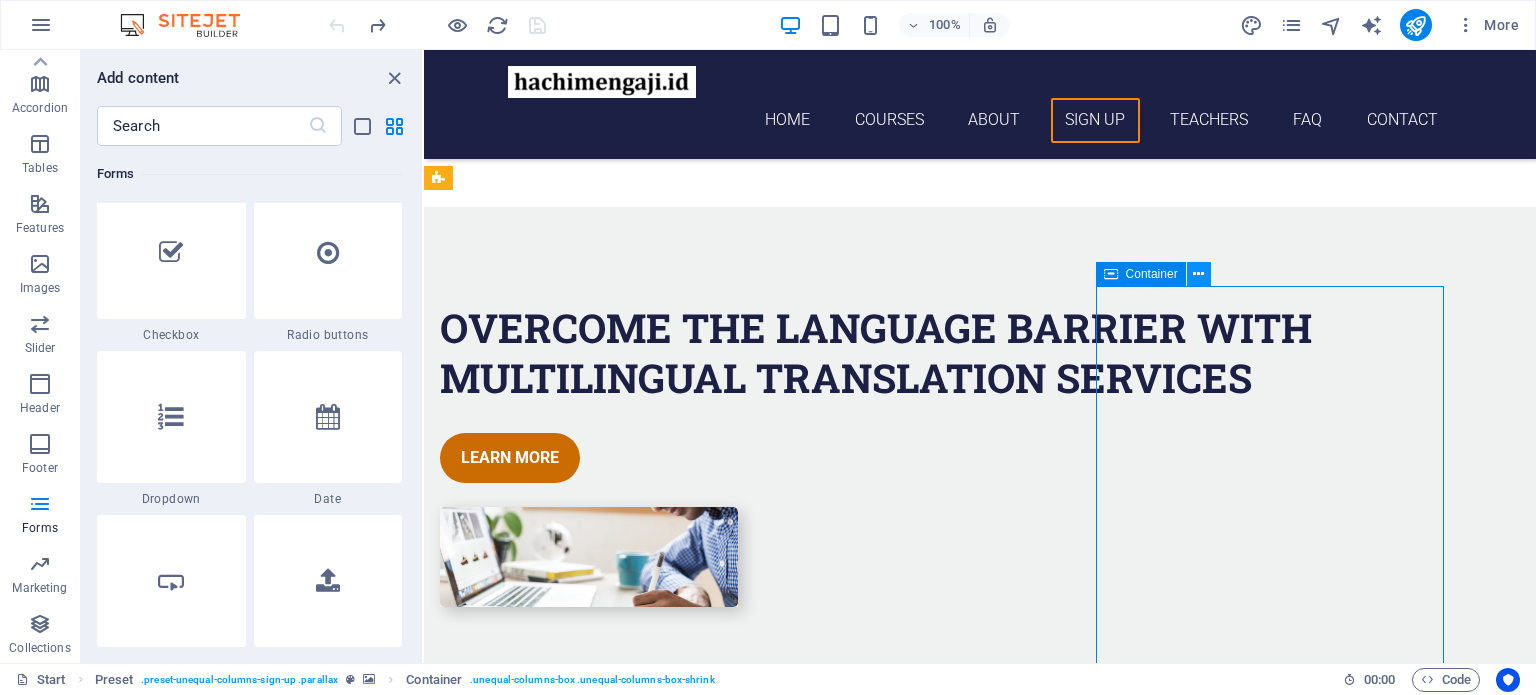 click at bounding box center (1198, 274) 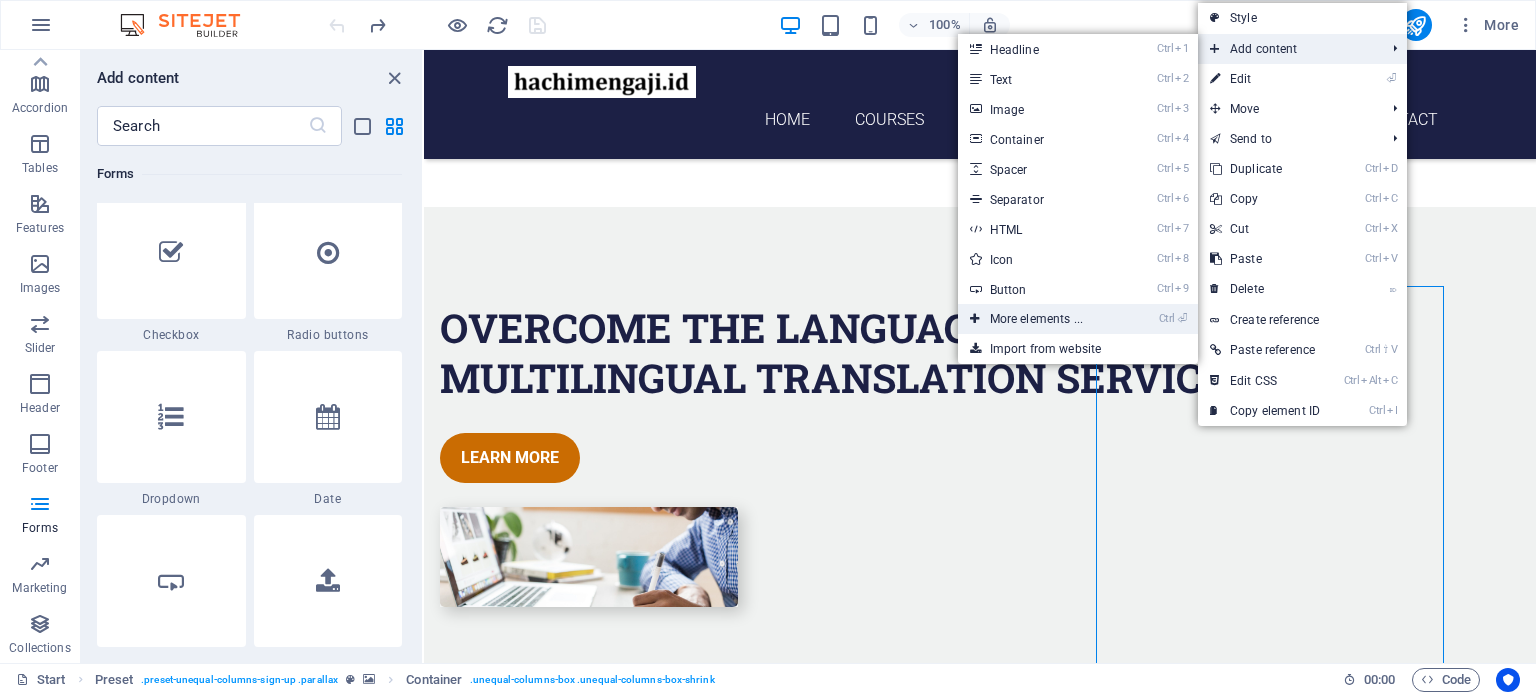 click on "Ctrl ⏎  More elements ..." at bounding box center [1040, 319] 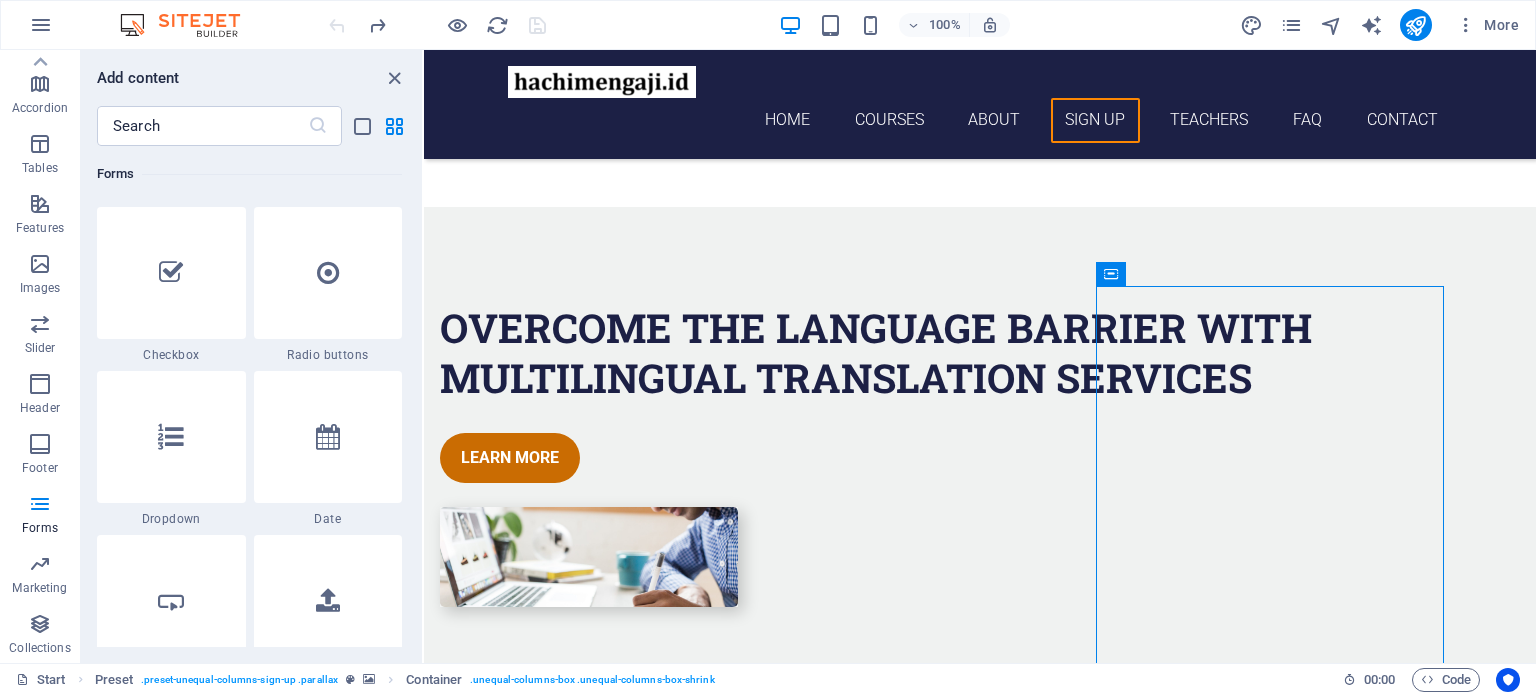 scroll, scrollTop: 15612, scrollLeft: 0, axis: vertical 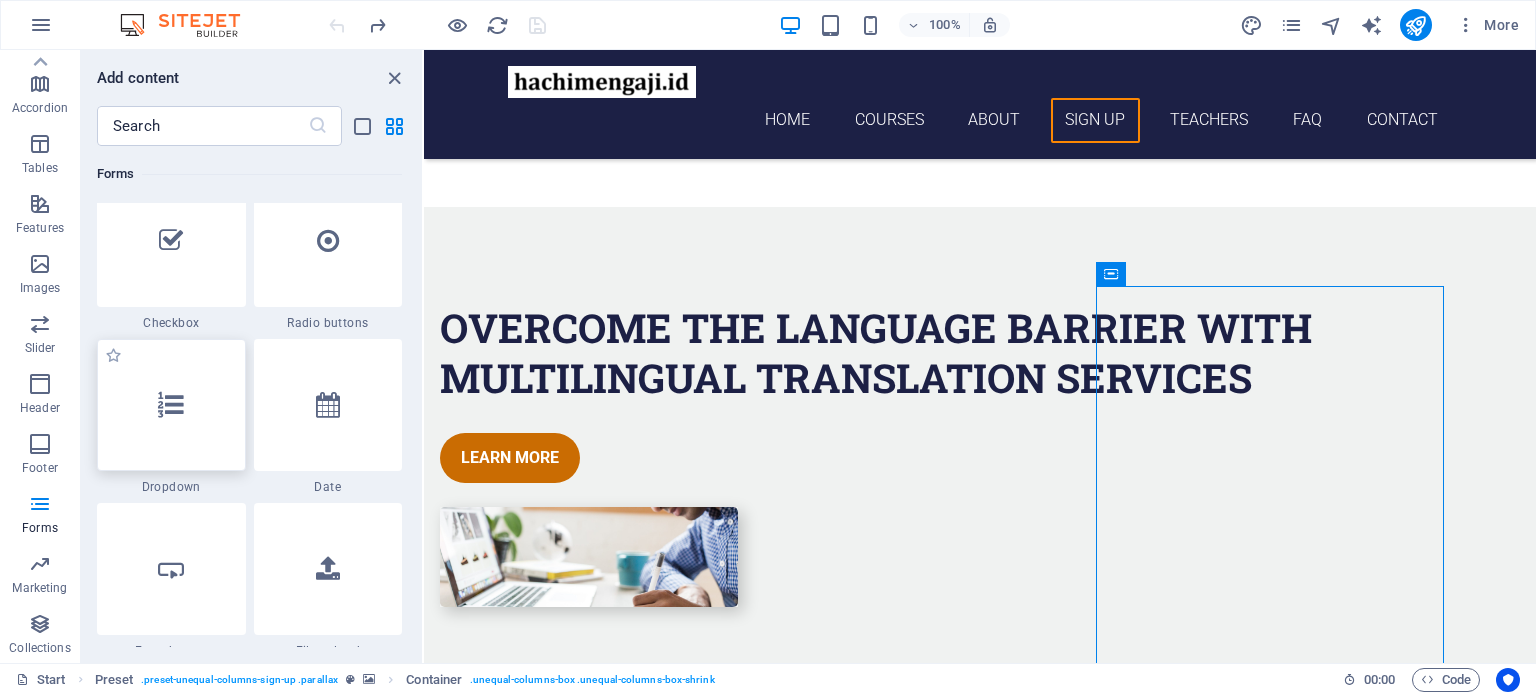 click at bounding box center [171, 405] 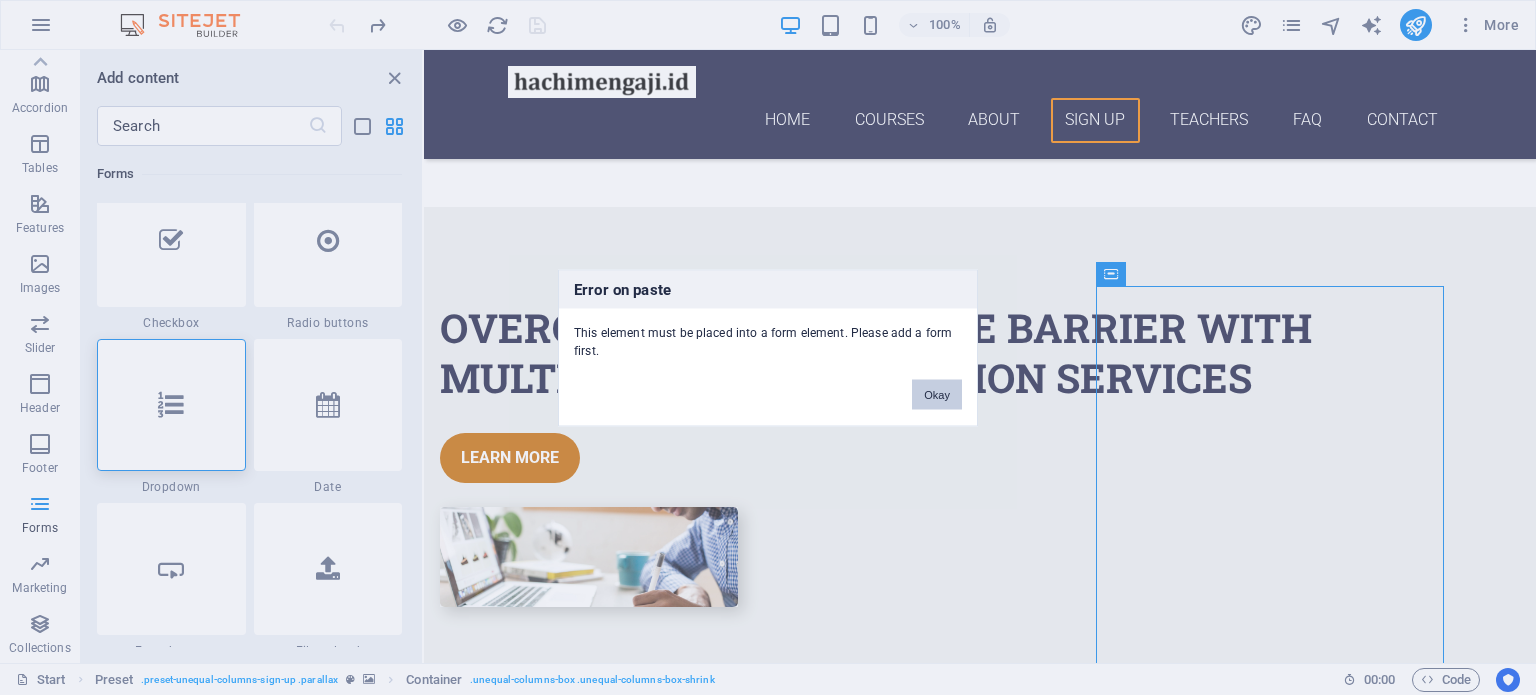 click on "Okay" at bounding box center [937, 394] 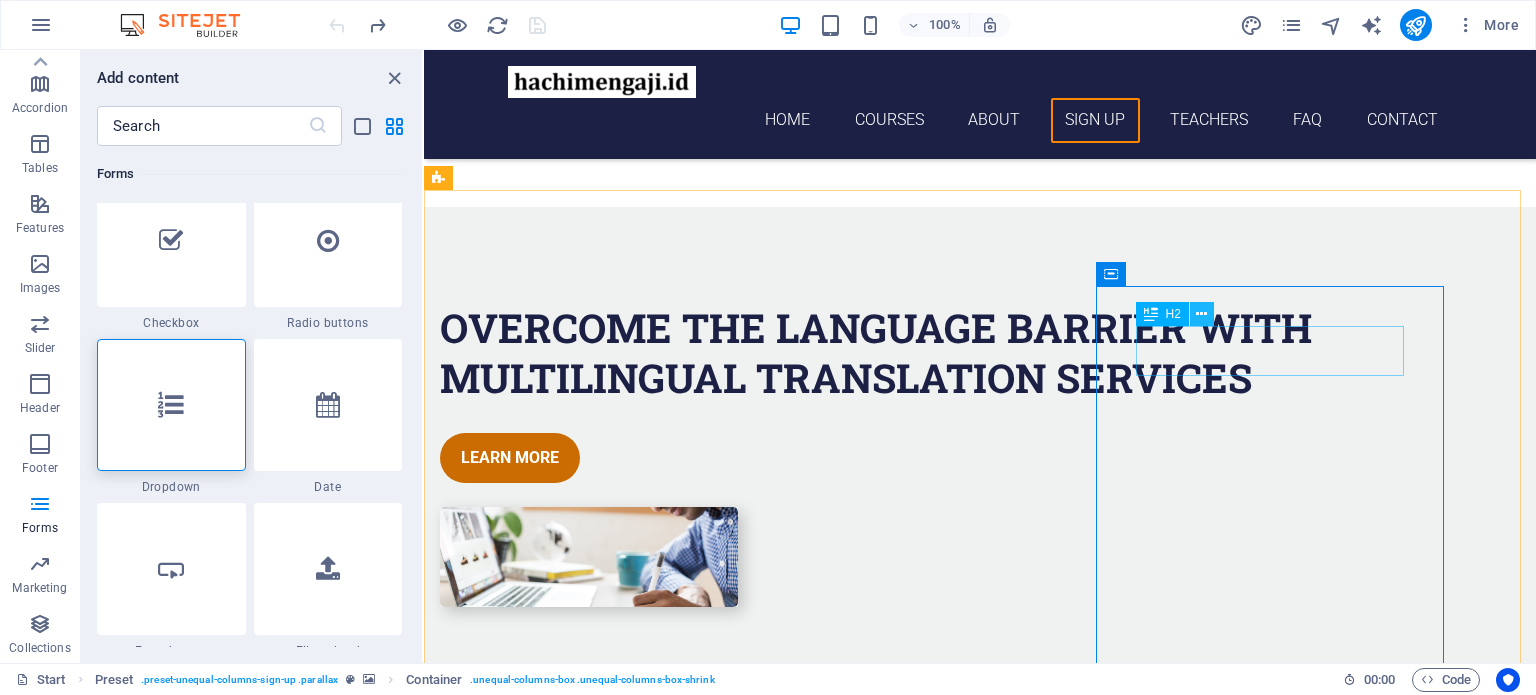 click at bounding box center (1201, 314) 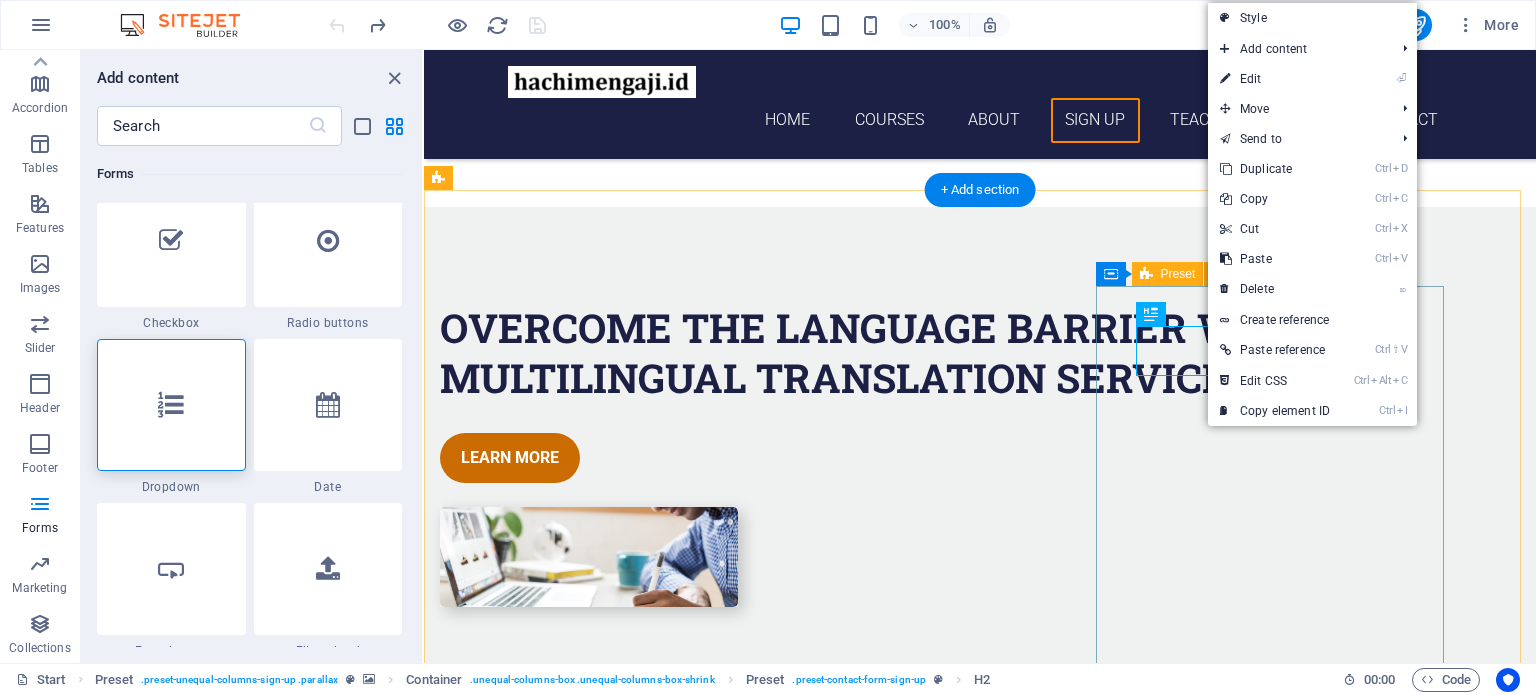 click on "Sign up    I have read and understand the privacy policy. Unreadable? Load new Submit" at bounding box center (912, 4634) 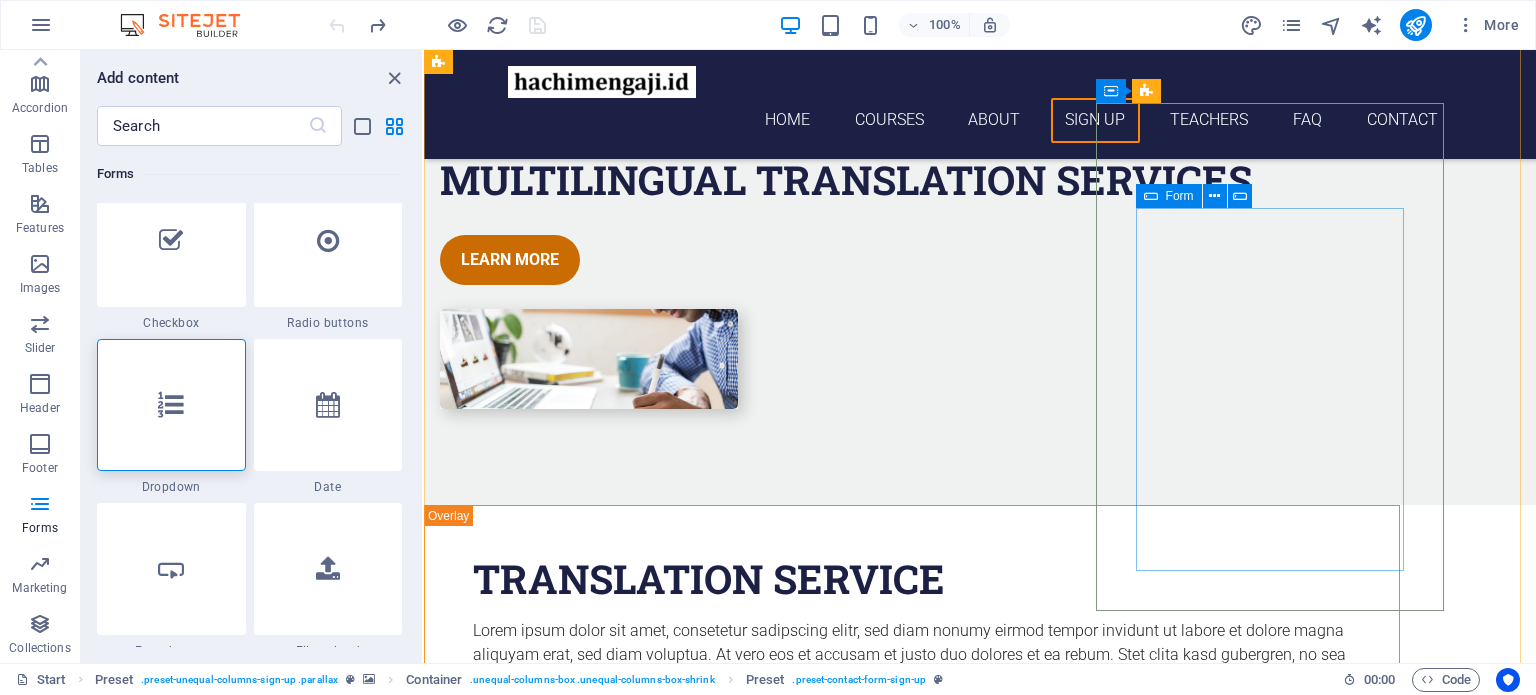 scroll, scrollTop: 3900, scrollLeft: 0, axis: vertical 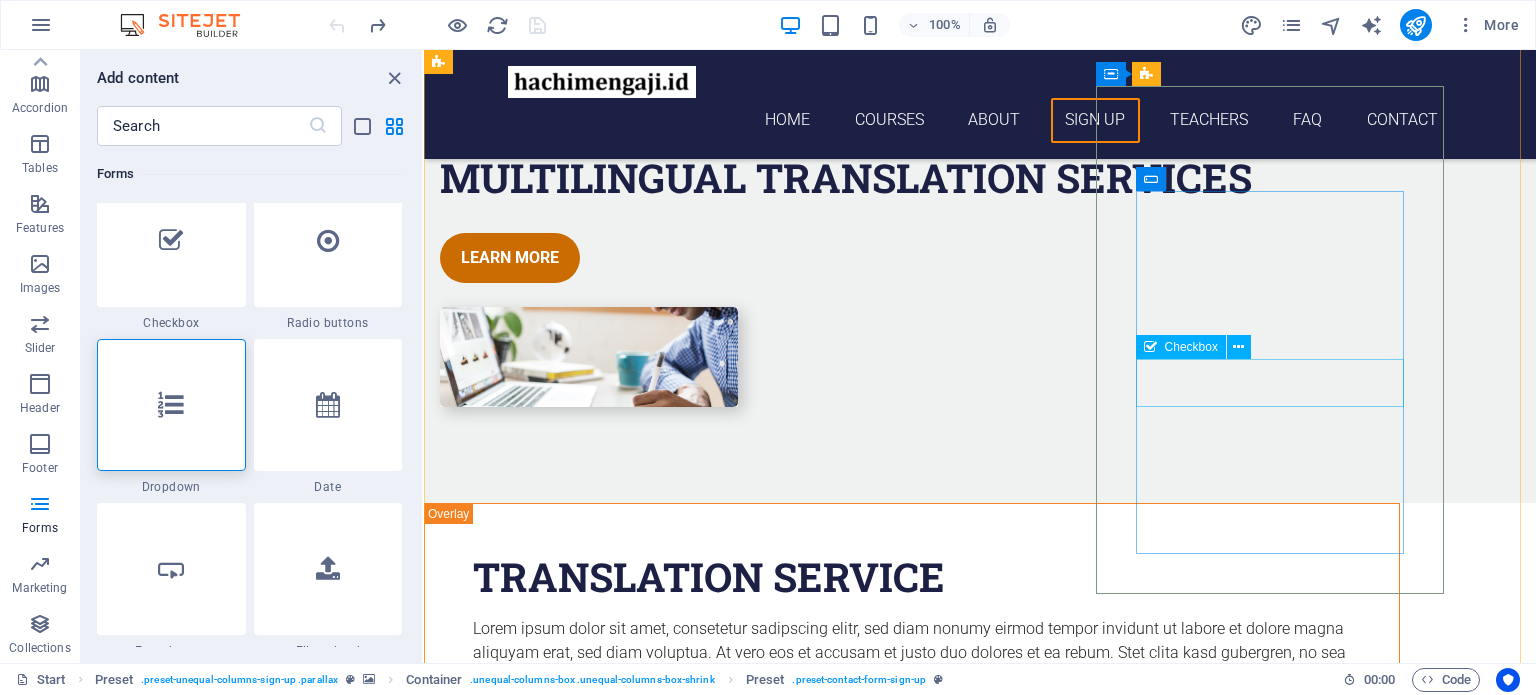 click on "I have read and understand the privacy policy." at bounding box center (912, 4490) 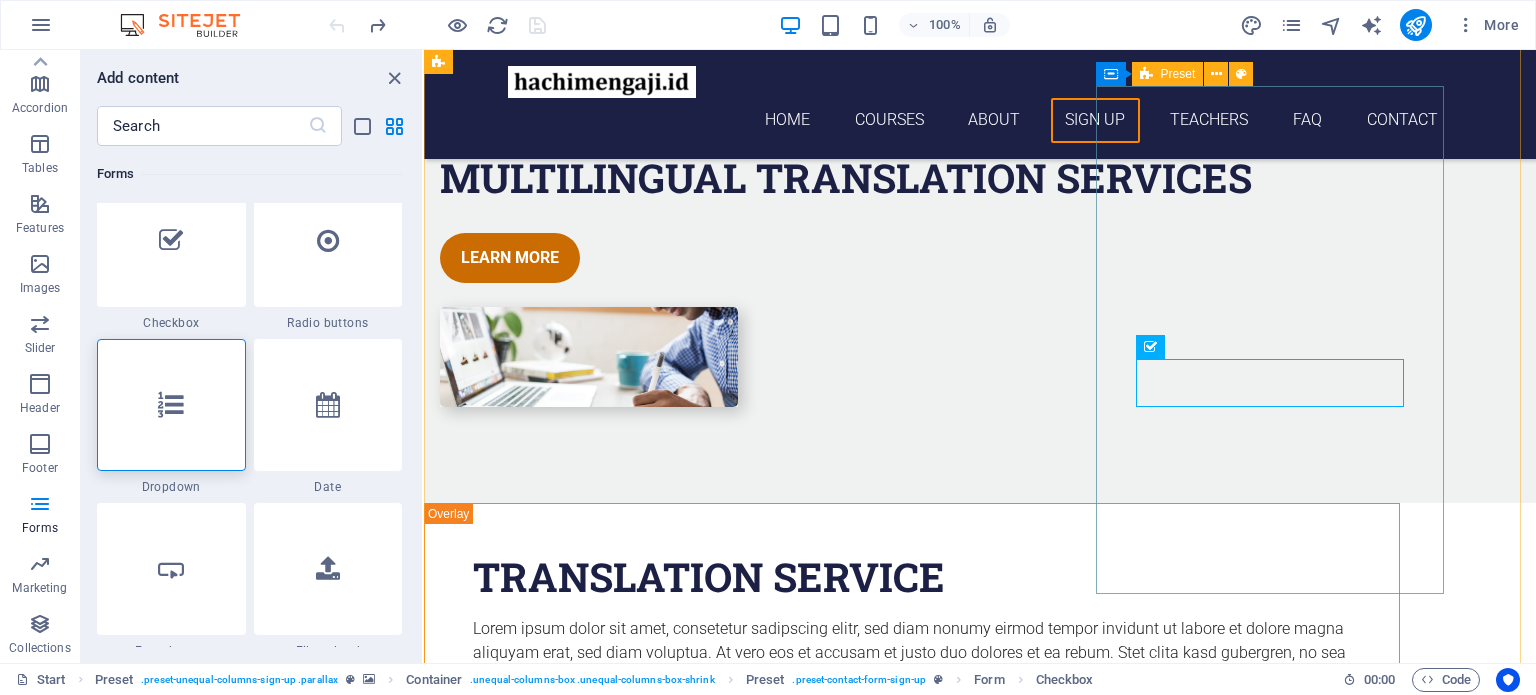 click on "Sign up    I have read and understand the privacy policy. Unreadable? Load new Submit" at bounding box center (912, 4434) 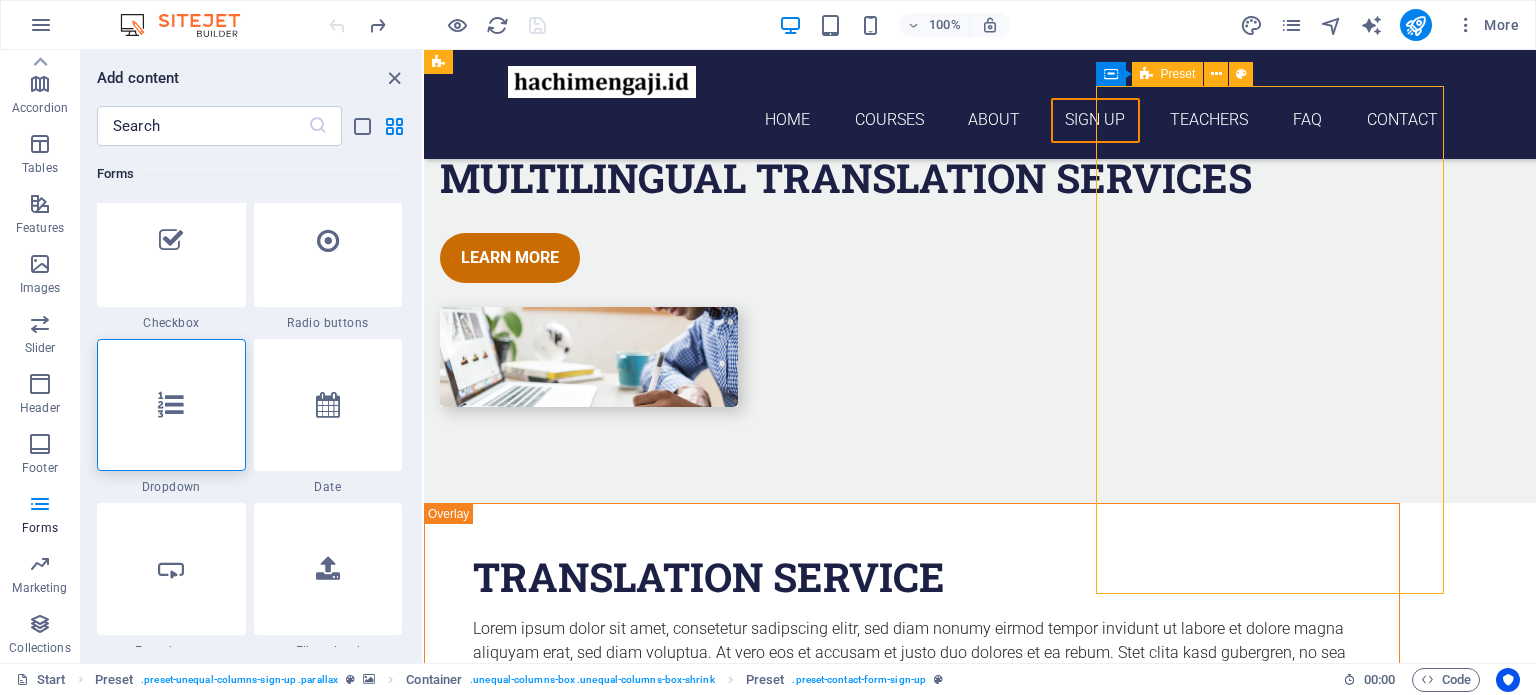 click on "Sign up    I have read and understand the privacy policy. Unreadable? Load new Submit" at bounding box center [912, 4434] 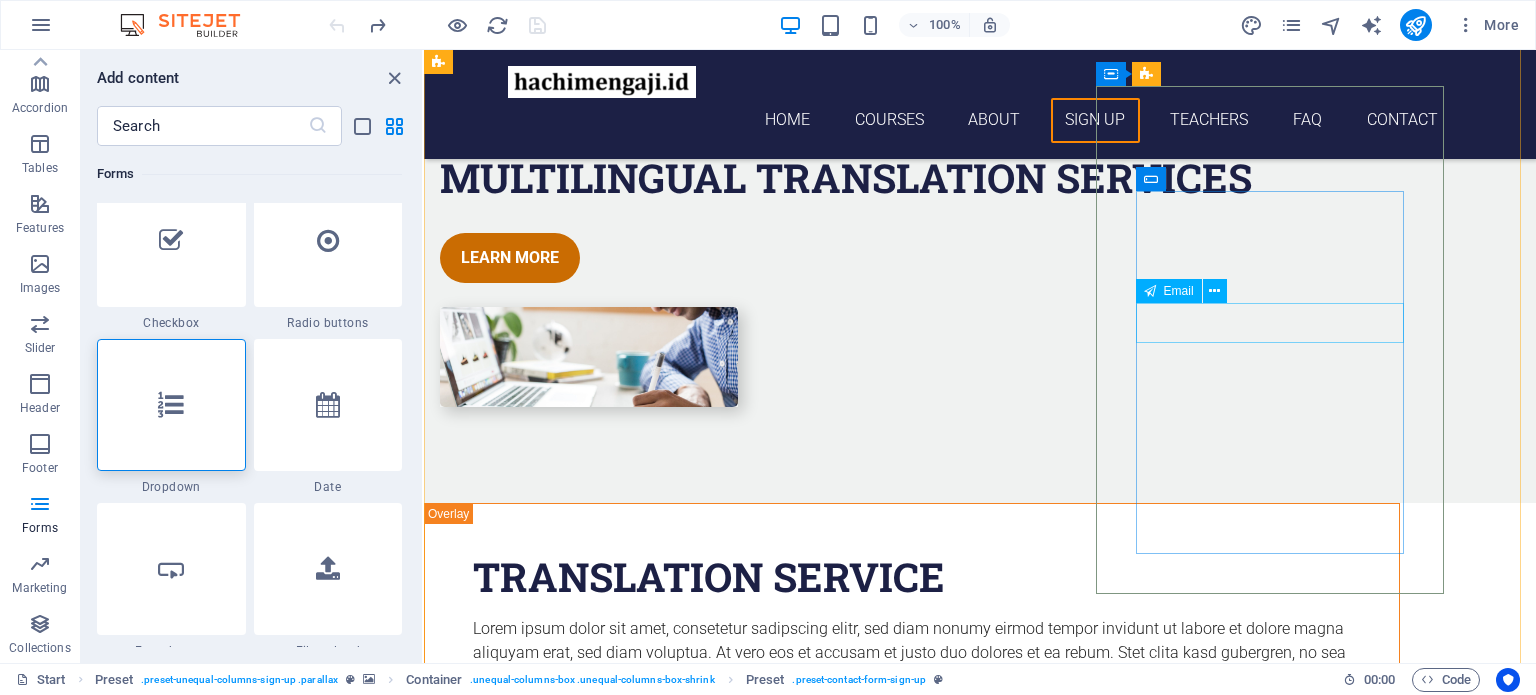 click at bounding box center [912, 4442] 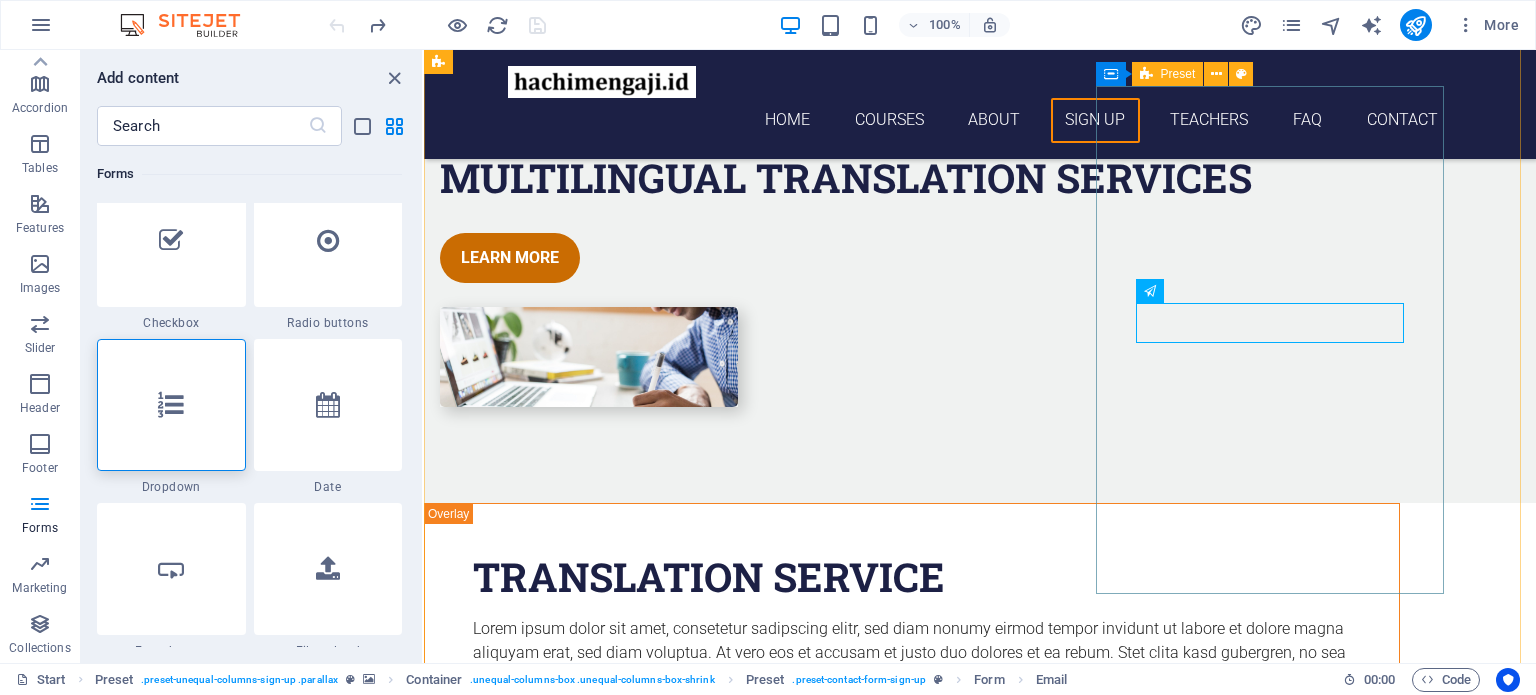 click on "Sign up    I have read and understand the privacy policy. Unreadable? Load new Submit" at bounding box center [912, 4434] 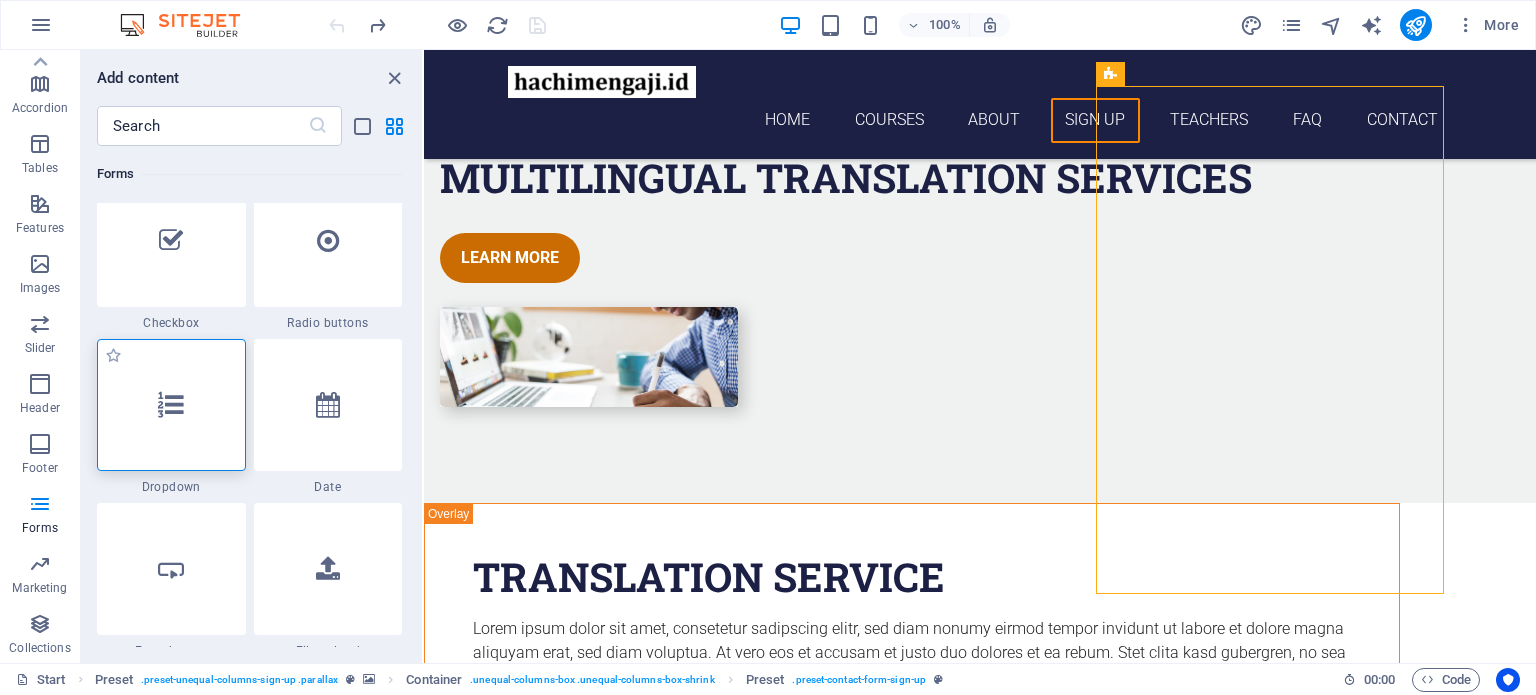 click at bounding box center [171, 405] 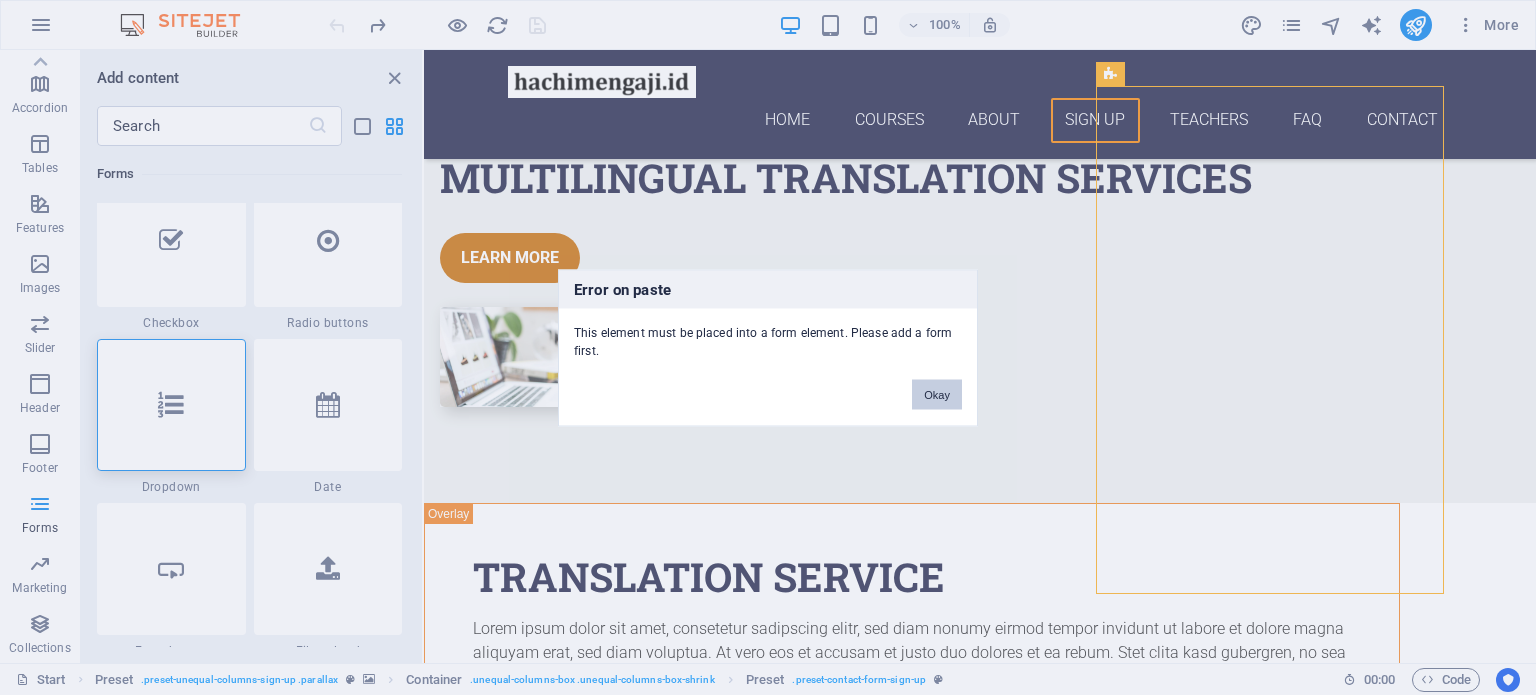drag, startPoint x: 166, startPoint y: 426, endPoint x: 514, endPoint y: 346, distance: 357.07703 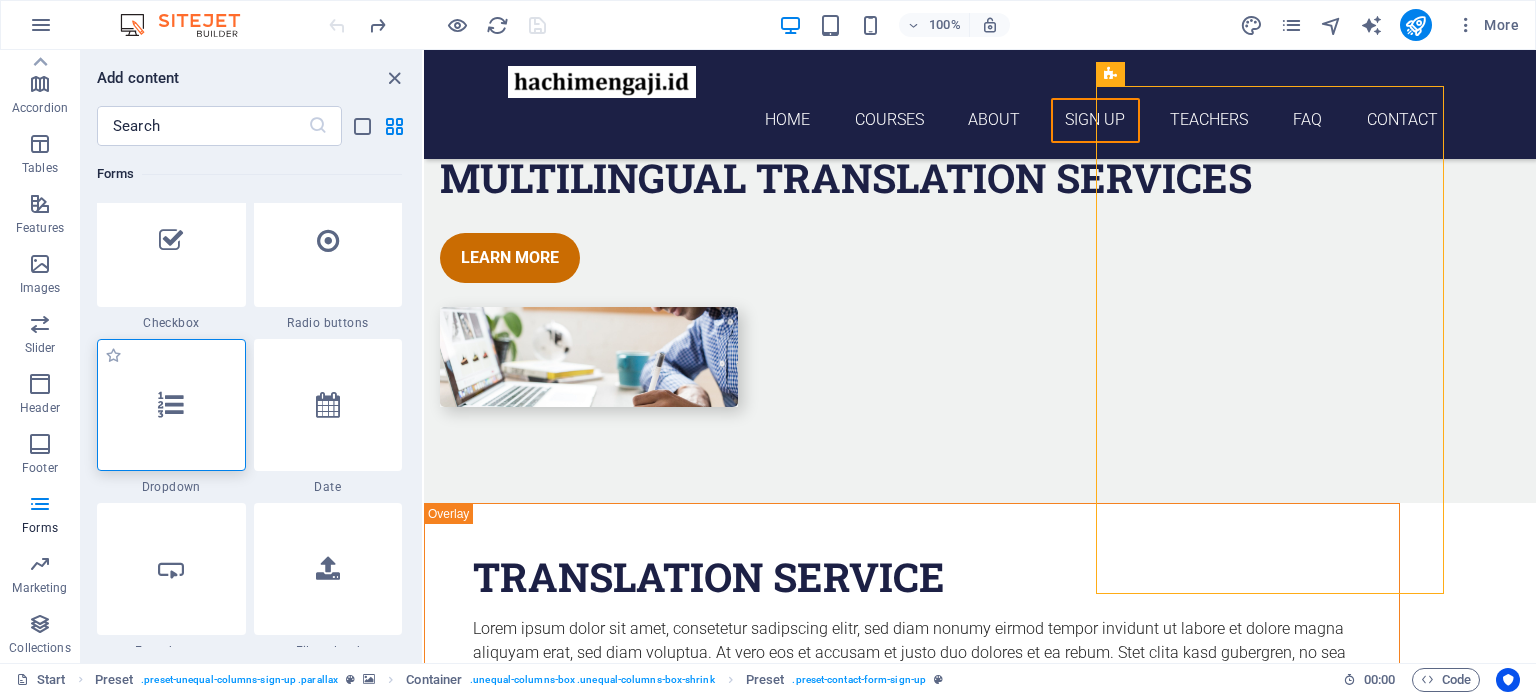 drag, startPoint x: 181, startPoint y: 423, endPoint x: 155, endPoint y: 419, distance: 26.305893 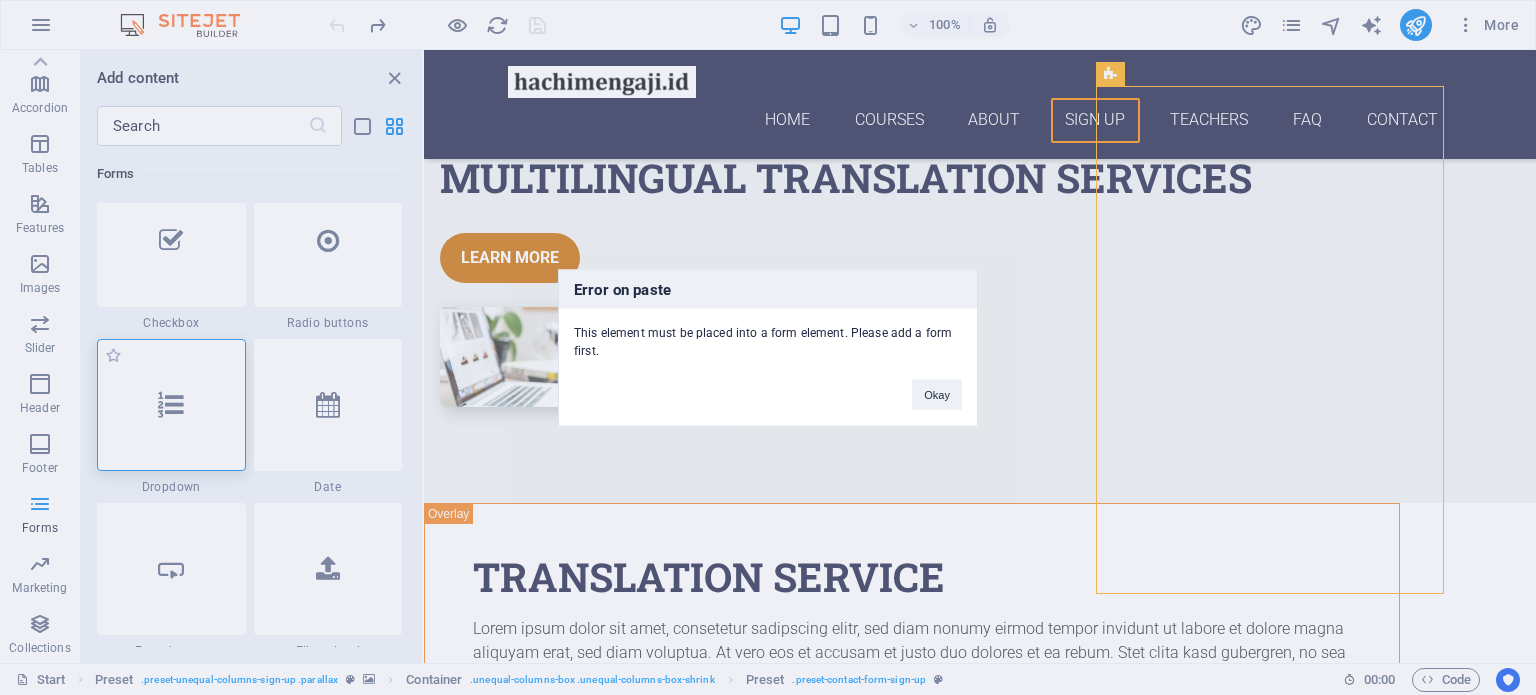 drag, startPoint x: 144, startPoint y: 429, endPoint x: 243, endPoint y: 425, distance: 99.08077 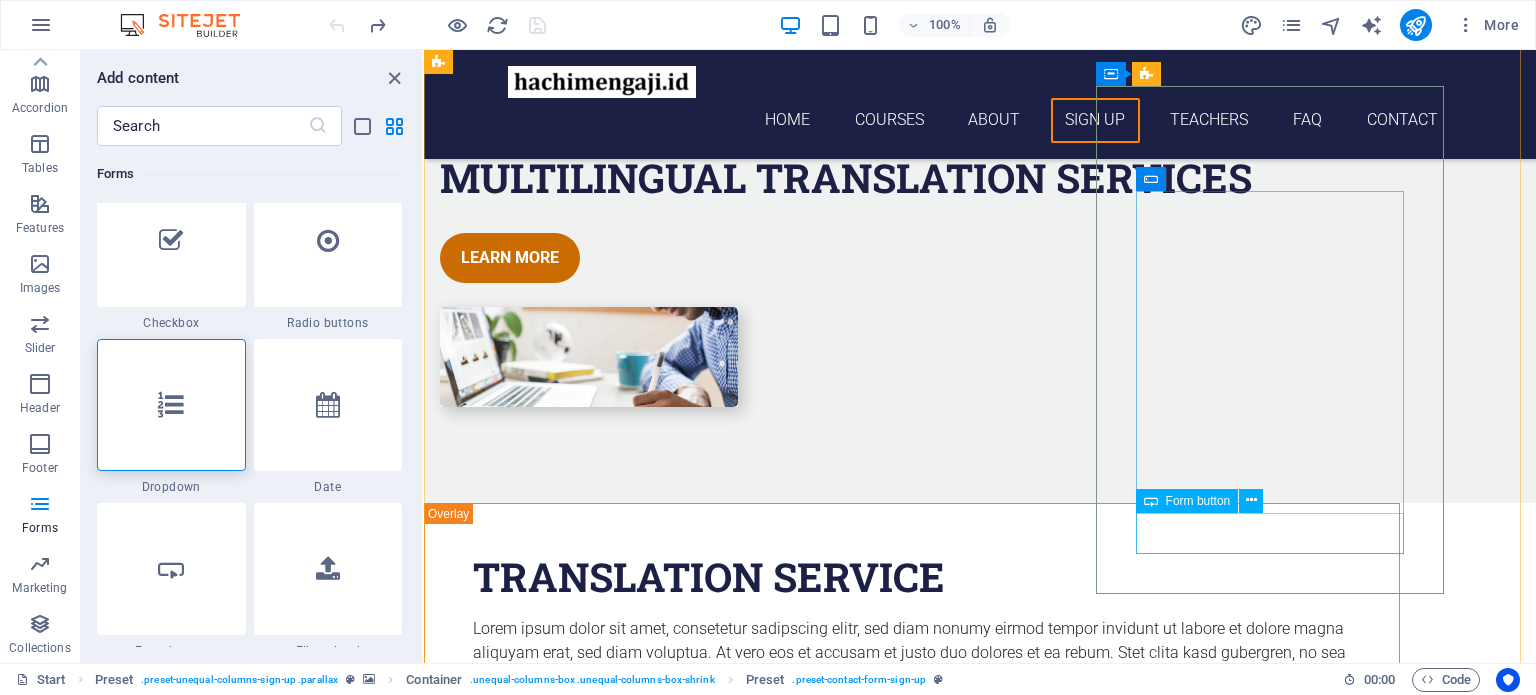 click on "Submit" at bounding box center [912, 4603] 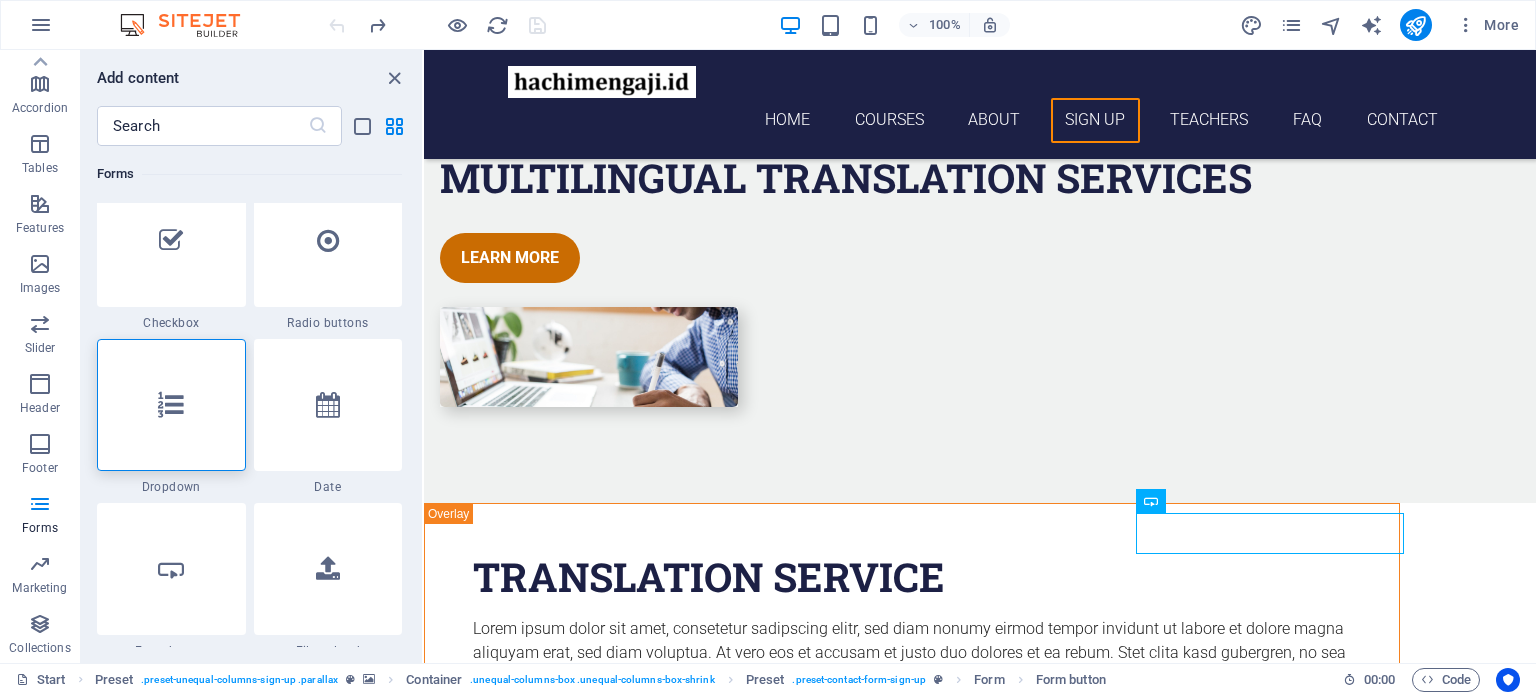 drag, startPoint x: 1305, startPoint y: 529, endPoint x: 1308, endPoint y: 562, distance: 33.13608 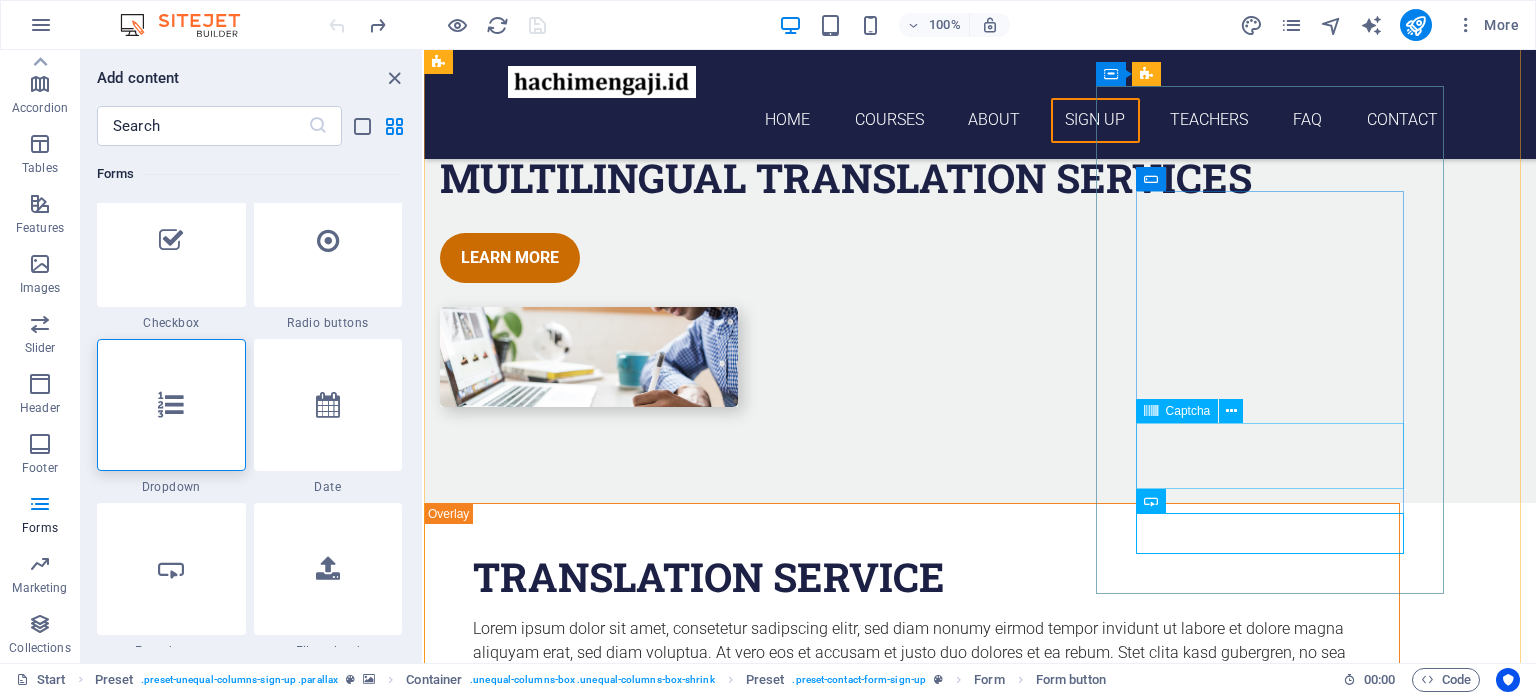 click on "Unreadable? Load new" at bounding box center [912, 4538] 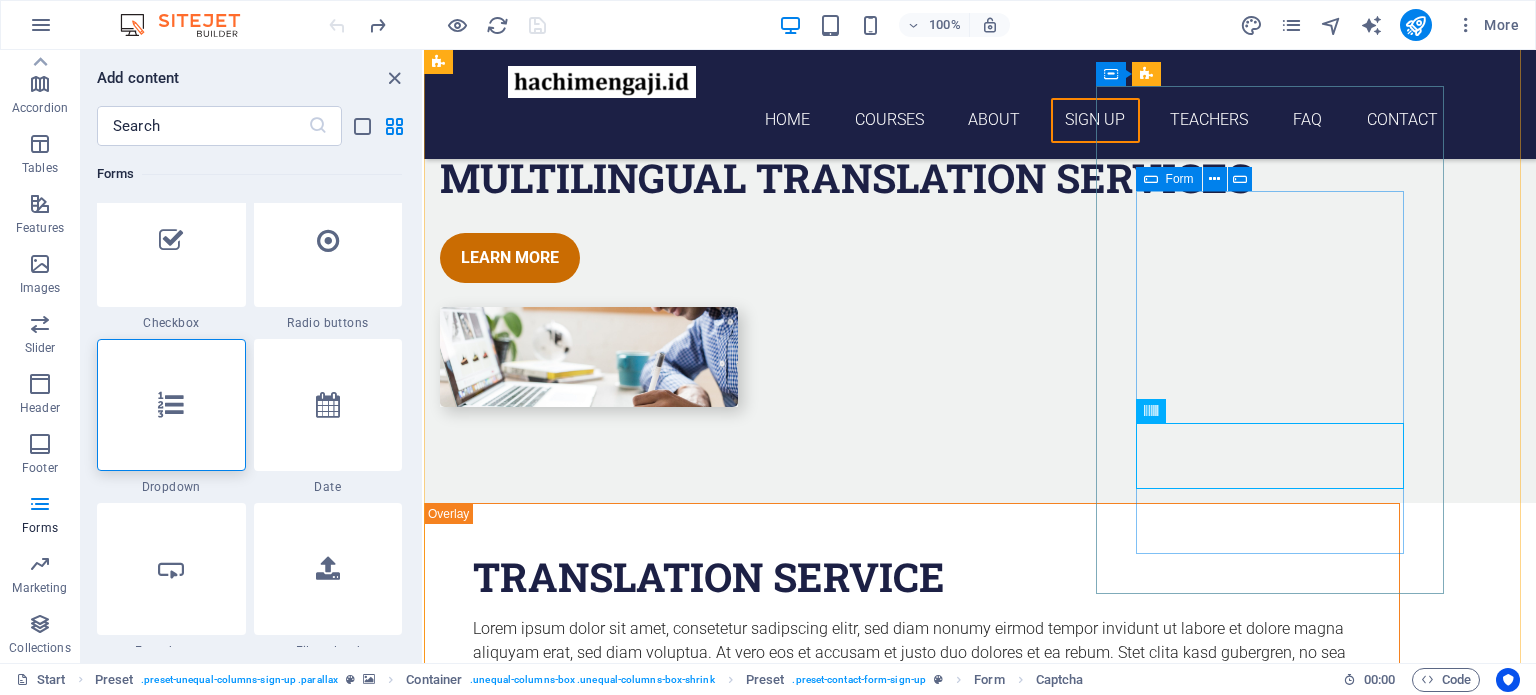 click on "I have read and understand the privacy policy. Unreadable? Load new Submit" at bounding box center [912, 4467] 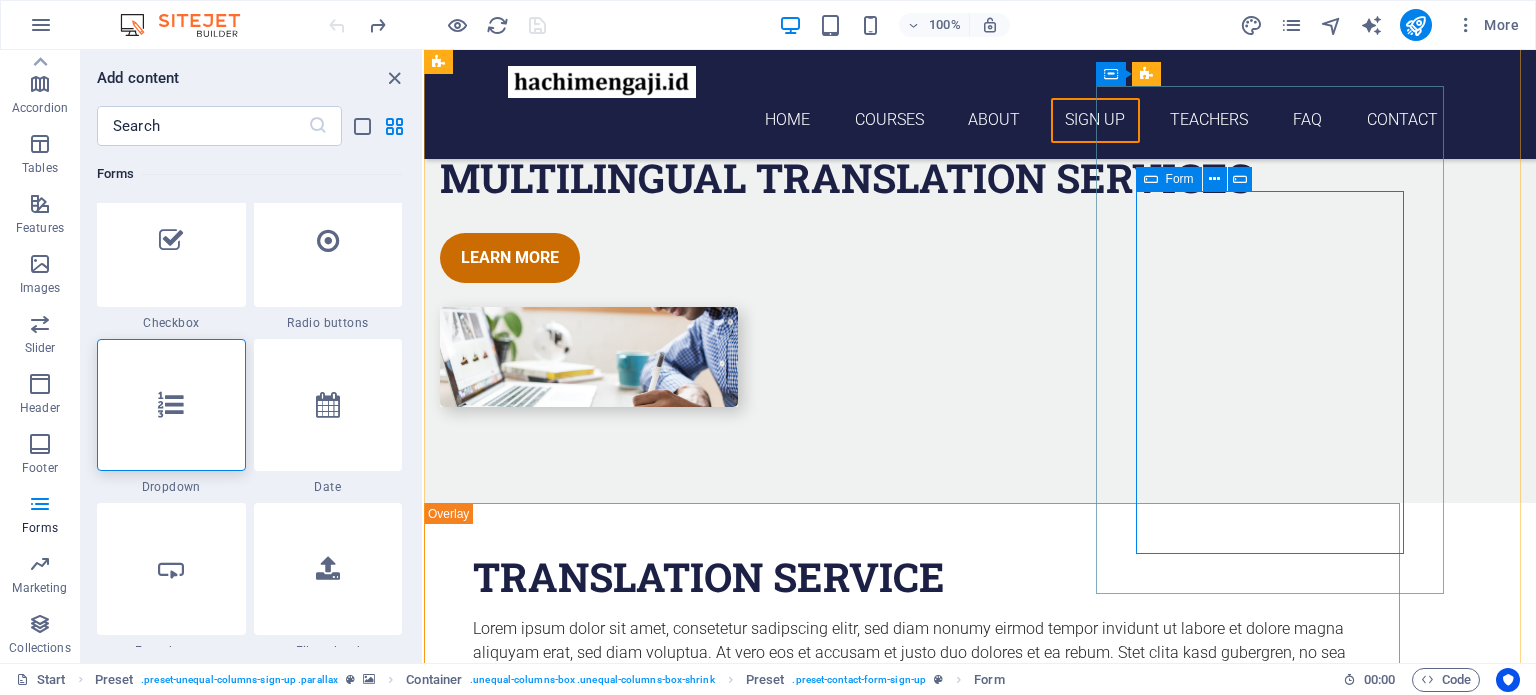 click on "I have read and understand the privacy policy. Unreadable? Load new Submit" at bounding box center [912, 4467] 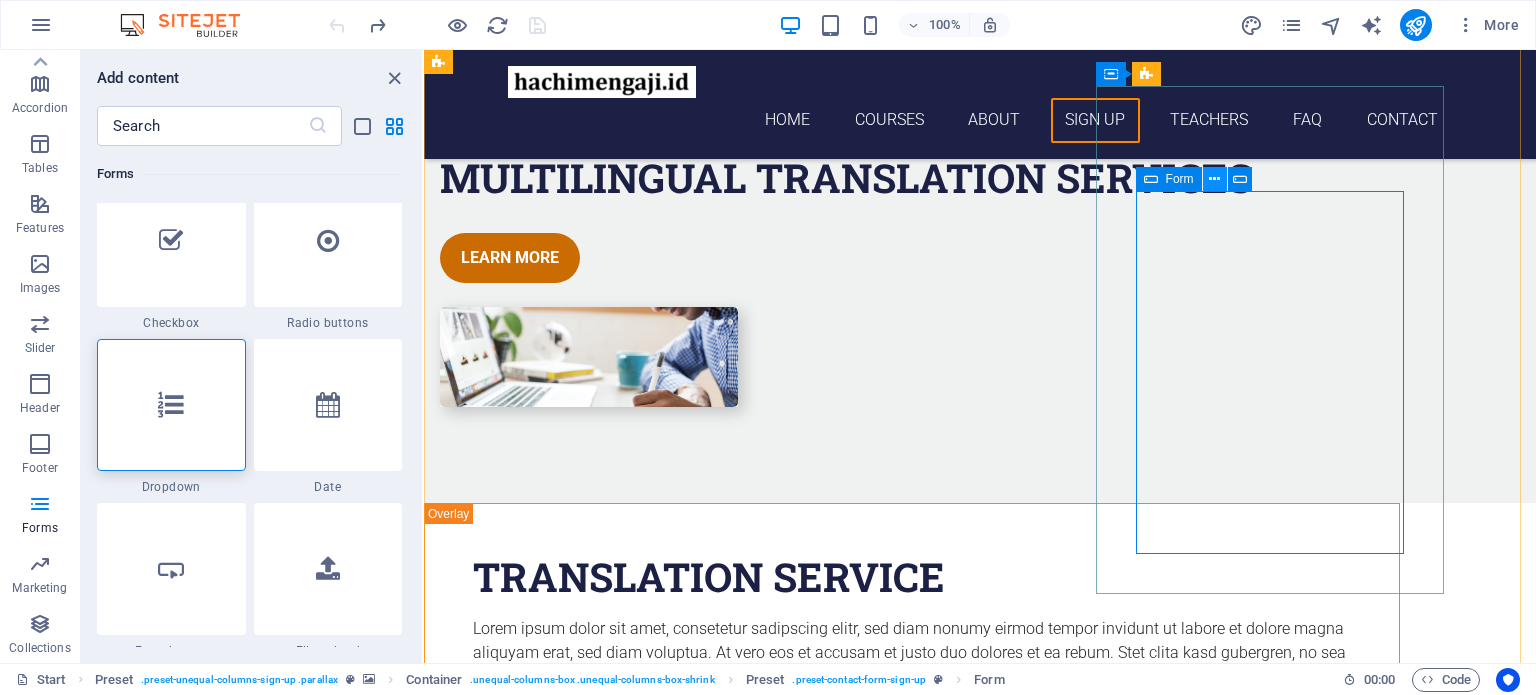 click at bounding box center [1214, 179] 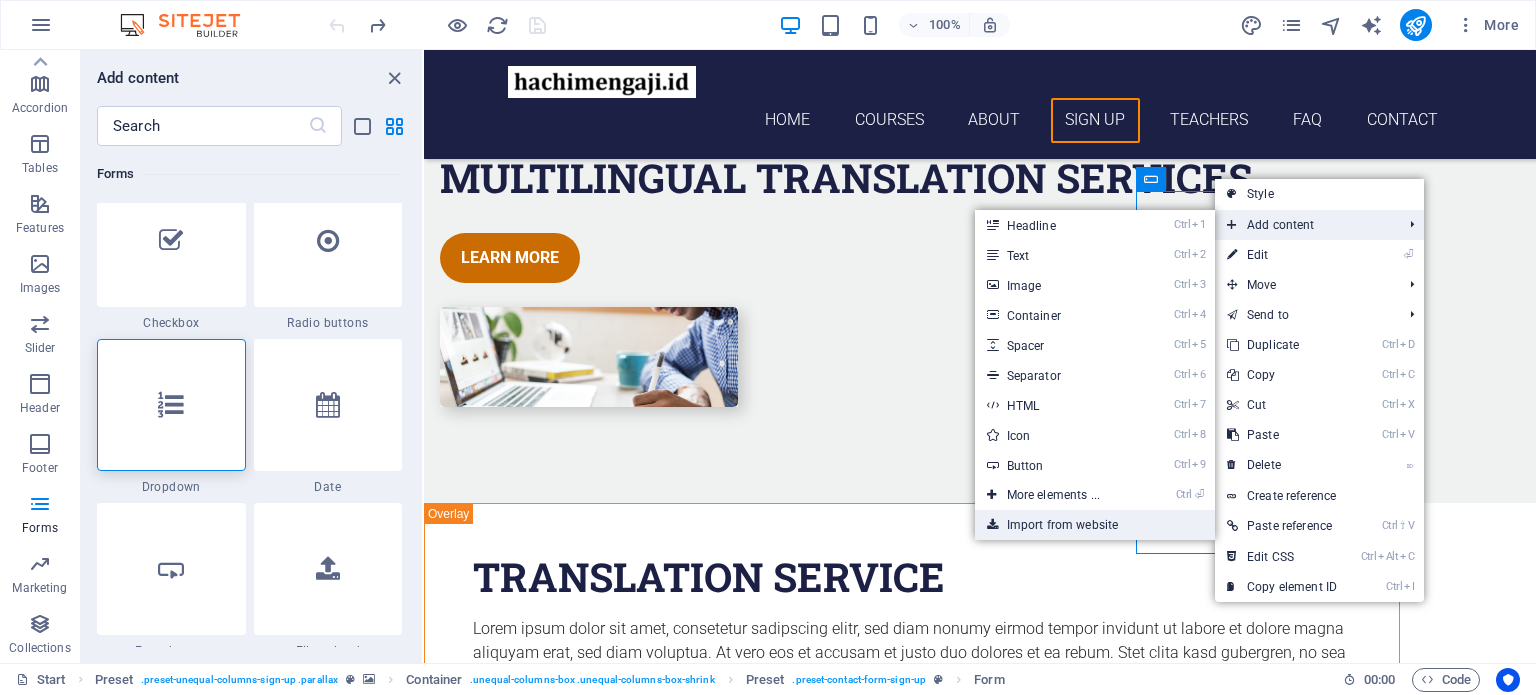 click on "Import from website" at bounding box center [1095, 525] 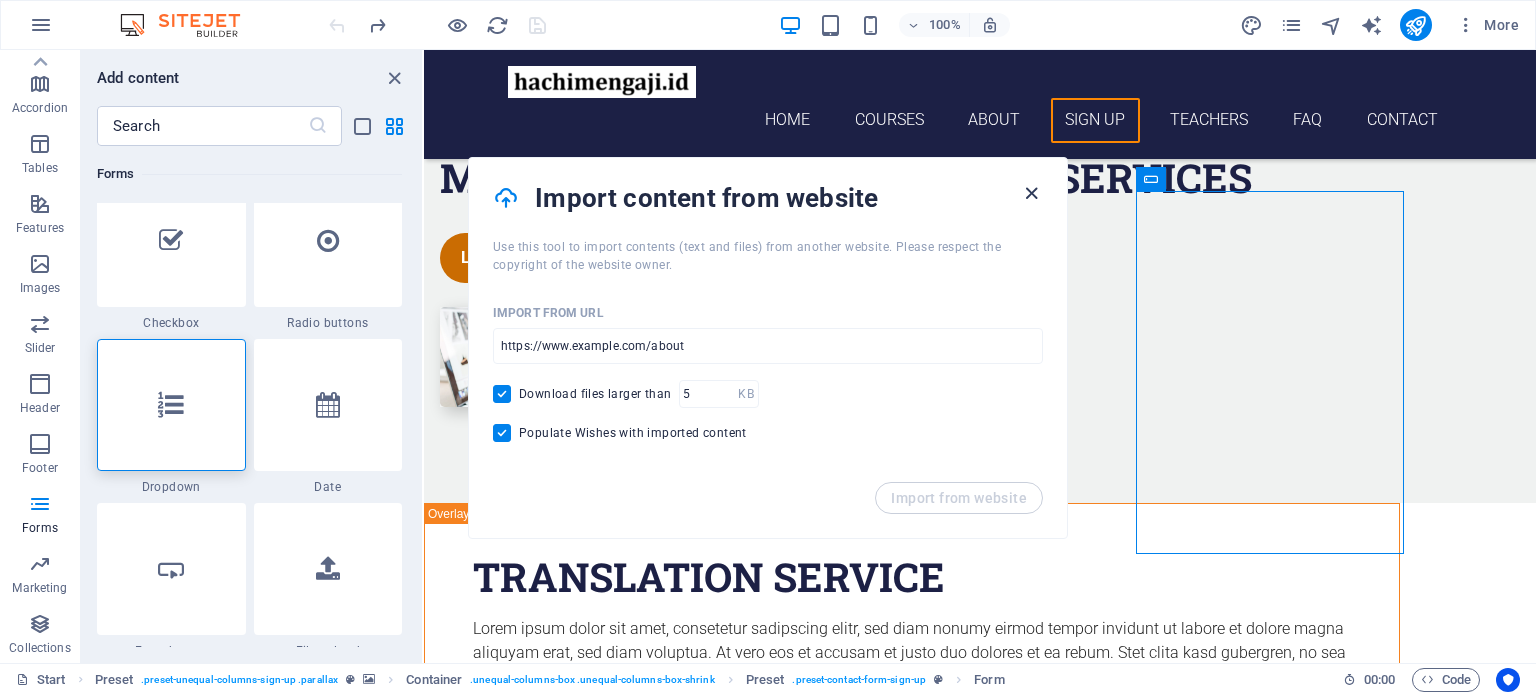 click at bounding box center (1031, 193) 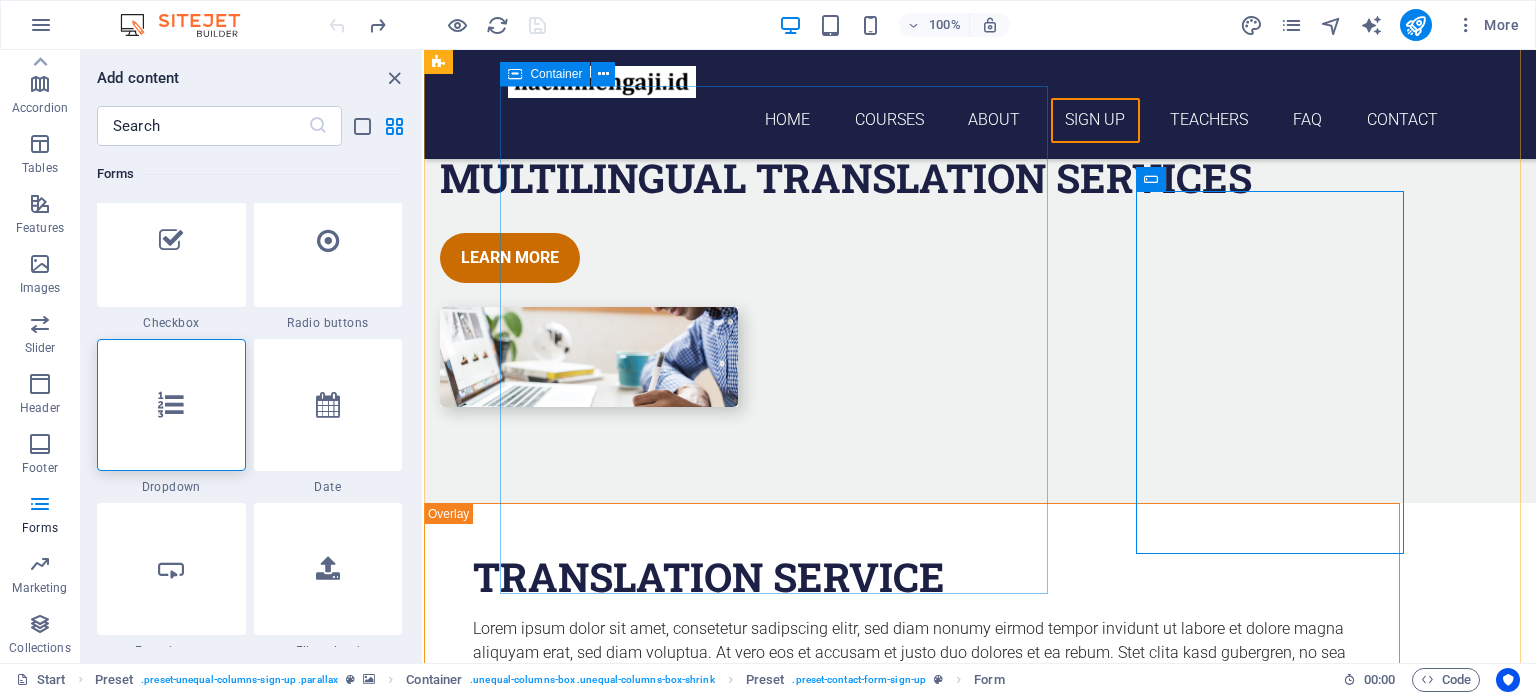 click on "Get 1 Course for free Lorem ipsum dolor sit amet, consectetur adipisicing elit. Laborum irumd deleniti, obcaecati eum vitae esletoi dolorum elso numquam. 0 Days 0 Hours 0 Minutes 0 Seconds" at bounding box center [912, 3860] 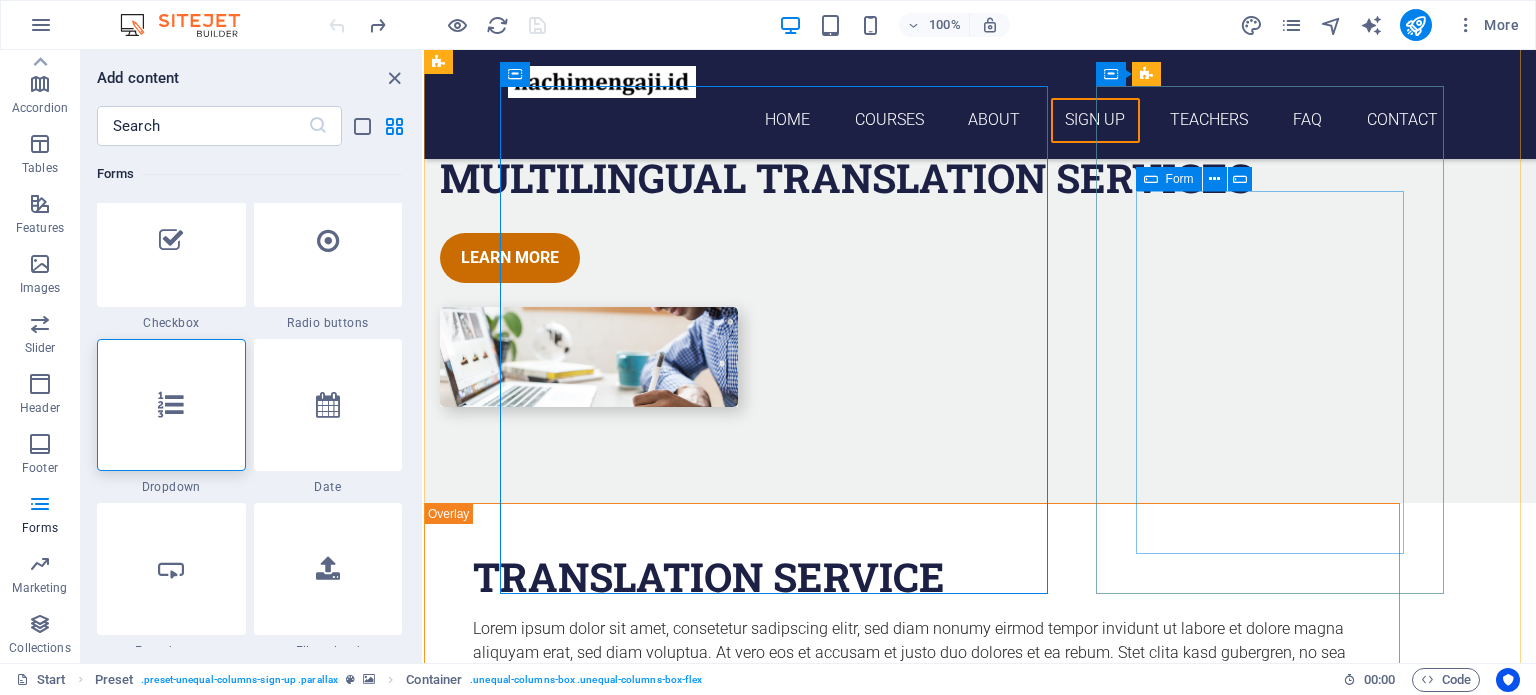 click on "I have read and understand the privacy policy. Unreadable? Load new Submit" at bounding box center [912, 4467] 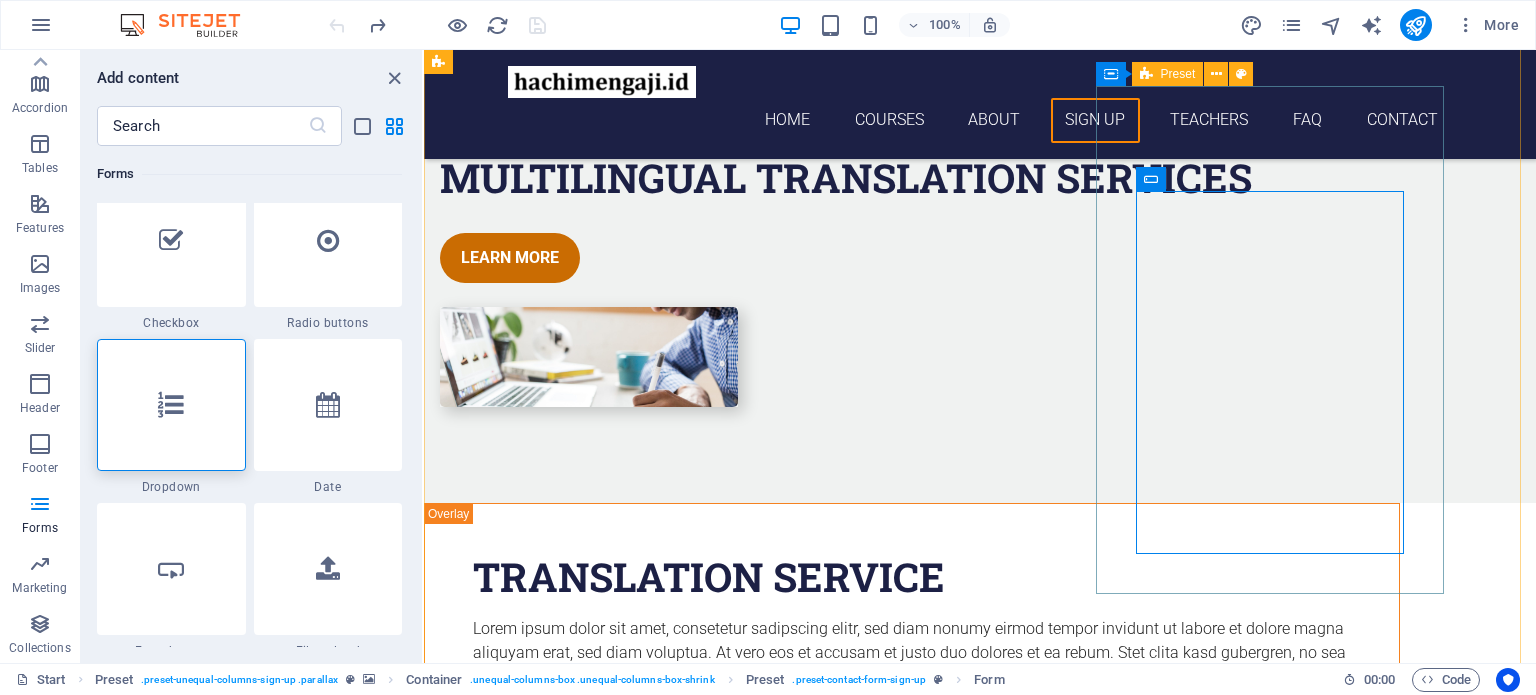 click on "Sign up    I have read and understand the privacy policy. Unreadable? Load new Submit" at bounding box center [912, 4434] 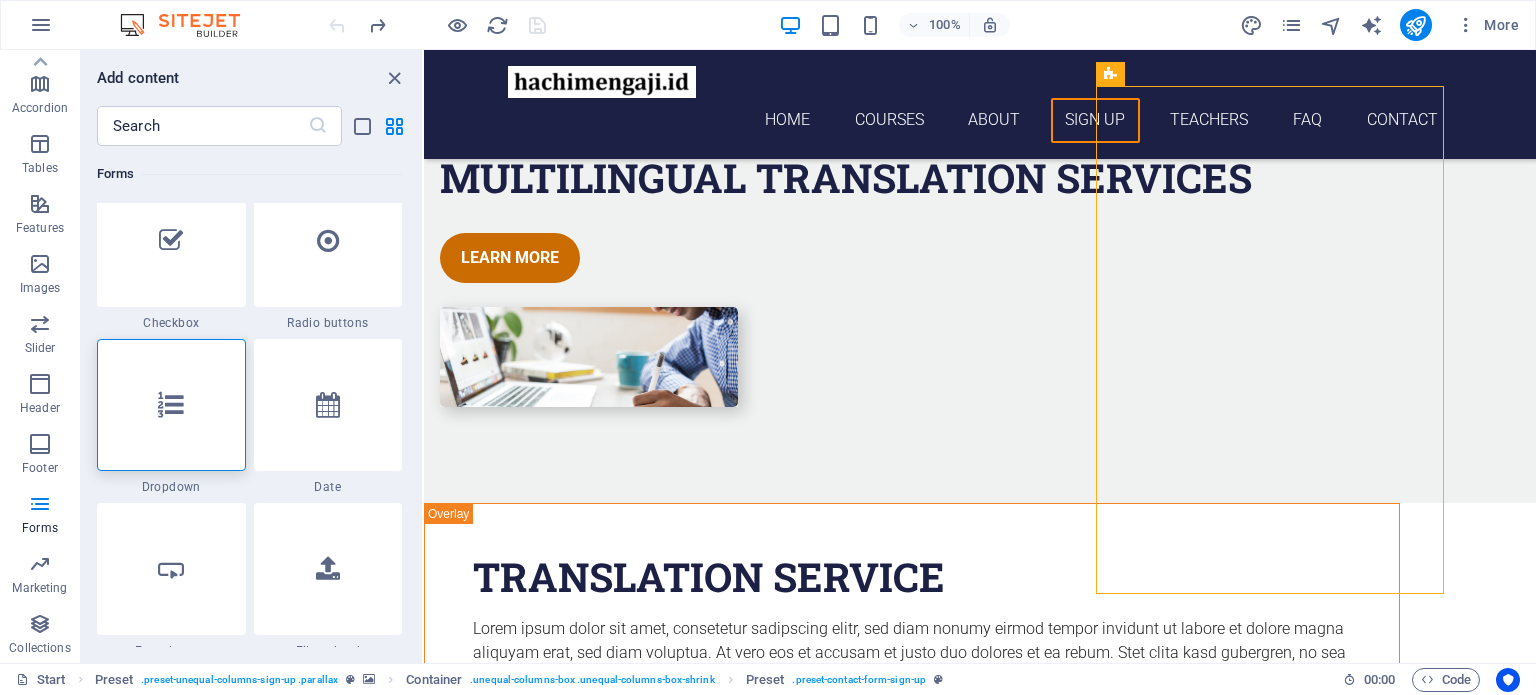 click at bounding box center [980, 3144] 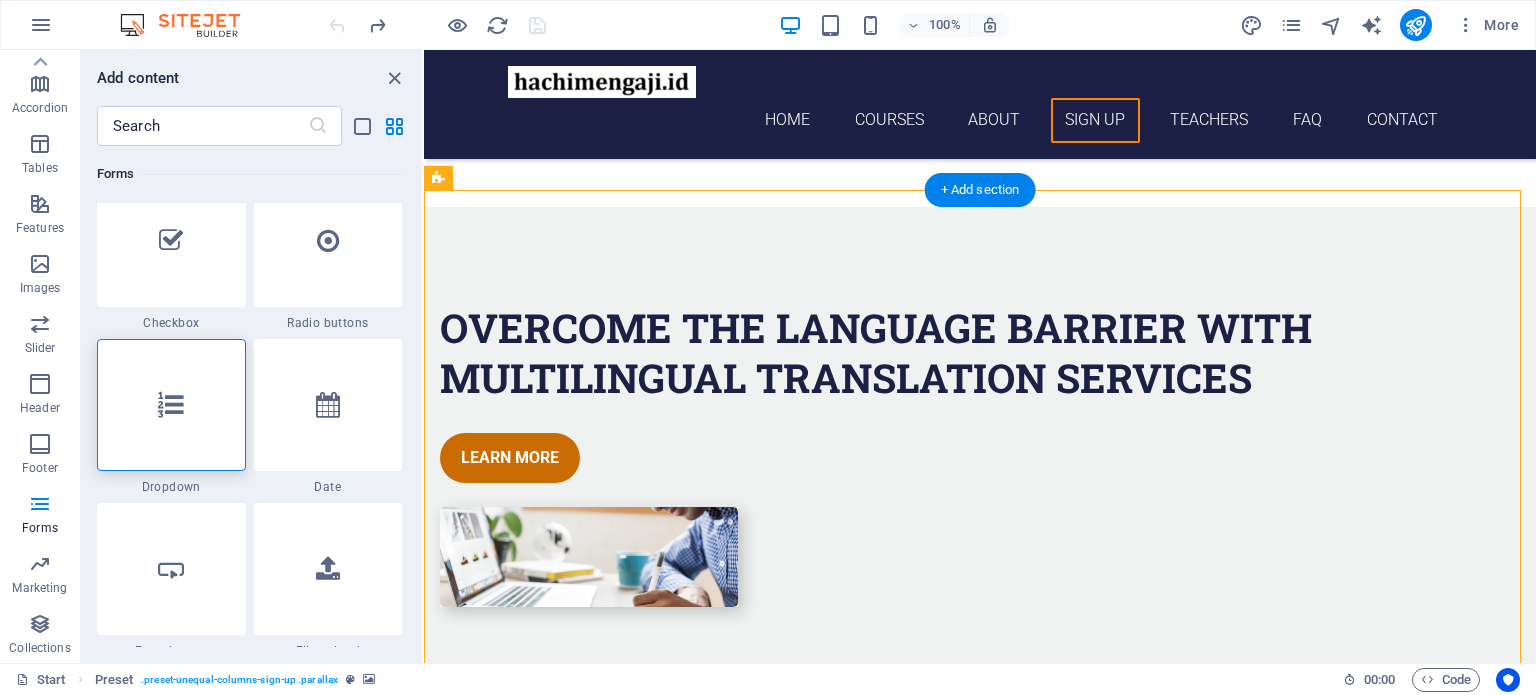 scroll, scrollTop: 3800, scrollLeft: 0, axis: vertical 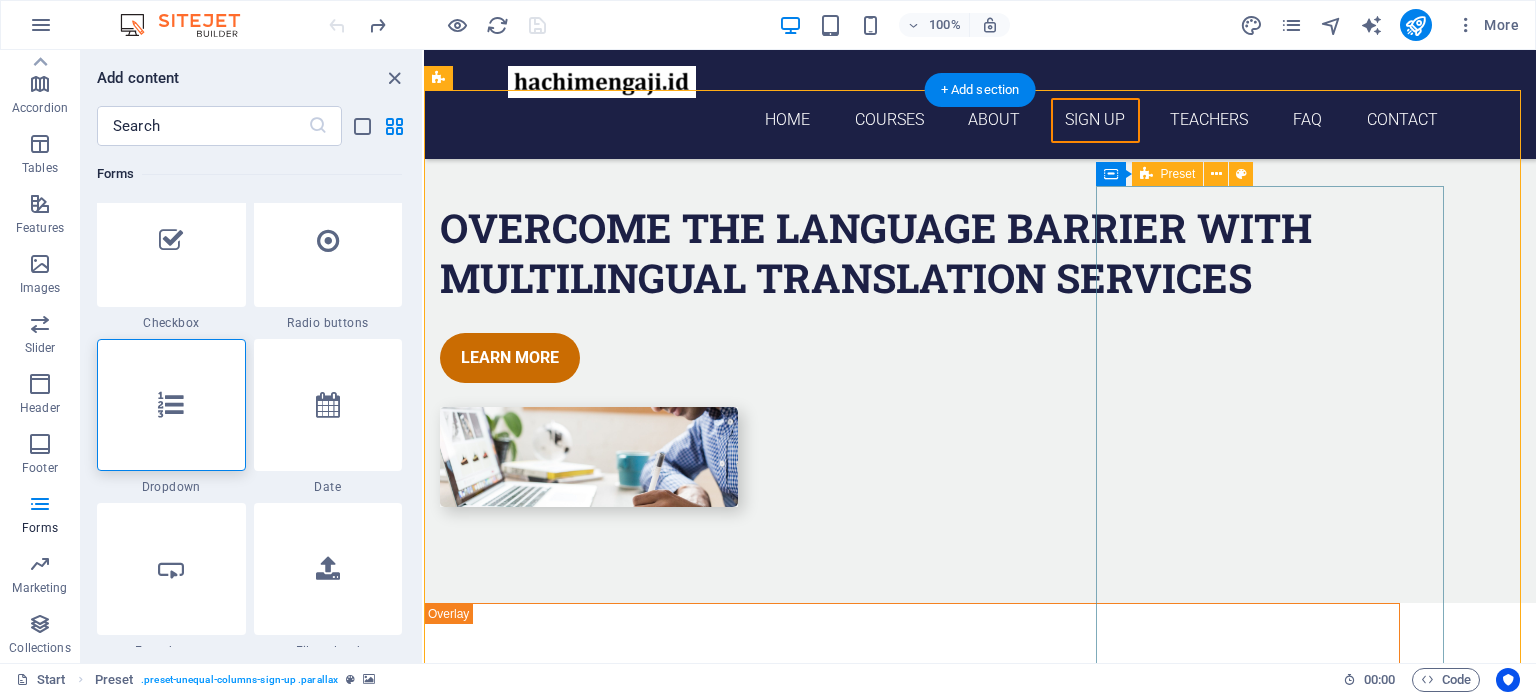 click on "Sign up    I have read and understand the privacy policy. Unreadable? Load new Submit" at bounding box center (912, 4534) 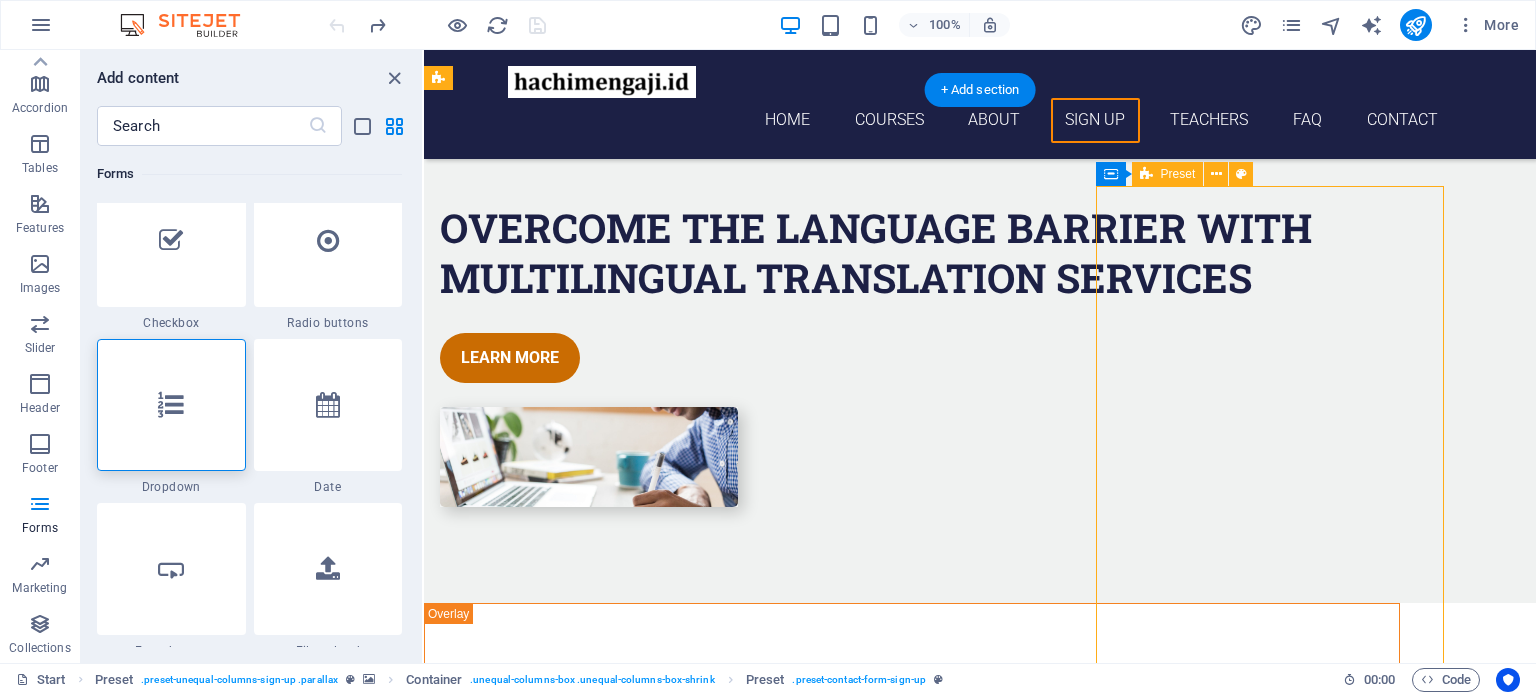 click on "Sign up    I have read and understand the privacy policy. Unreadable? Load new Submit" at bounding box center (912, 4534) 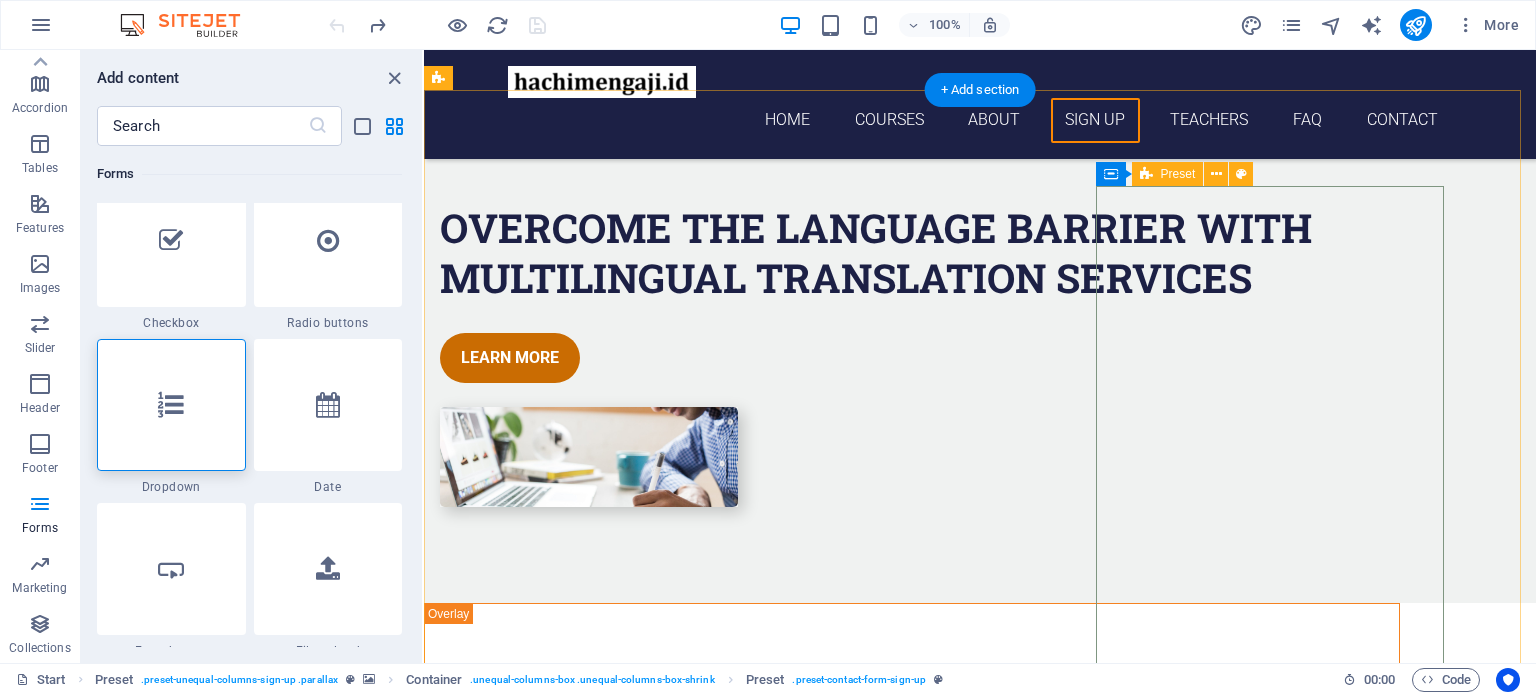 click on "Sign up    I have read and understand the privacy policy. Unreadable? Load new Submit" at bounding box center (912, 4534) 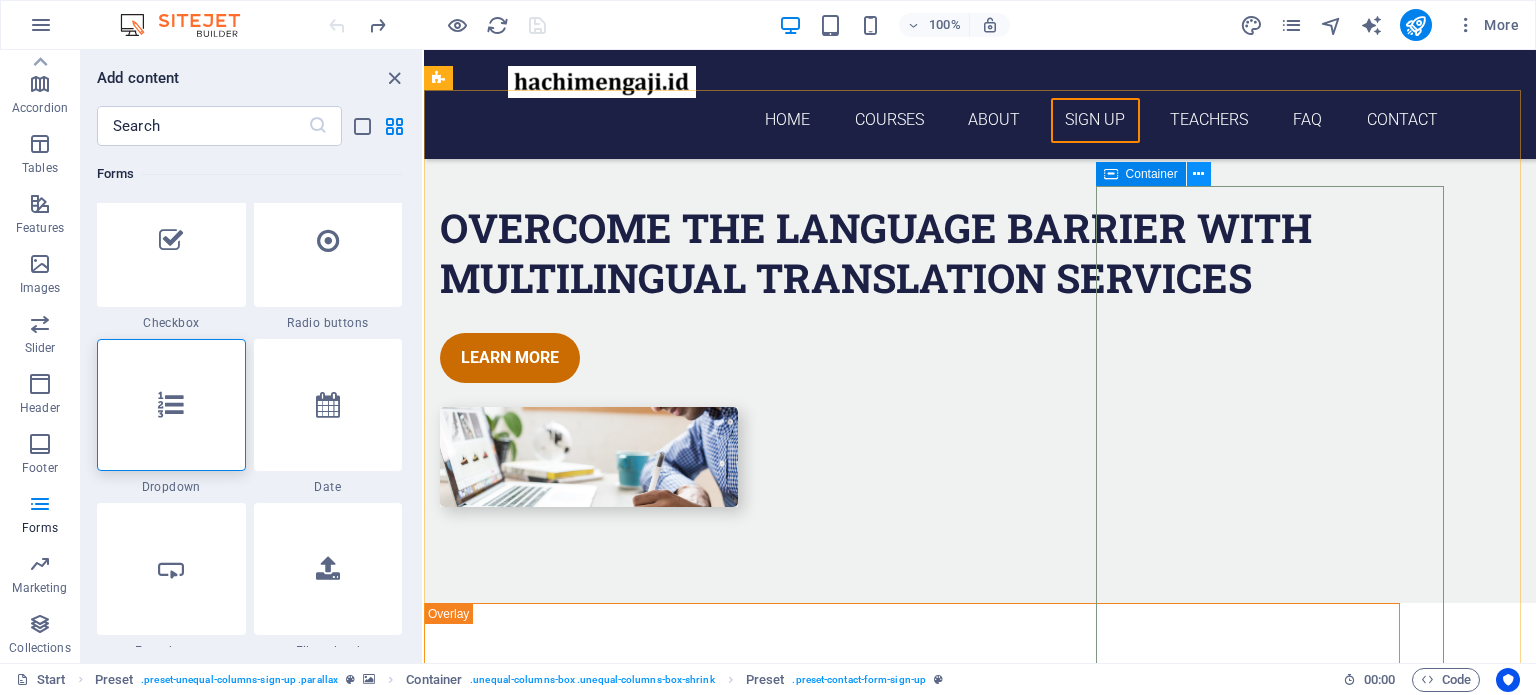 click at bounding box center [1198, 174] 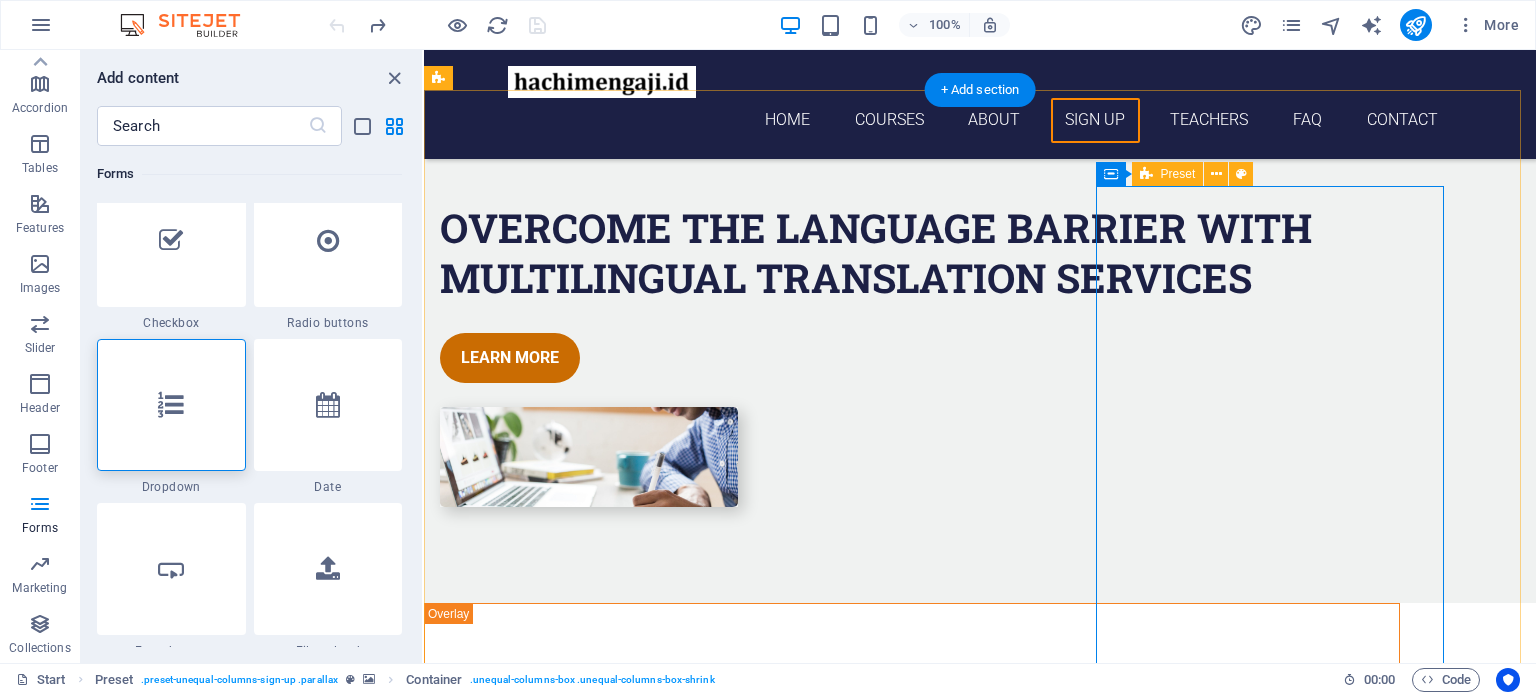 click on "Sign up    I have read and understand the privacy policy. Unreadable? Load new Submit" at bounding box center [912, 4534] 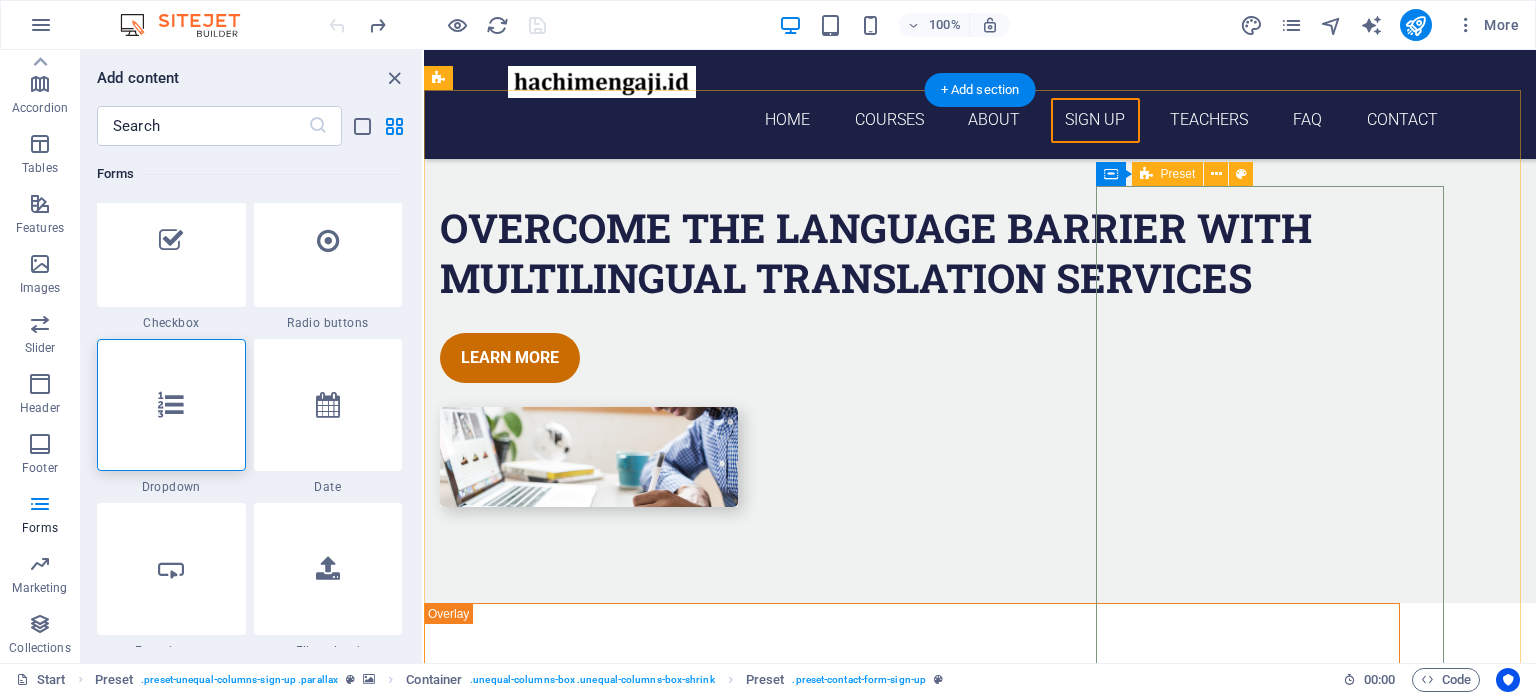 click on "Sign up    I have read and understand the privacy policy. Unreadable? Load new Submit" at bounding box center (912, 4534) 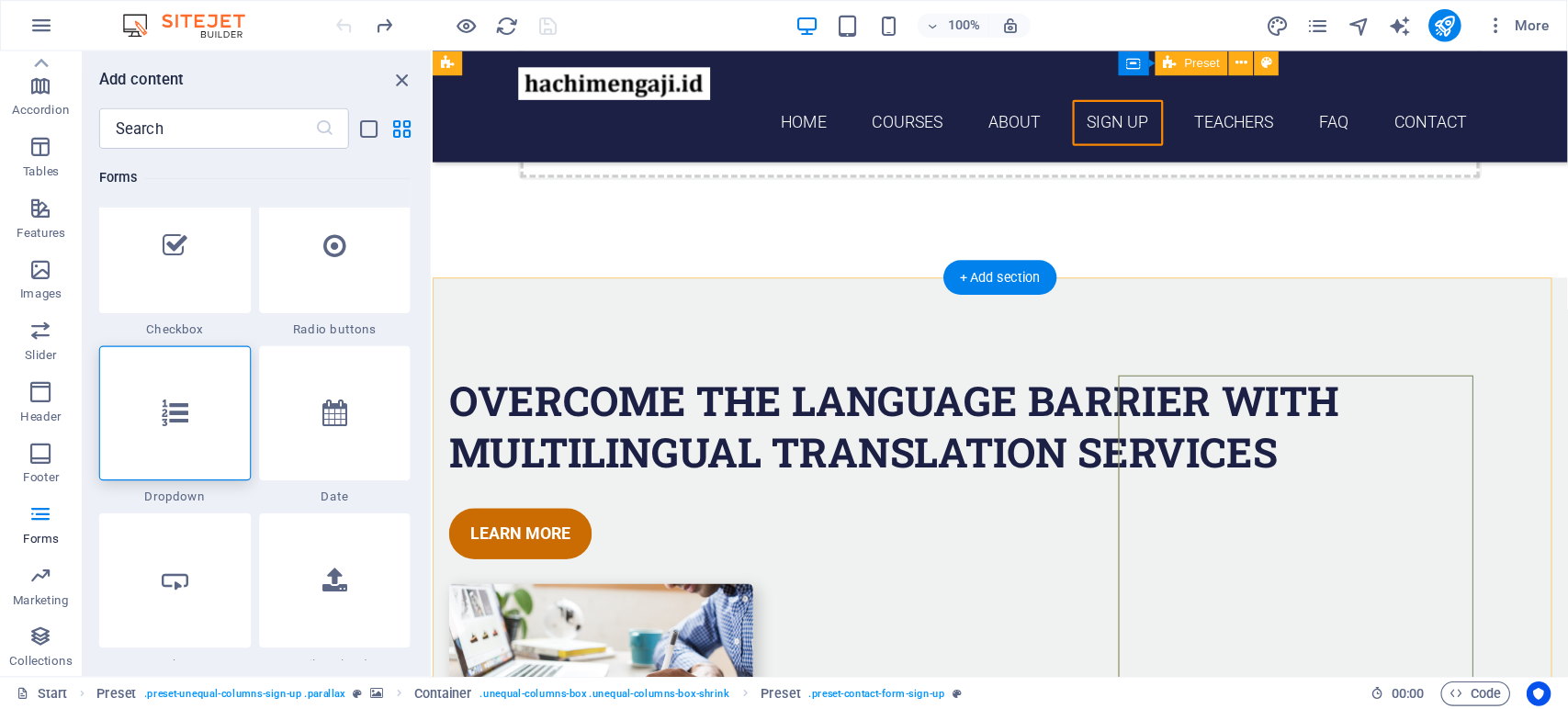 scroll, scrollTop: 3306, scrollLeft: 0, axis: vertical 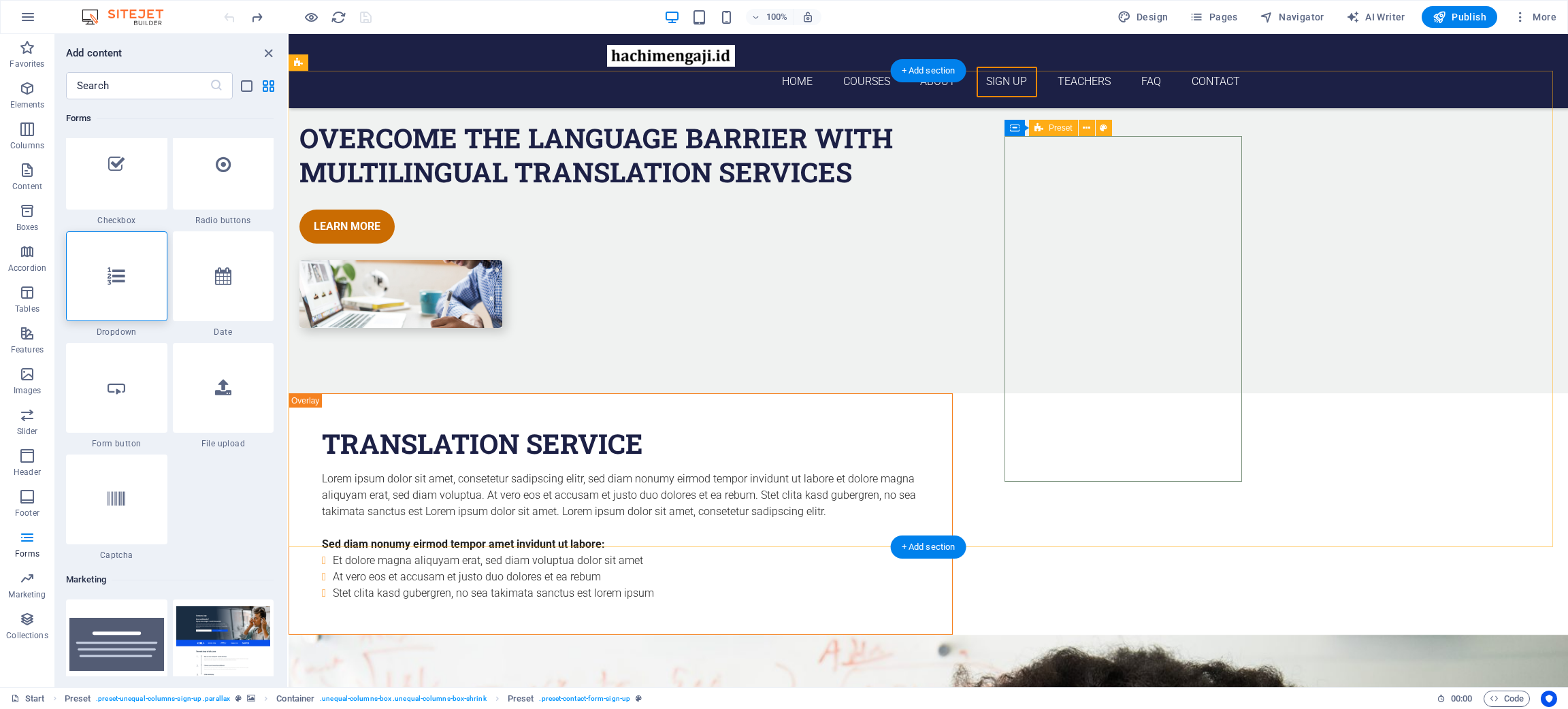 click on "Sign up    I have read and understand the privacy policy. Unreadable? Load new Submit" at bounding box center [621, 3226] 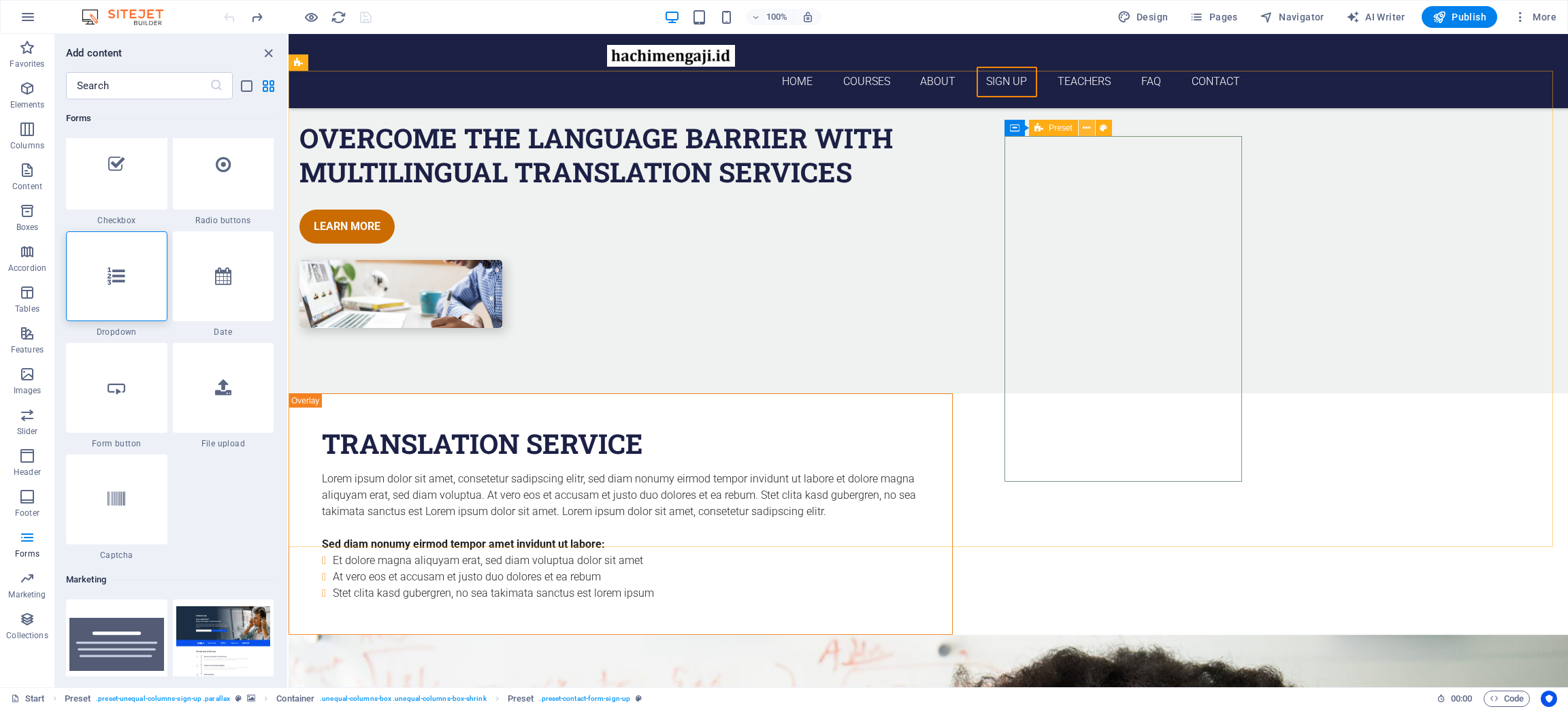 click at bounding box center [1086, 128] 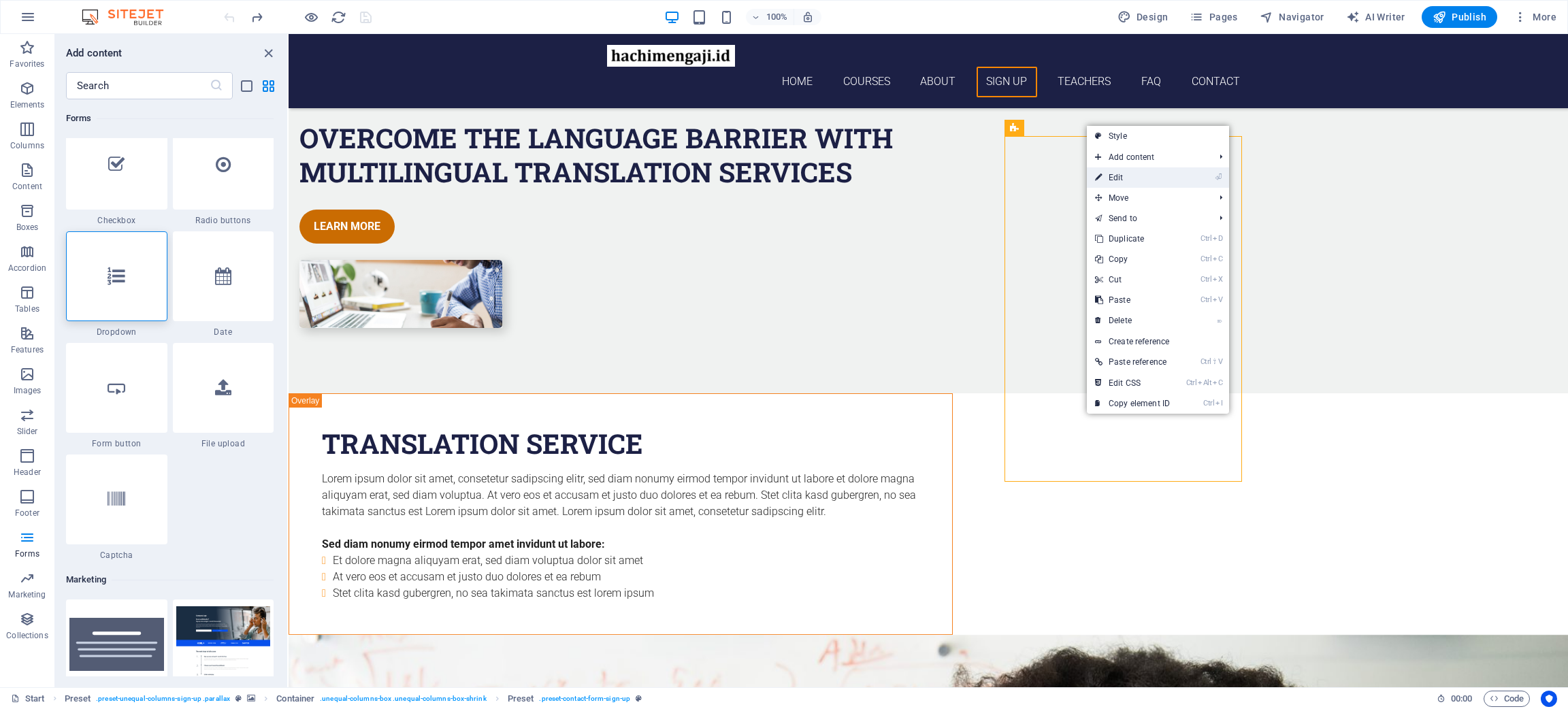click on "⏎  Edit" at bounding box center (1158, 178) 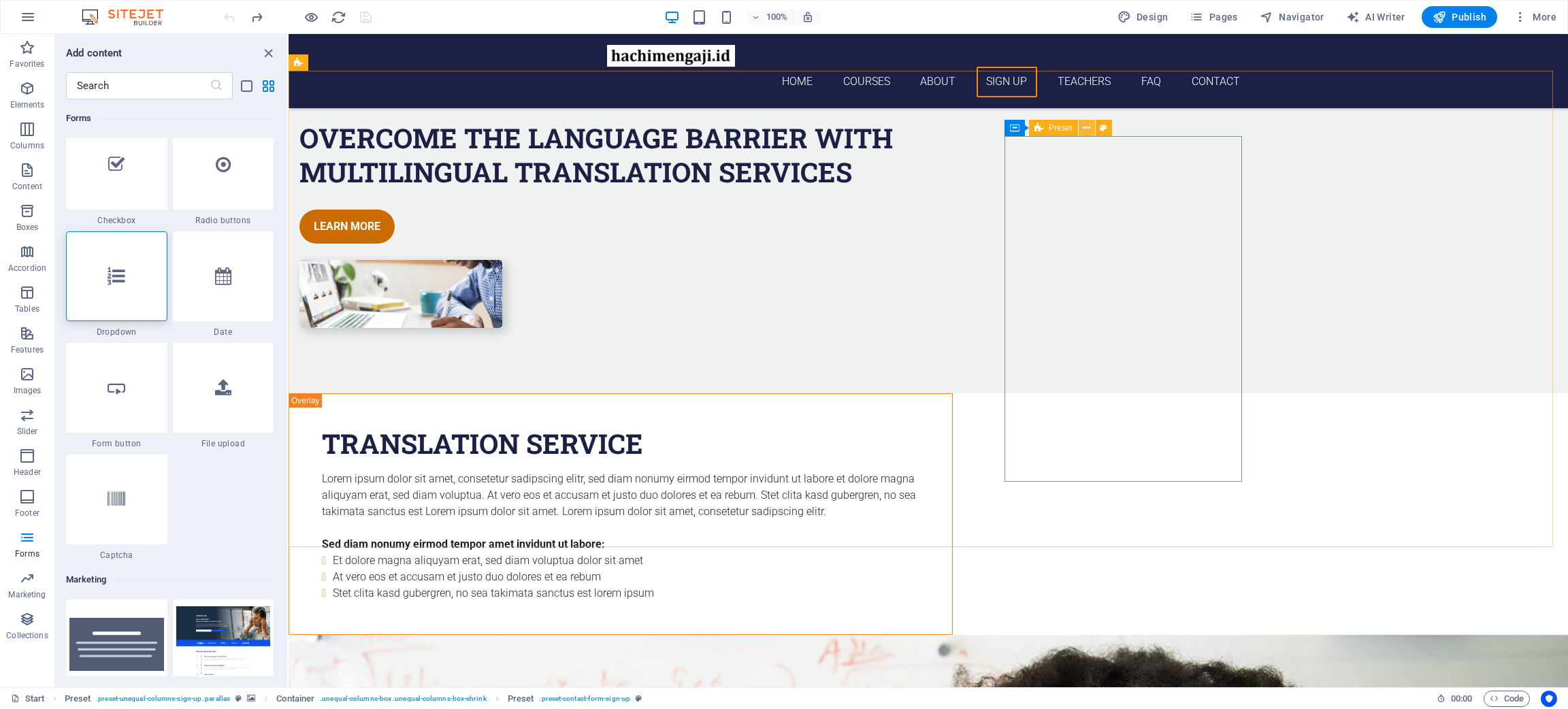 click at bounding box center [1086, 128] 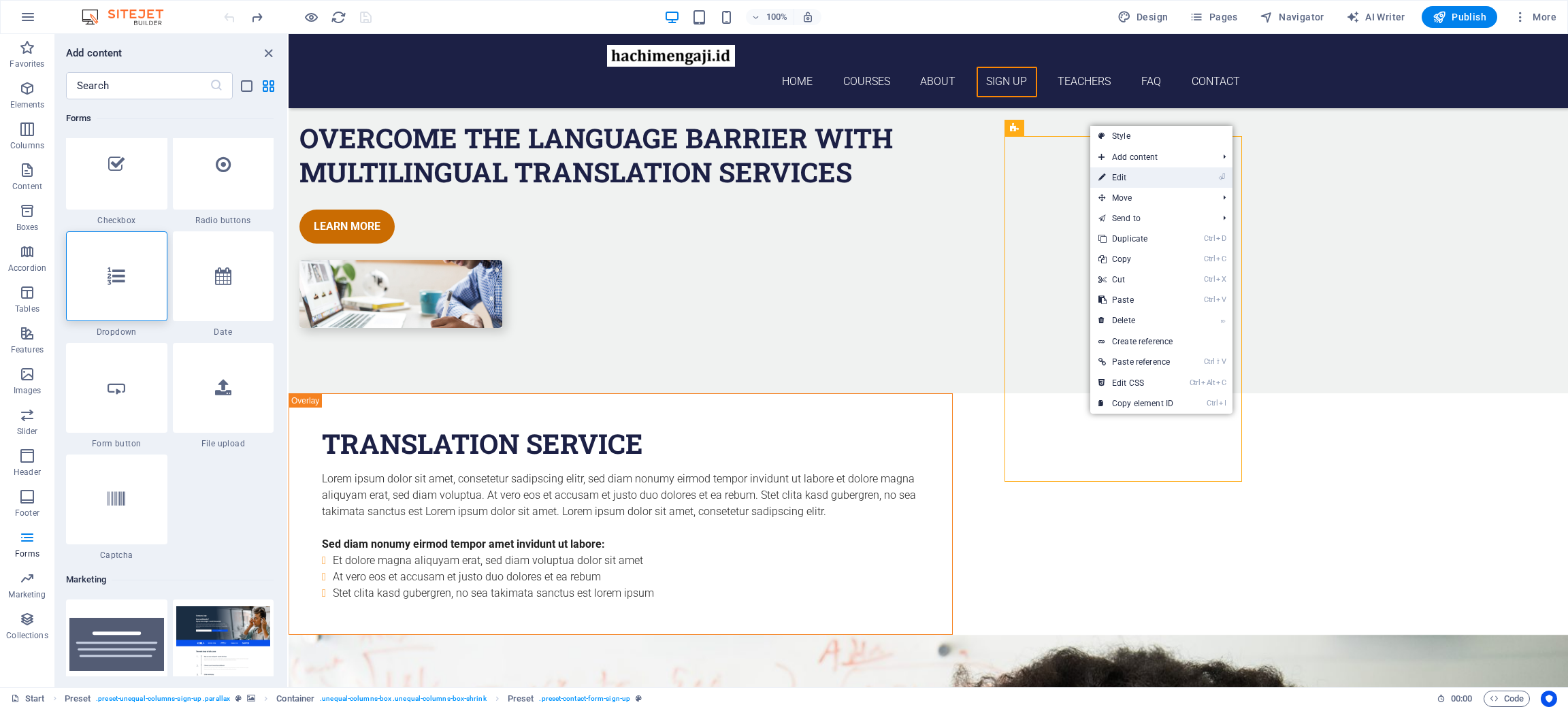 click on "⏎  Edit" at bounding box center [1136, 178] 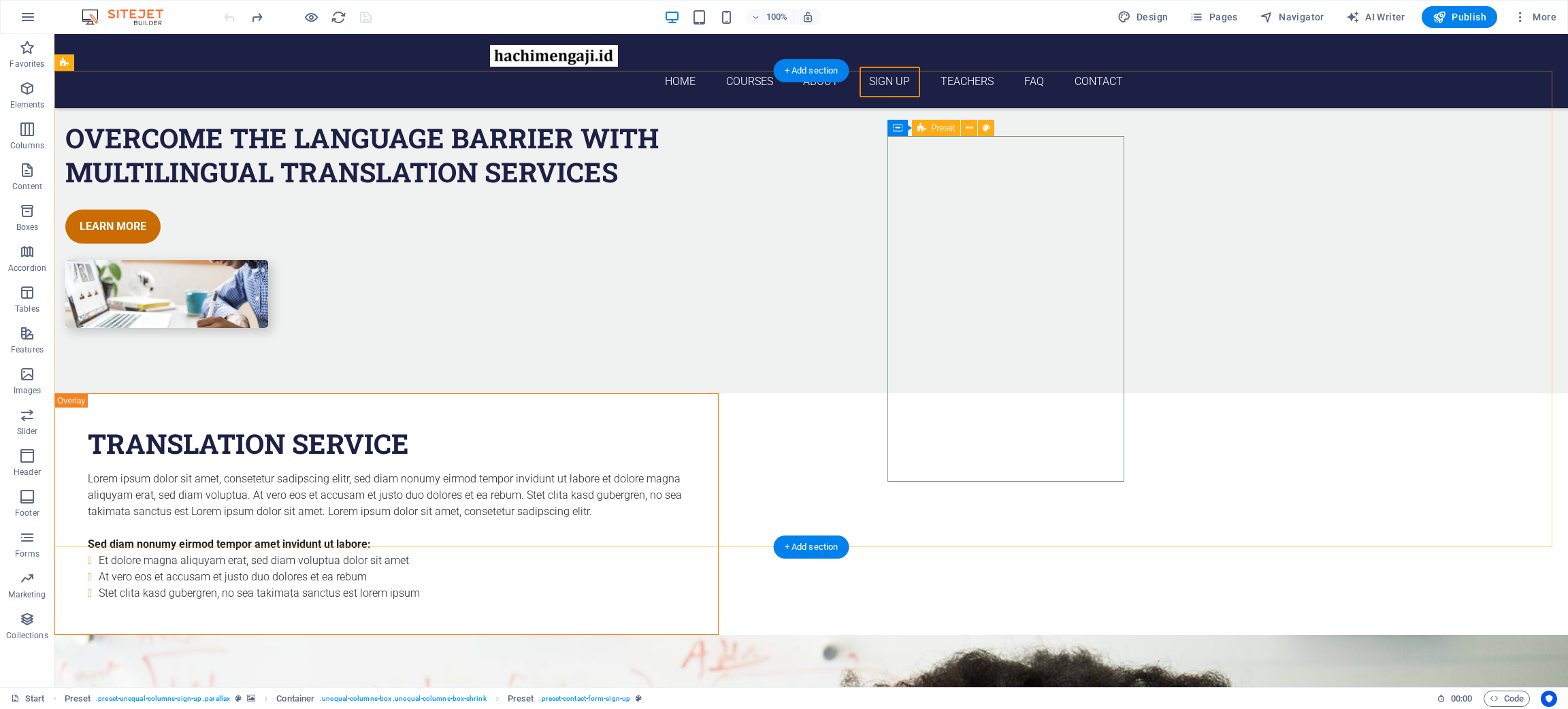 click on "Sign up    I have read and understand the privacy policy. Unreadable? Load new Submit" at bounding box center [387, 3226] 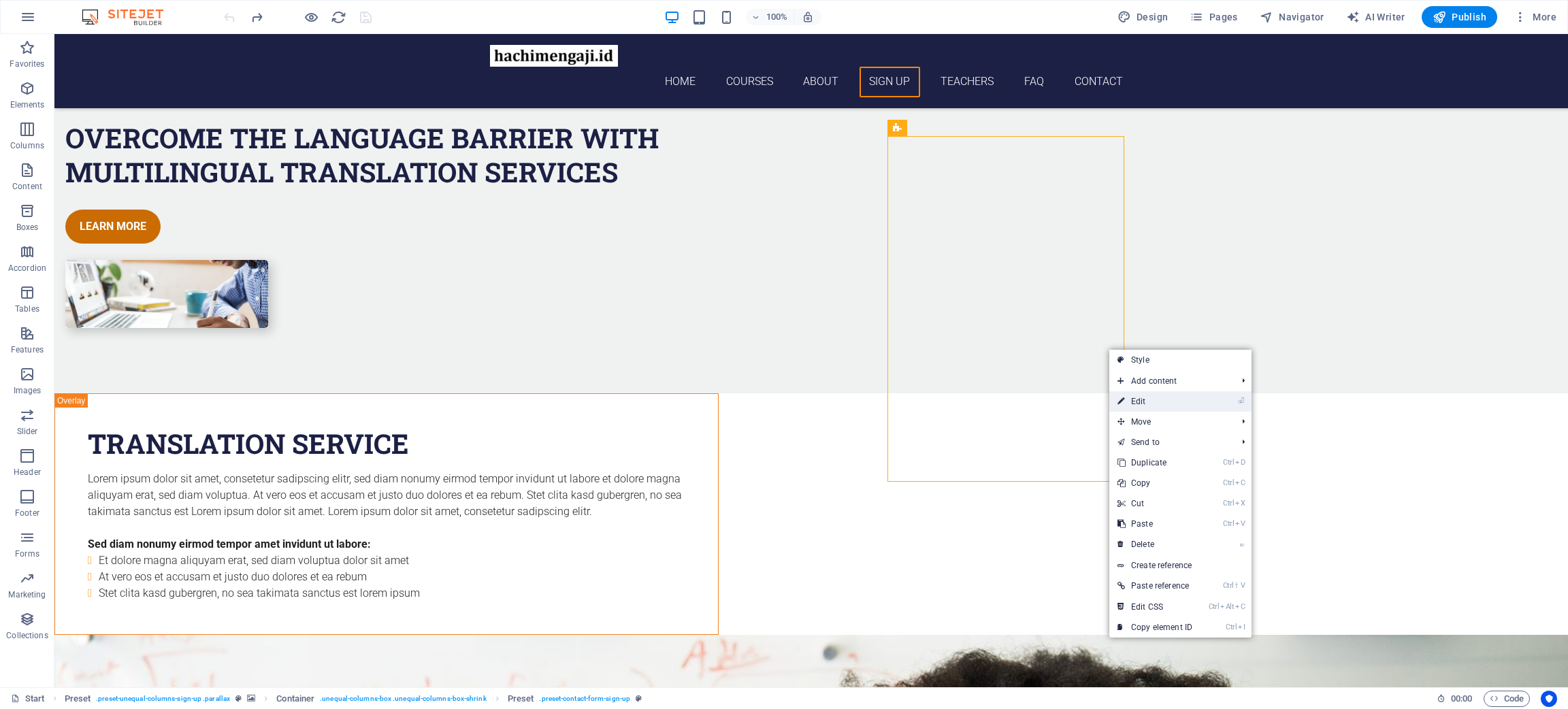 click on "⏎  Edit" at bounding box center [1155, 401] 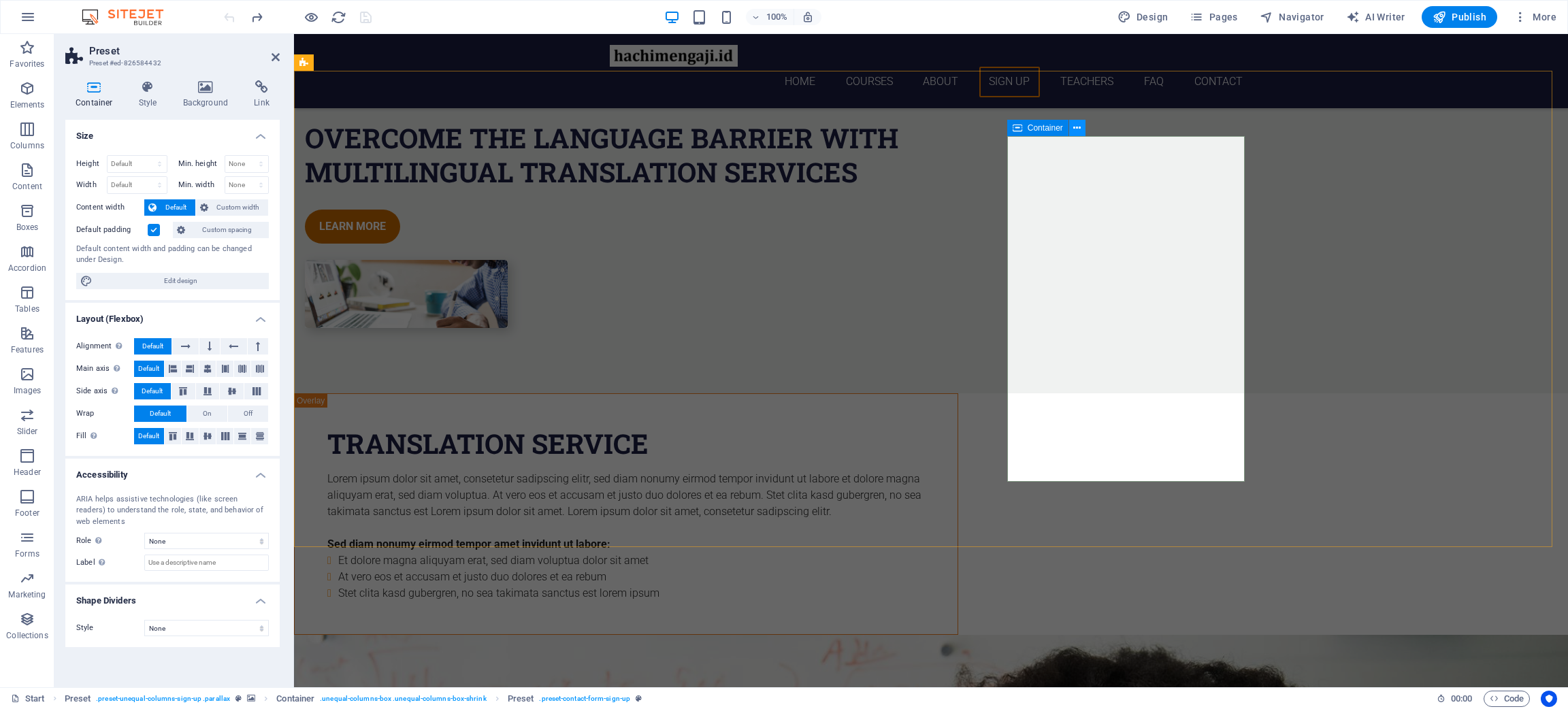 click at bounding box center [1077, 128] 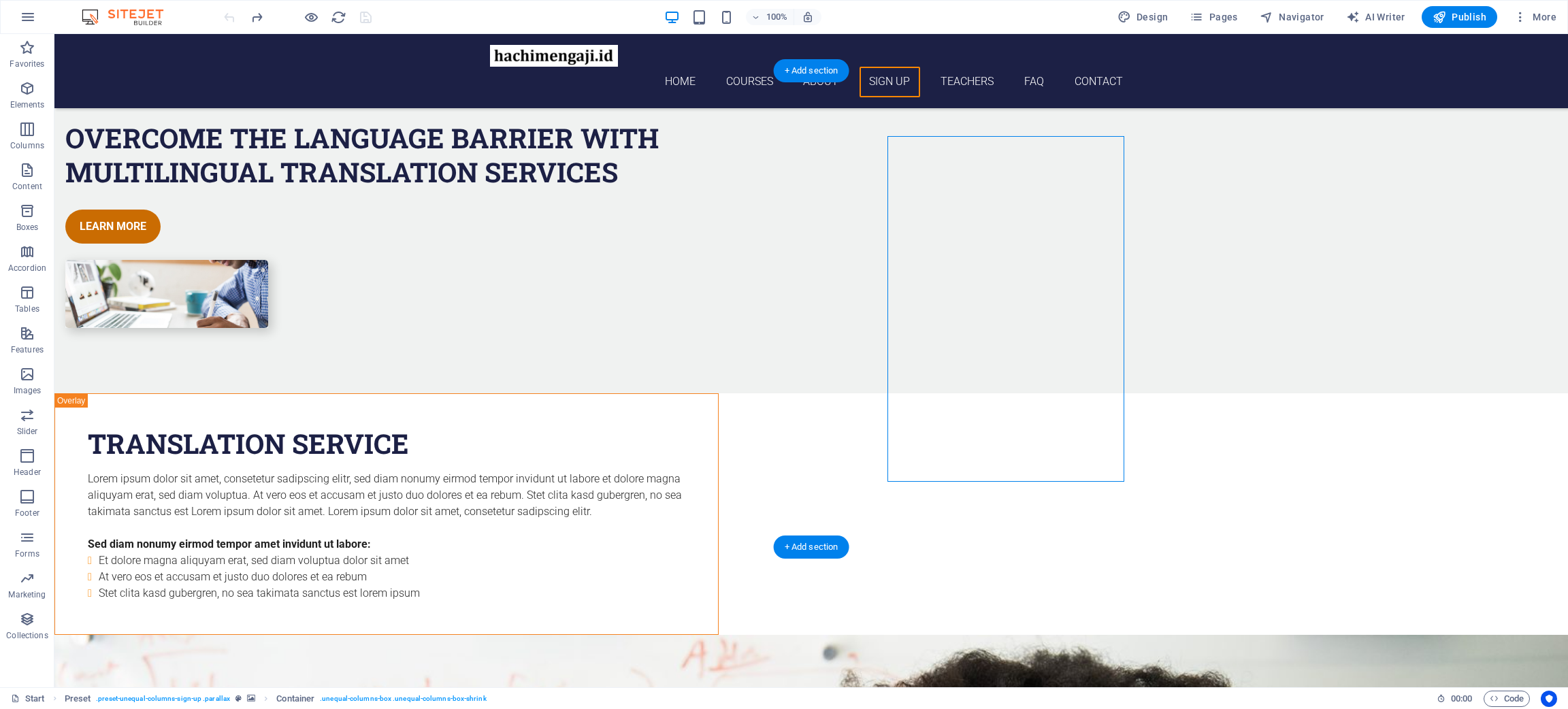 click at bounding box center [811, 2309] 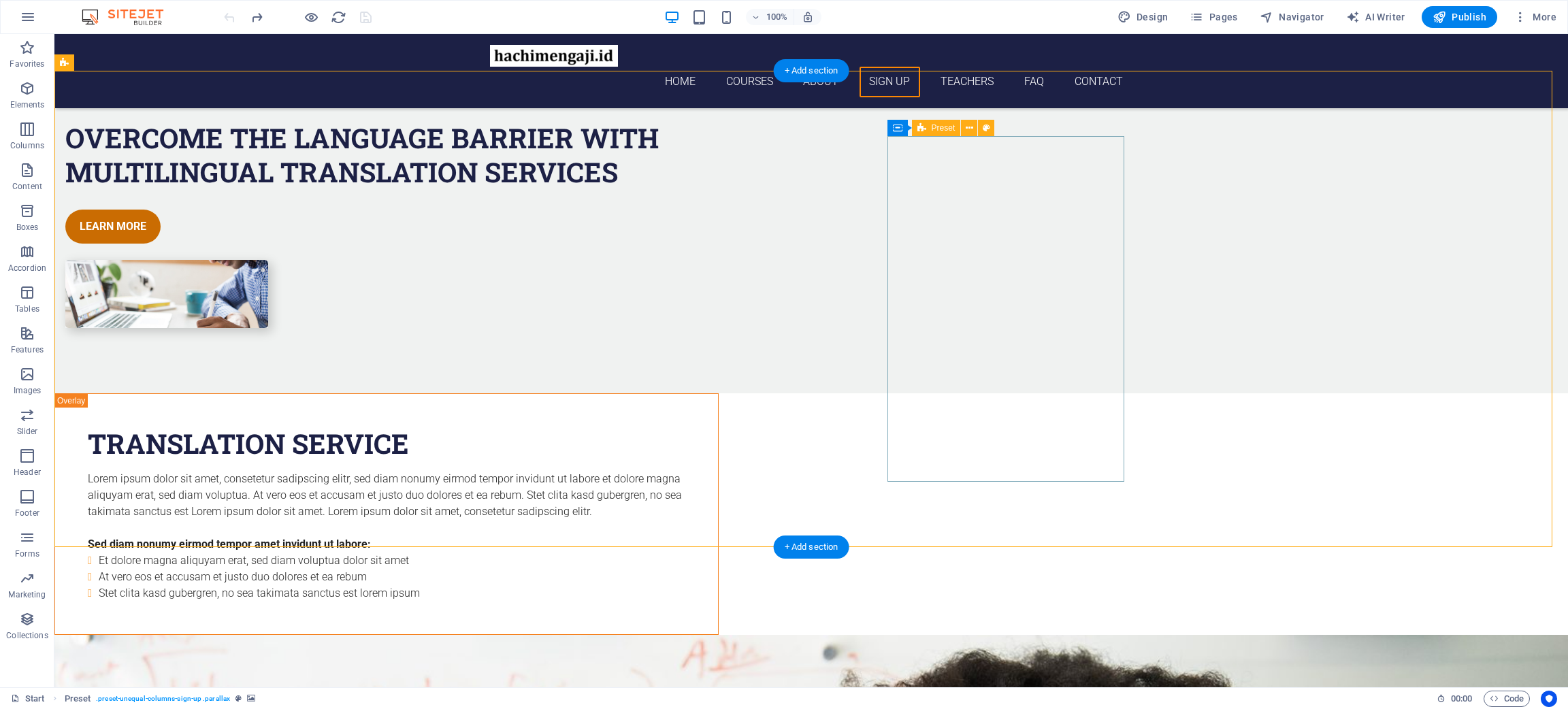 click on "Sign up    I have read and understand the privacy policy. Unreadable? Load new Submit" at bounding box center (387, 3226) 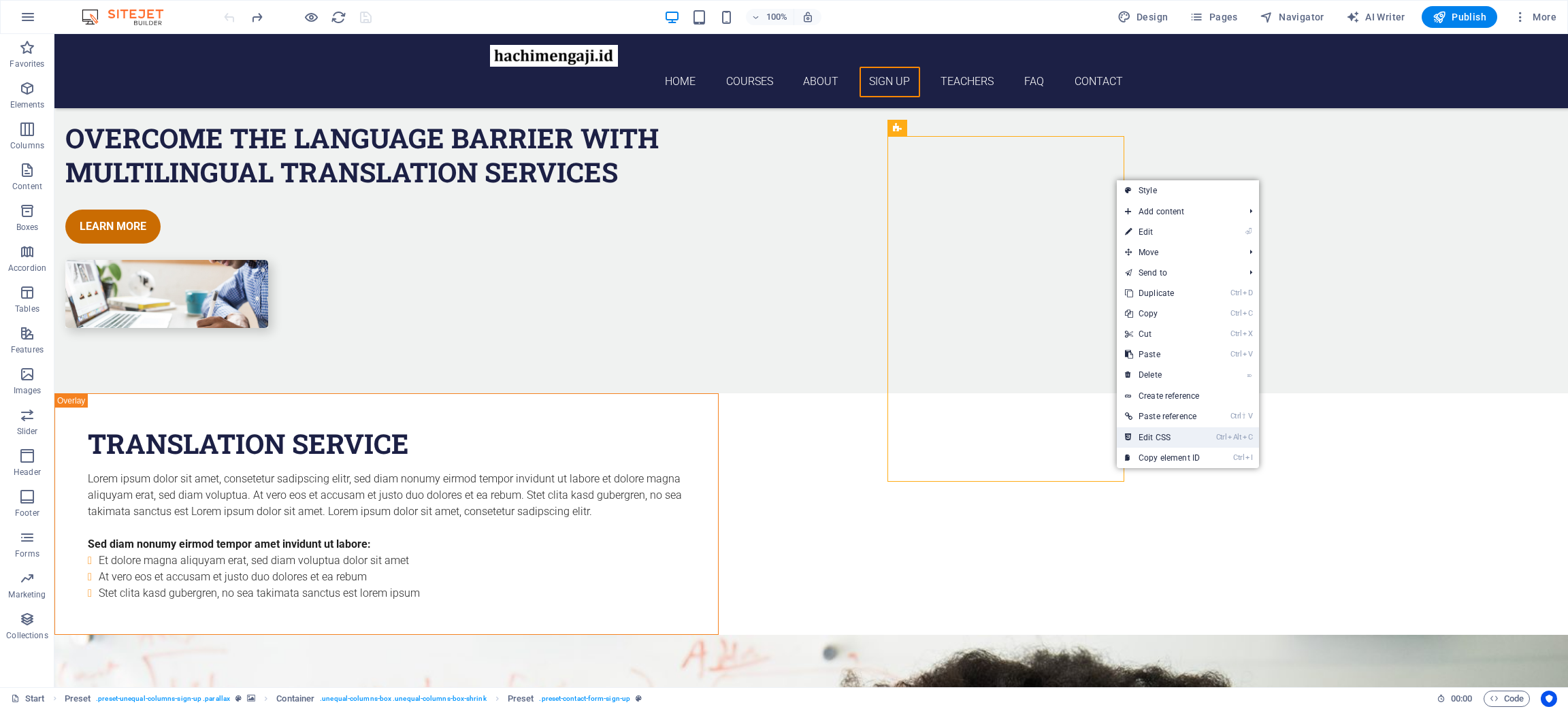 click on "Ctrl Alt C  Edit CSS" at bounding box center (1162, 438) 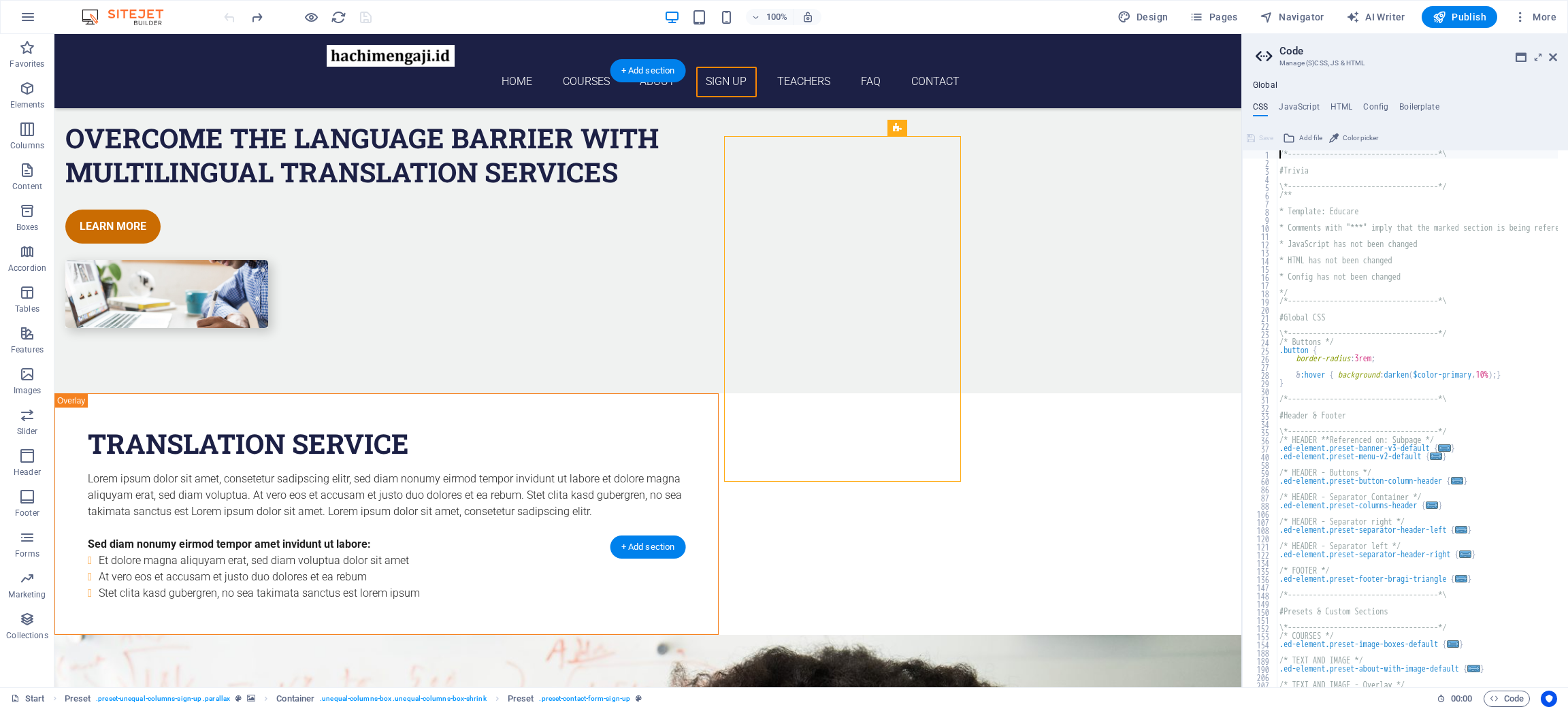 type on "@include contact-form(" 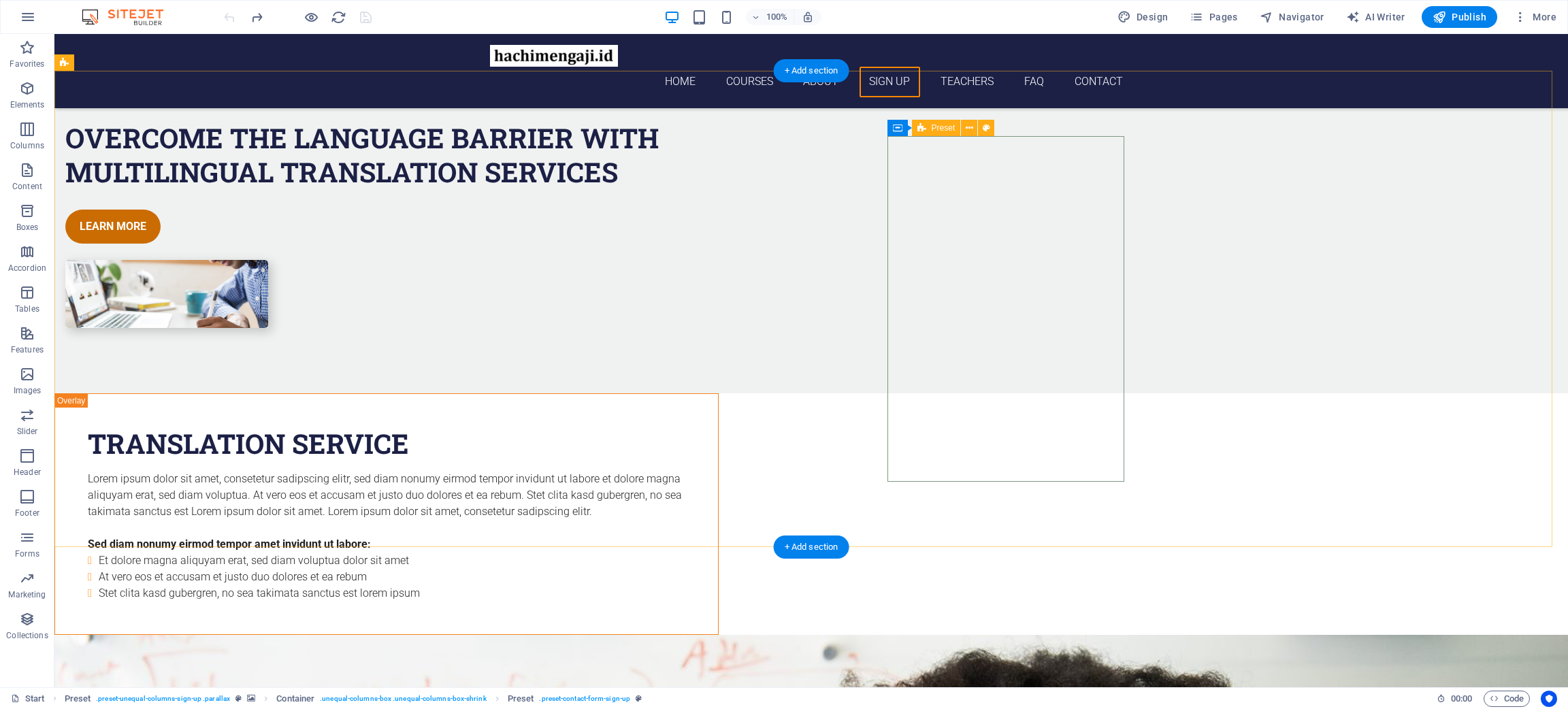 click on "Sign up    I have read and understand the privacy policy. Unreadable? Load new Submit" at bounding box center (387, 3226) 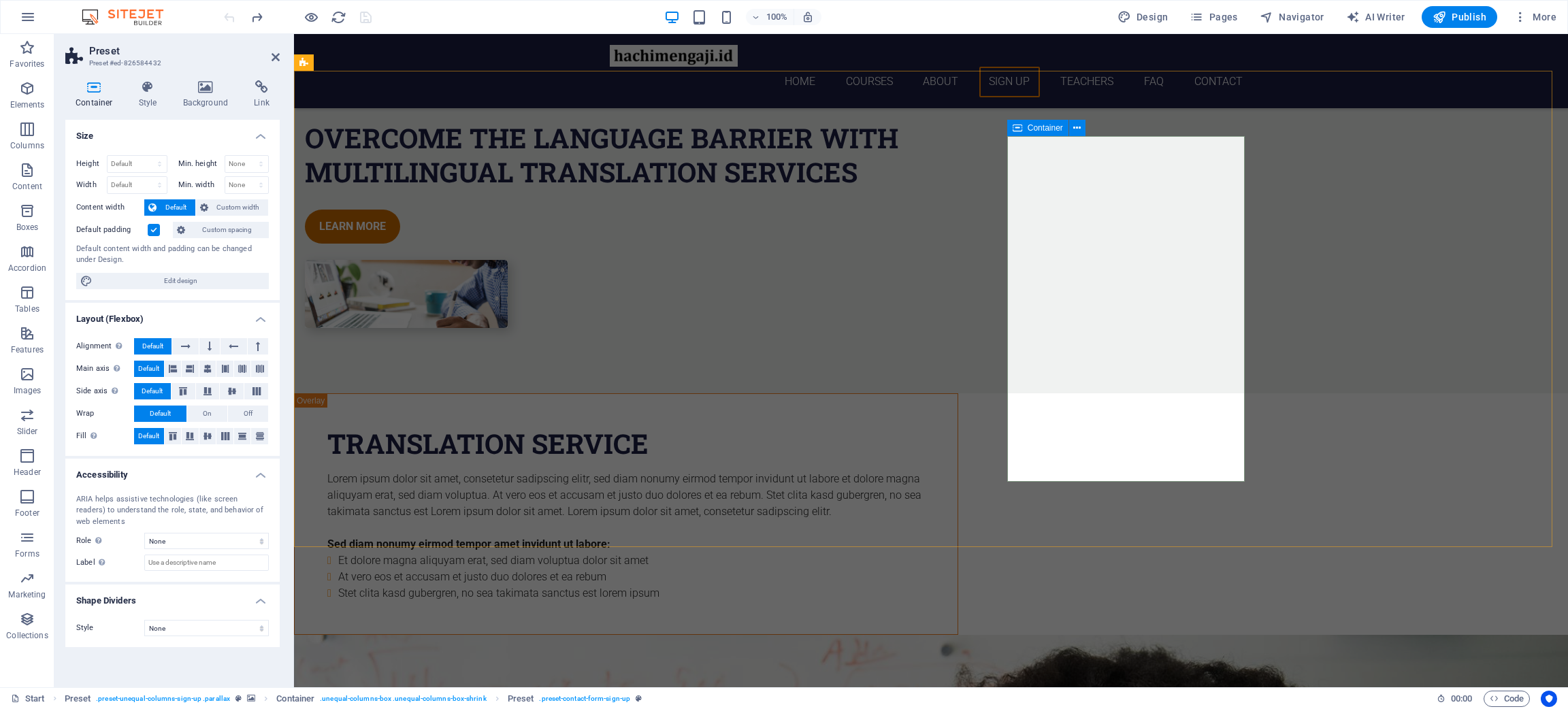 click at bounding box center (1017, 128) 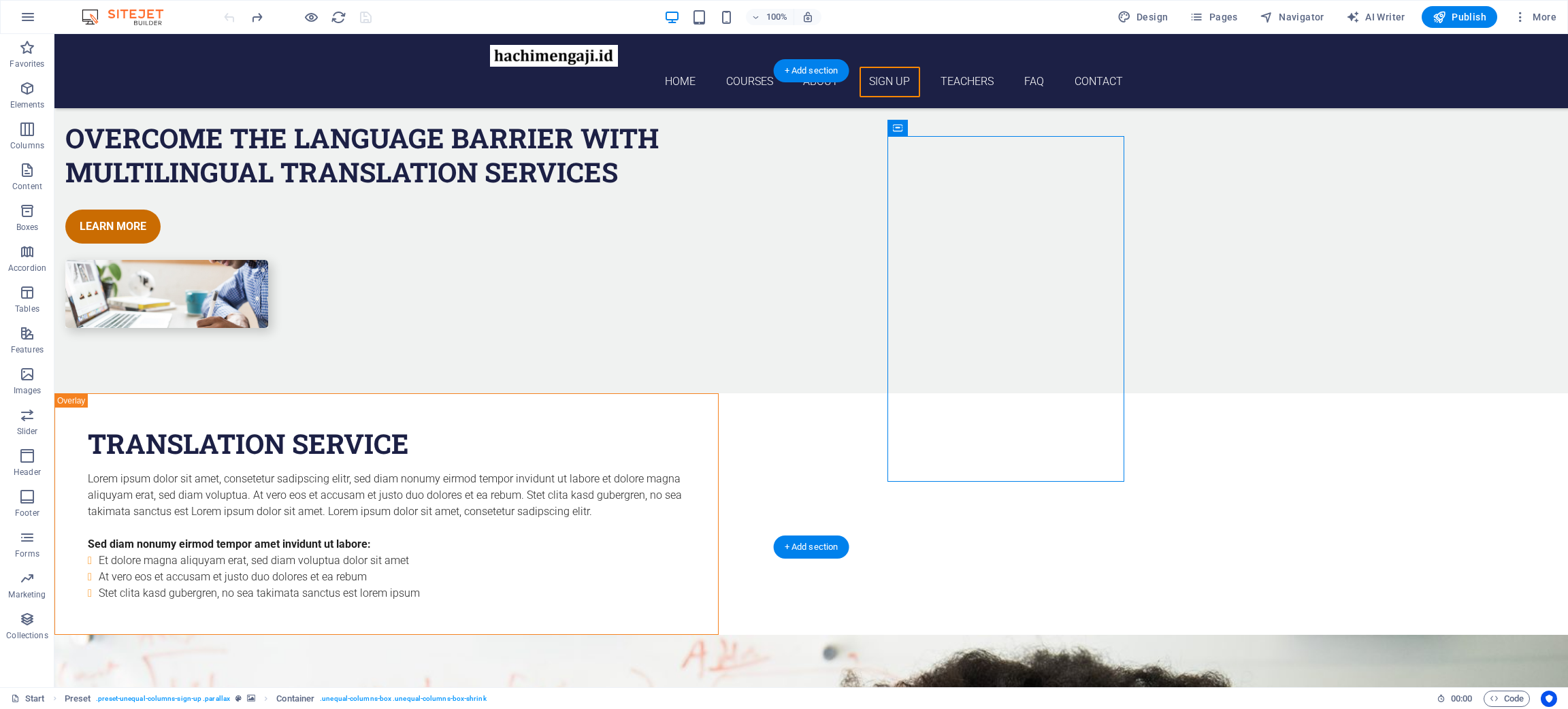 click at bounding box center (811, 2309) 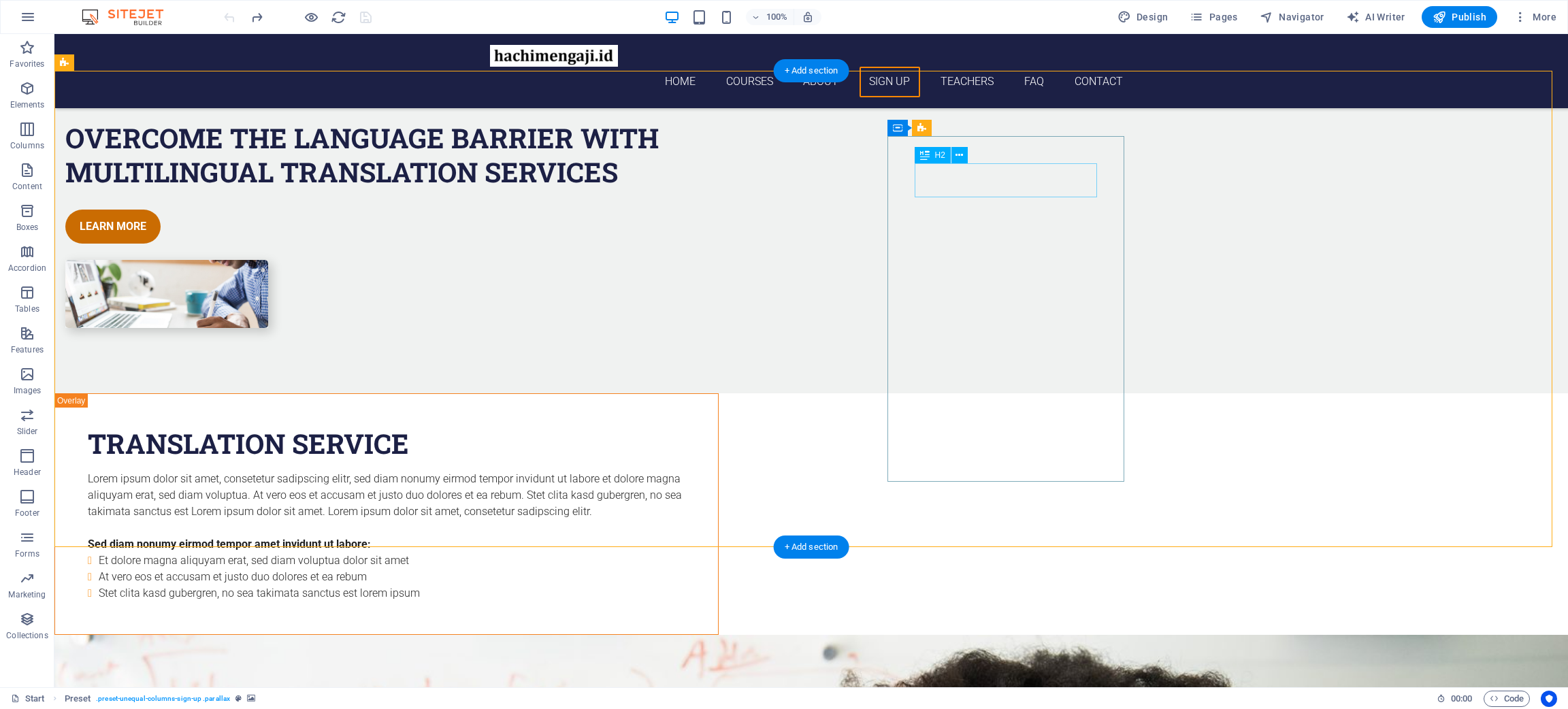 click on "Sign up" at bounding box center (387, 3114) 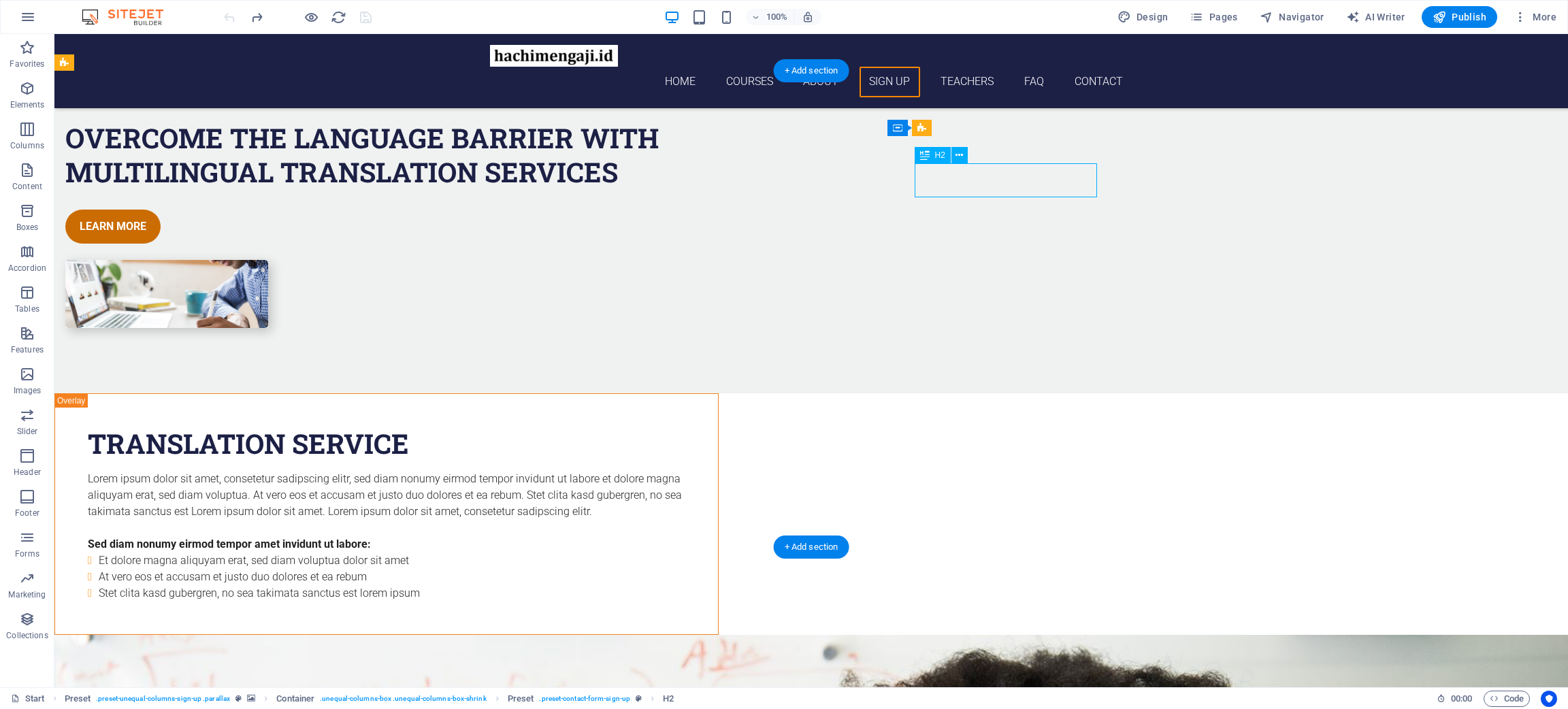 click on "Sign up" at bounding box center (387, 3114) 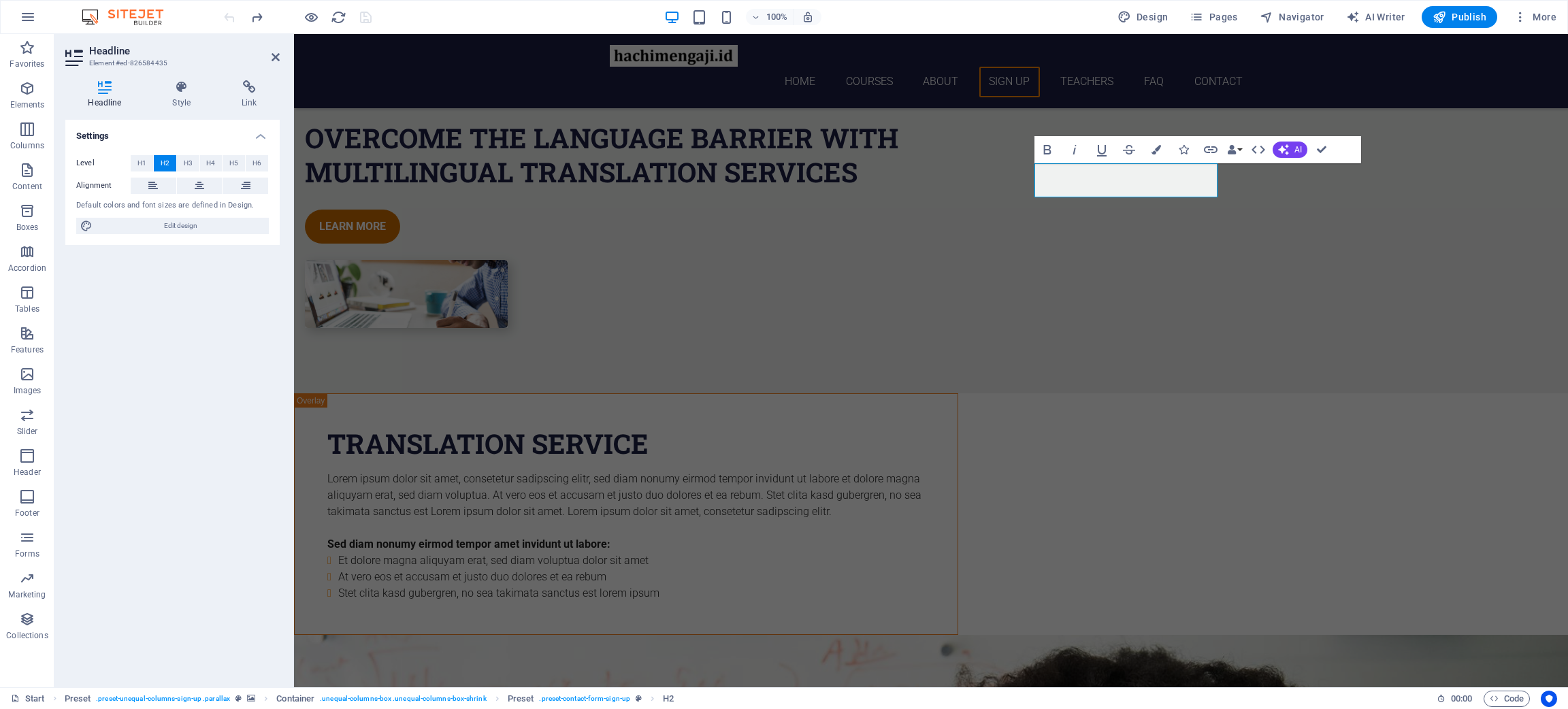 click at bounding box center [931, 2309] 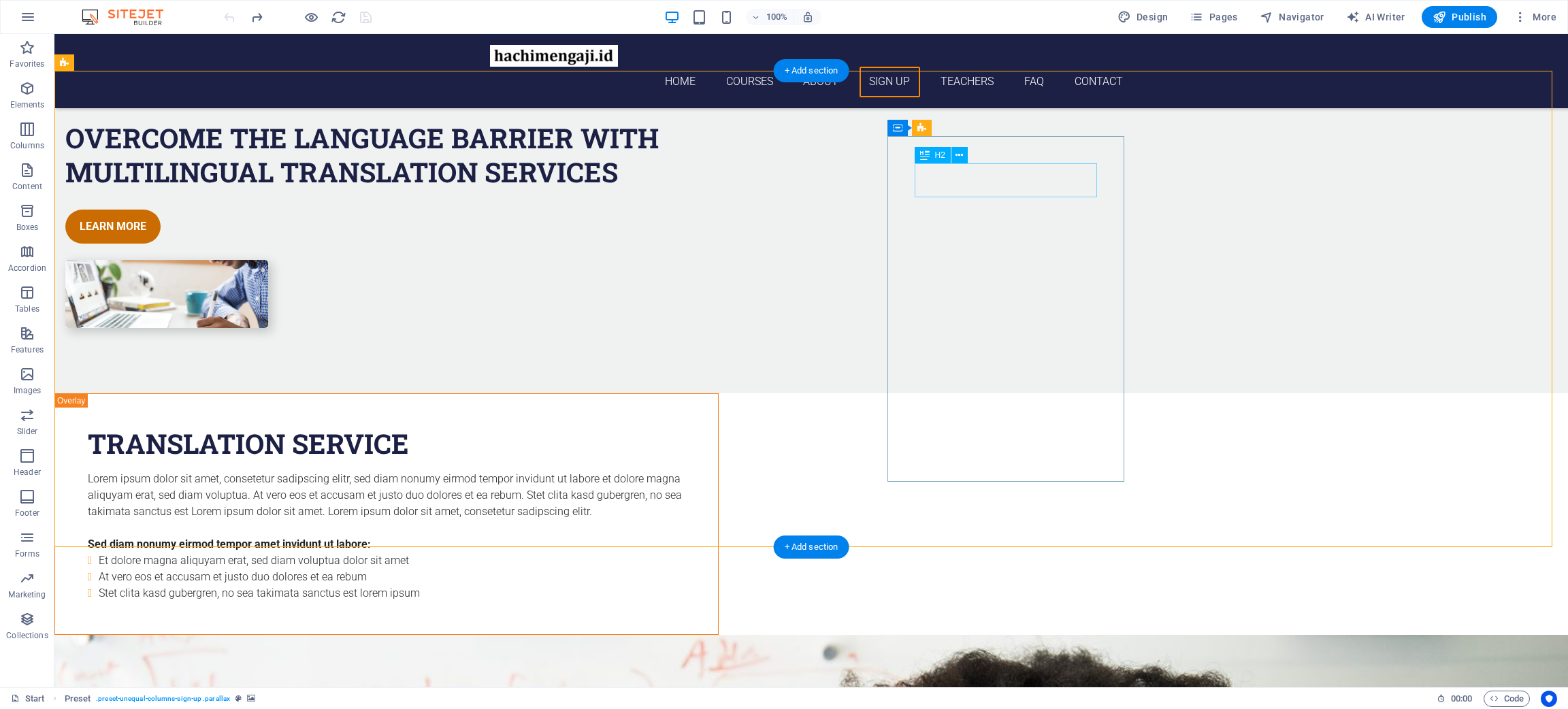 click on "Sign up" at bounding box center [387, 3114] 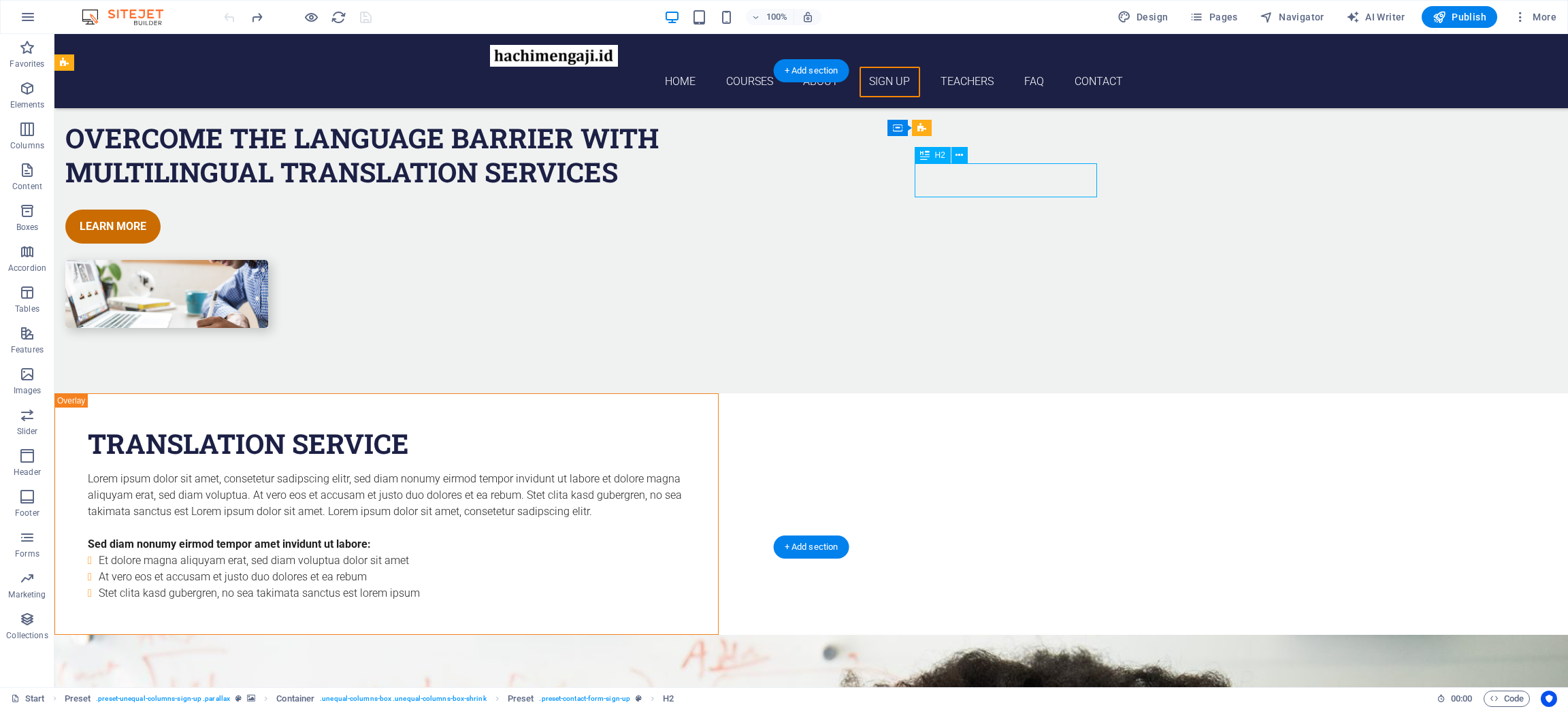 click on "Sign up" at bounding box center [387, 3114] 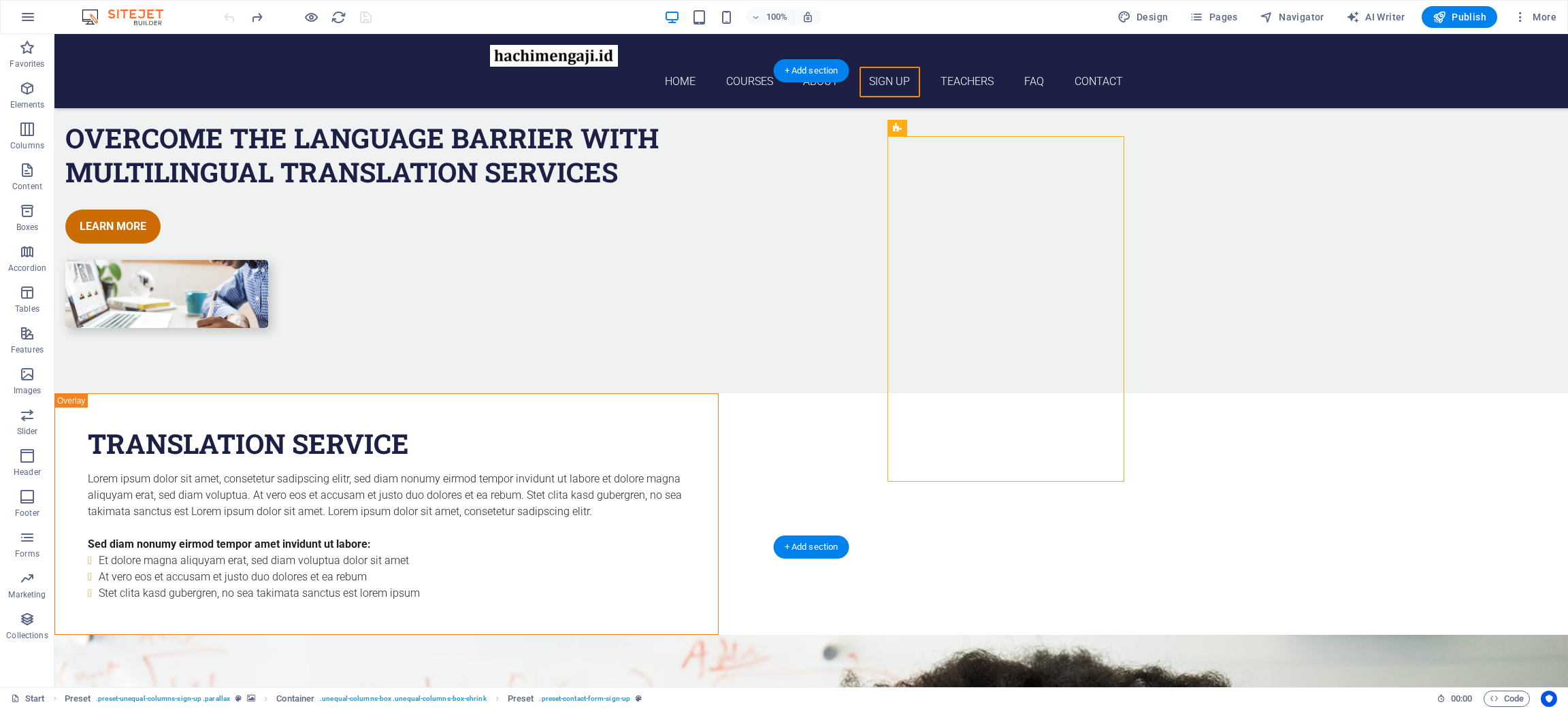 click at bounding box center [811, 2309] 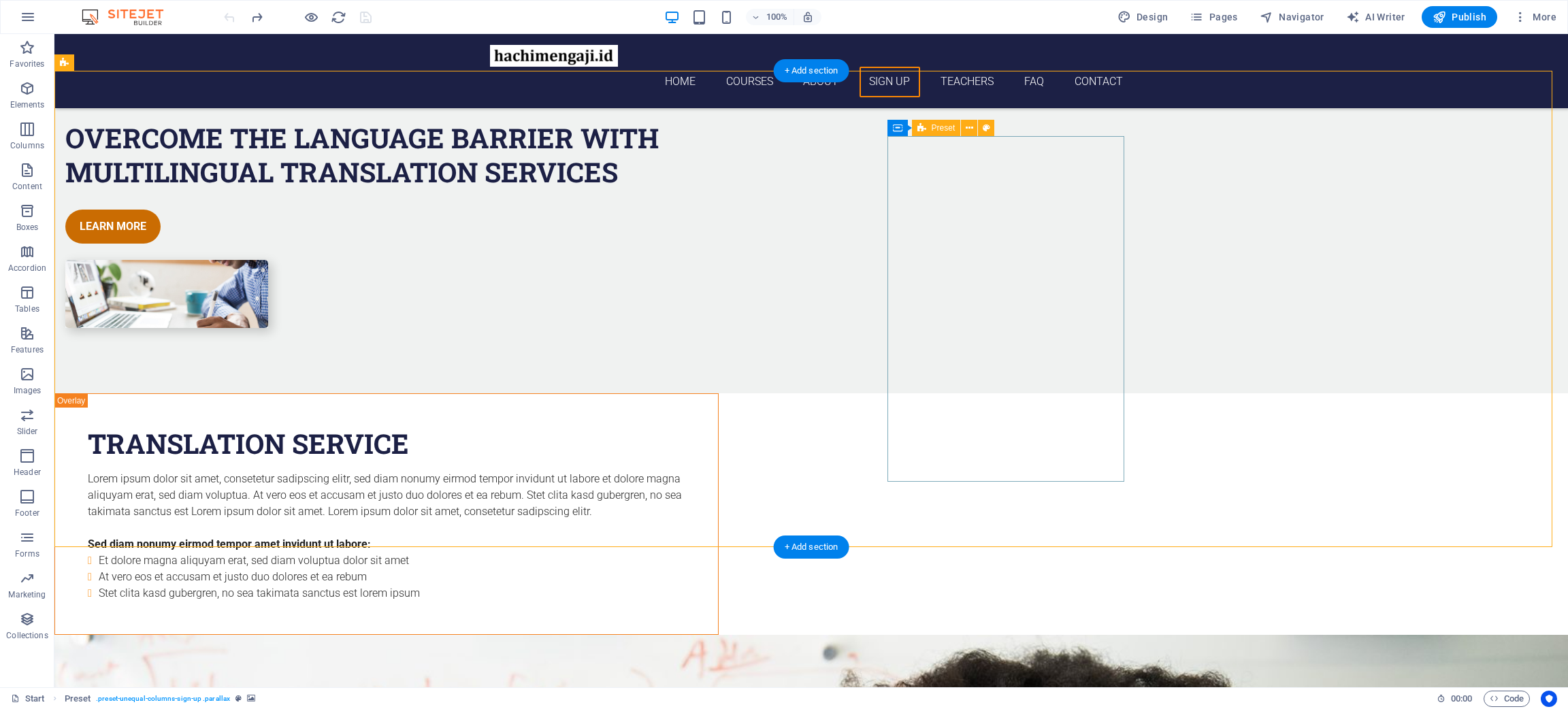 click on "Sign up    I have read and understand the privacy policy. Unreadable? Load new Submit" at bounding box center [387, 3226] 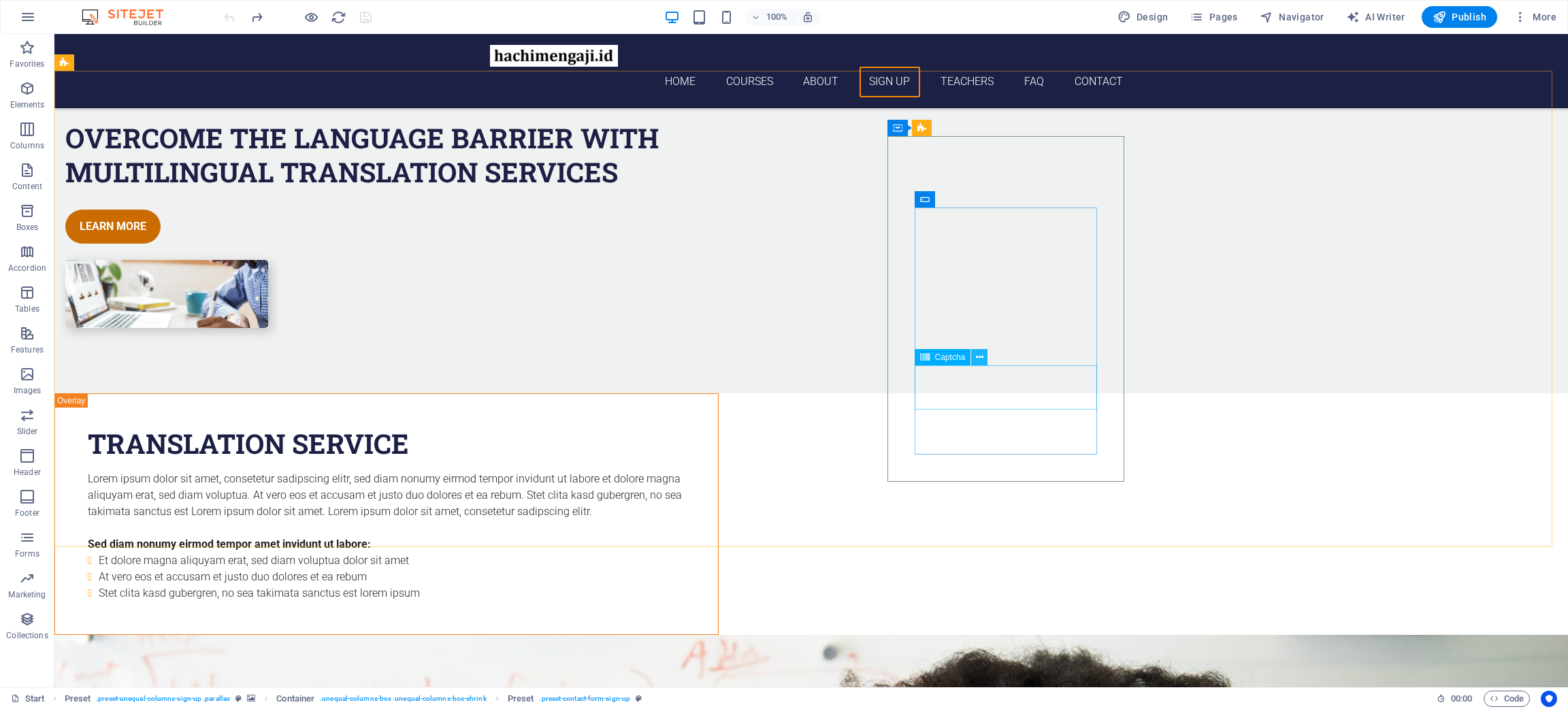 click at bounding box center (979, 357) 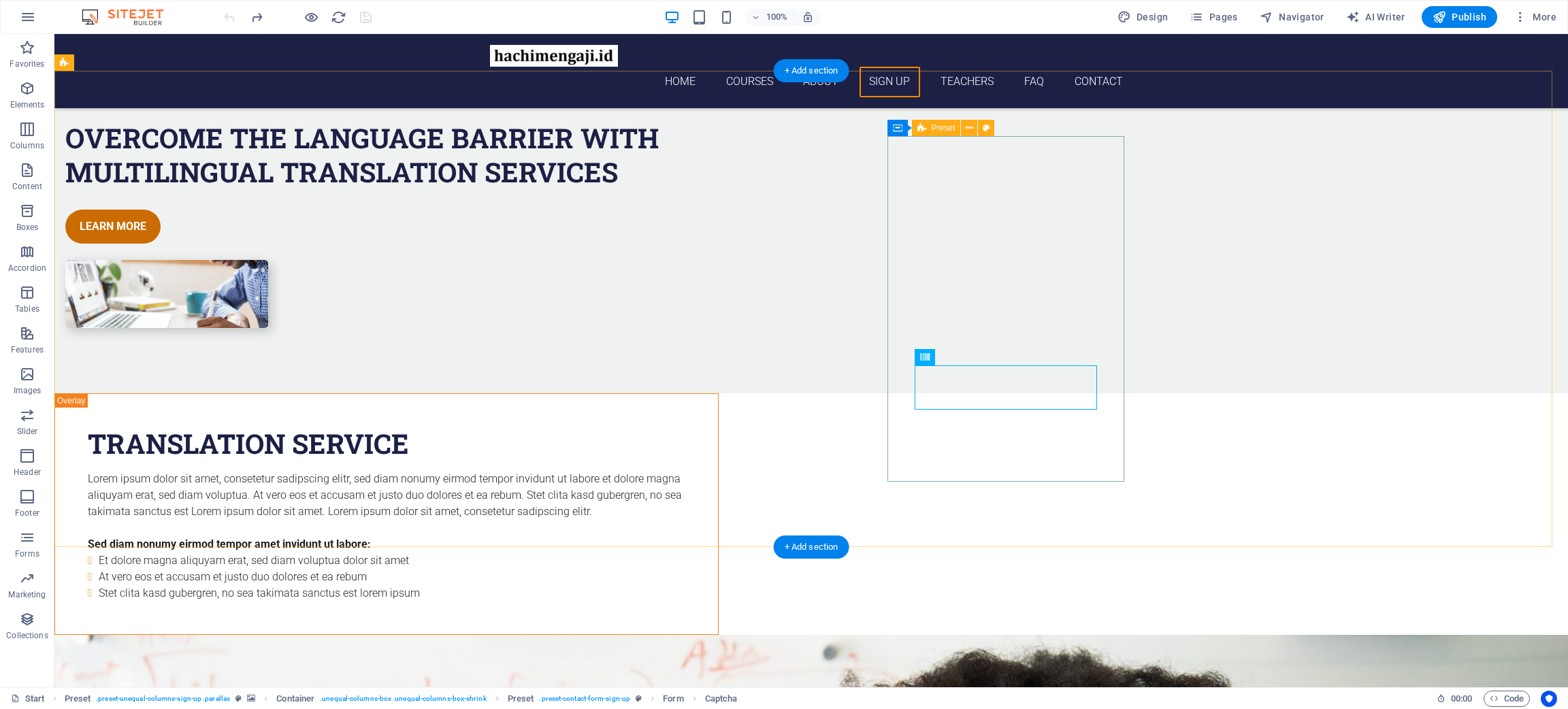 click on "Sign up    I have read and understand the privacy policy. Unreadable? Load new Submit" at bounding box center (387, 3226) 